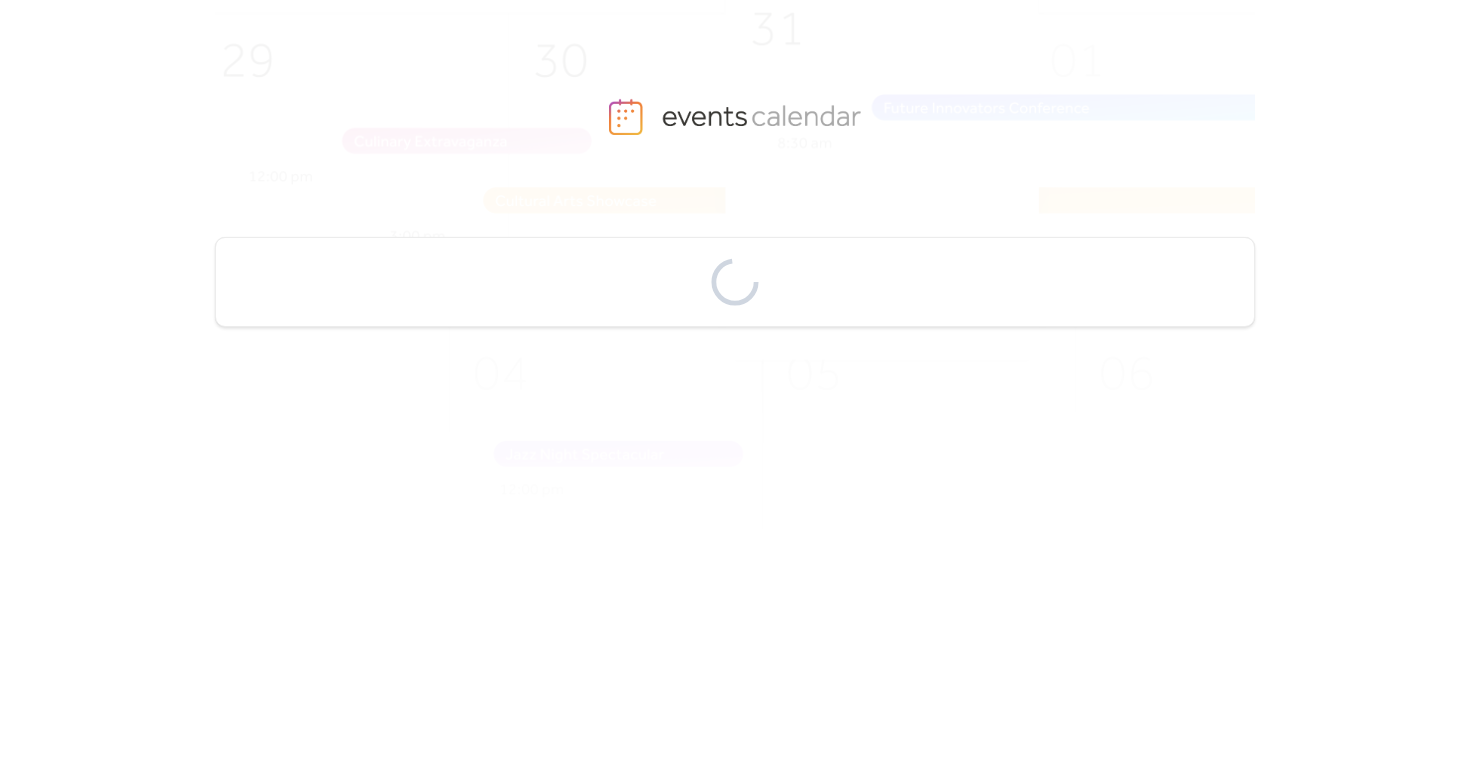 scroll, scrollTop: 0, scrollLeft: 0, axis: both 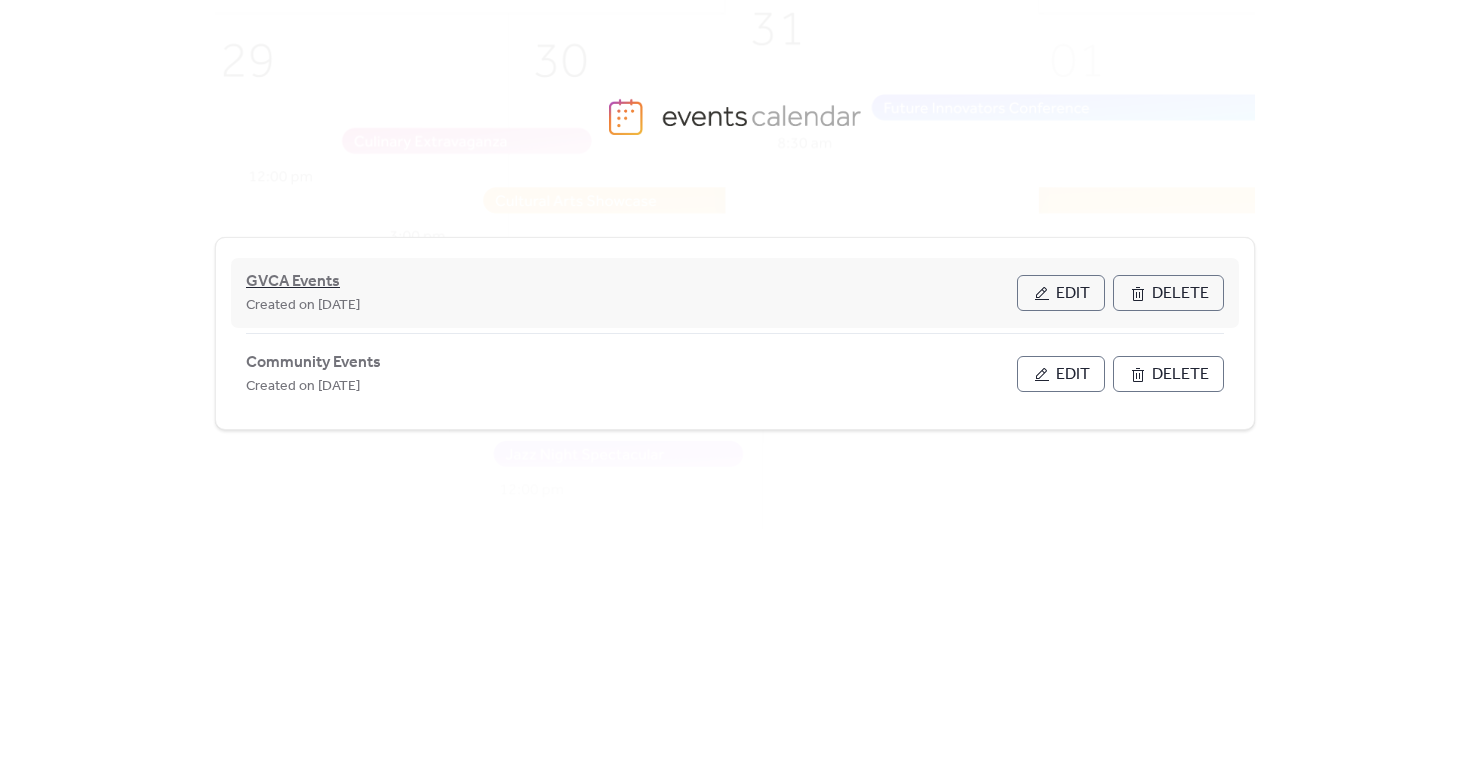 click on "GVCA Events" at bounding box center [293, 282] 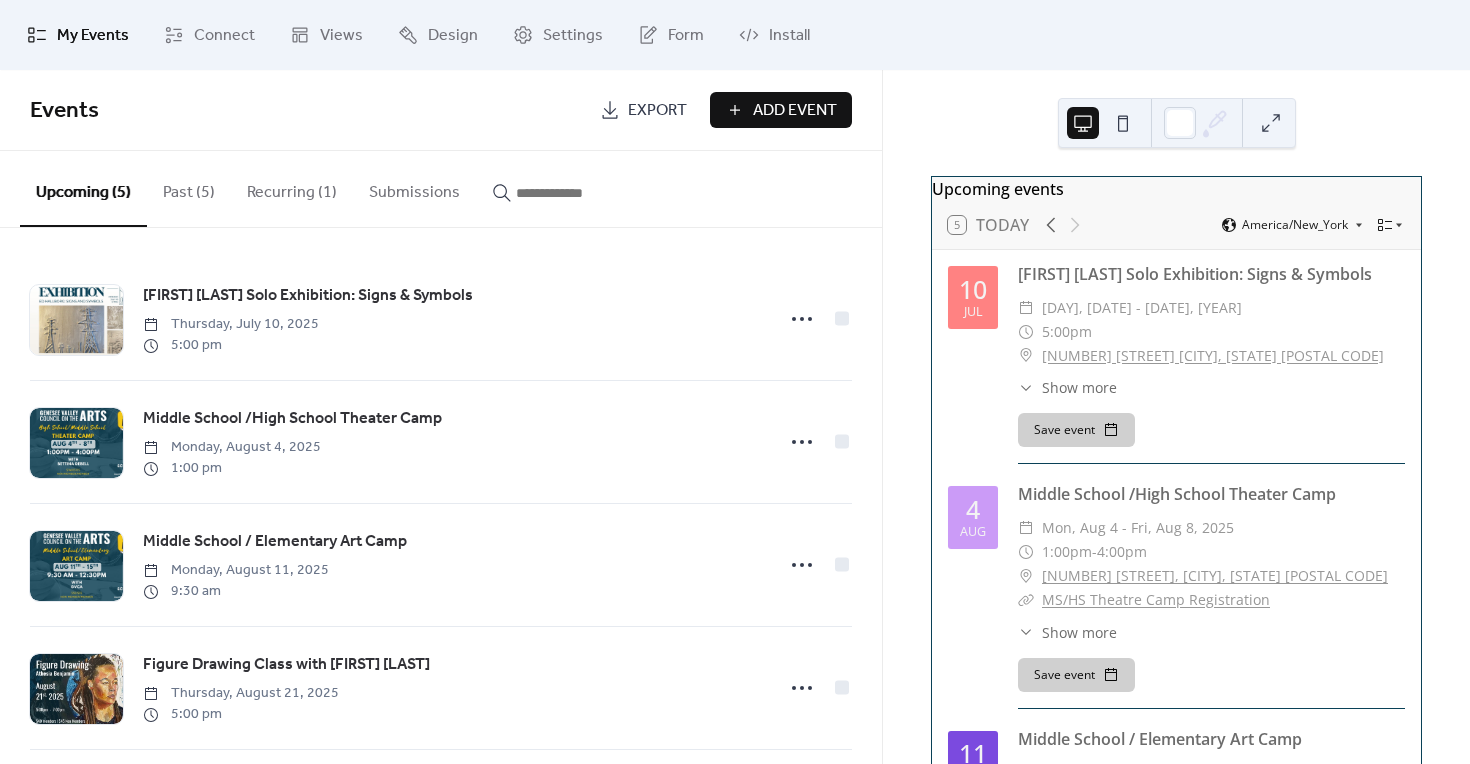 click on "Add Event" at bounding box center [795, 111] 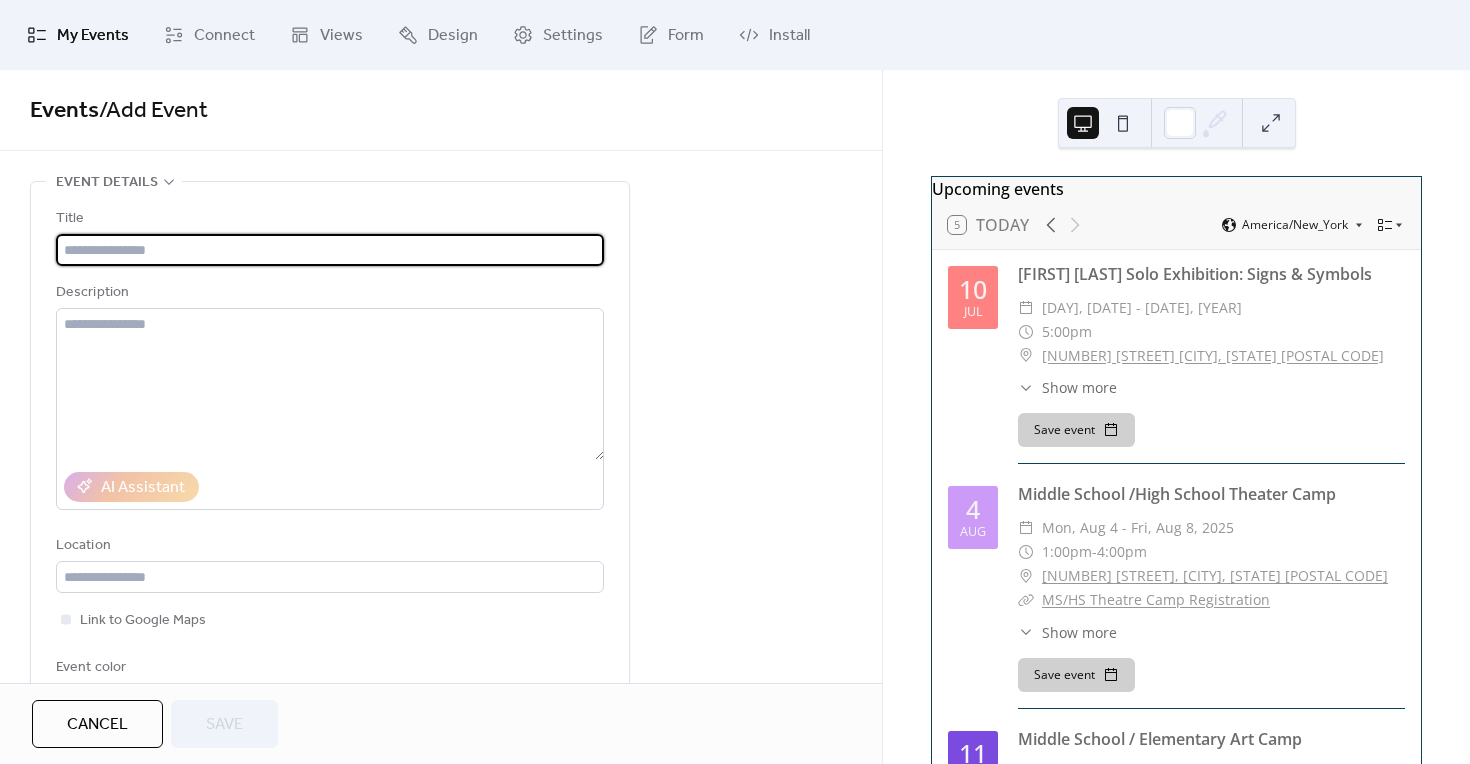 click at bounding box center (330, 250) 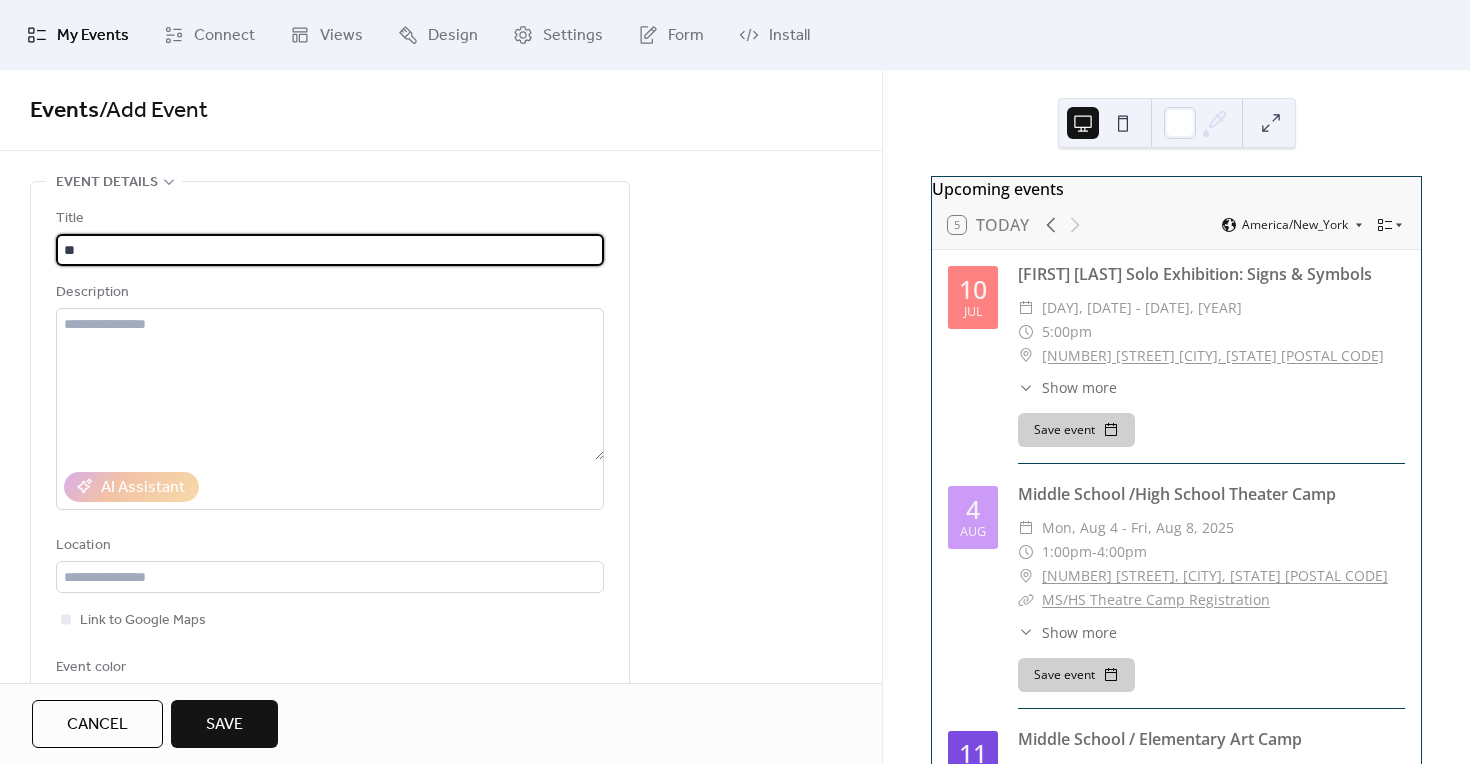 type on "*" 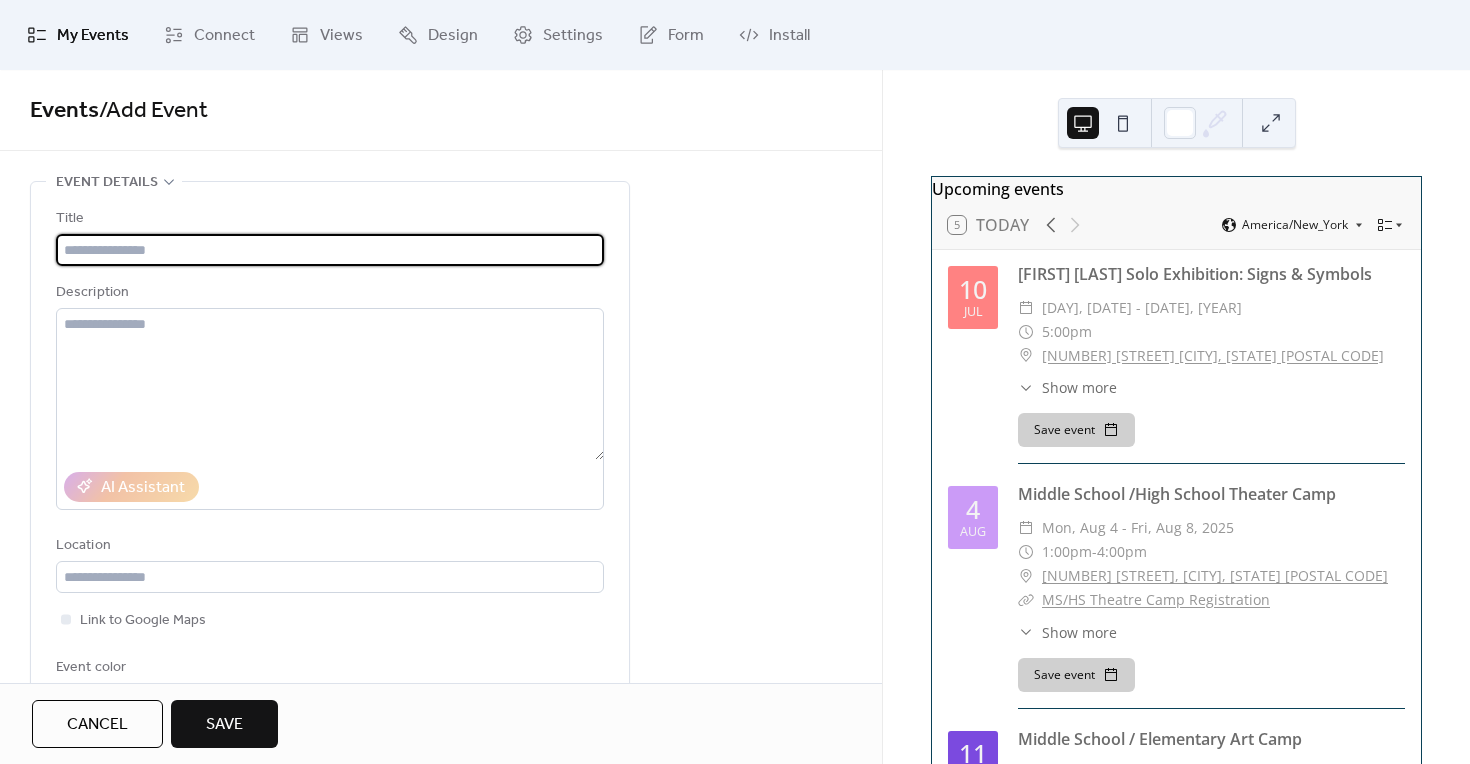 click at bounding box center [330, 250] 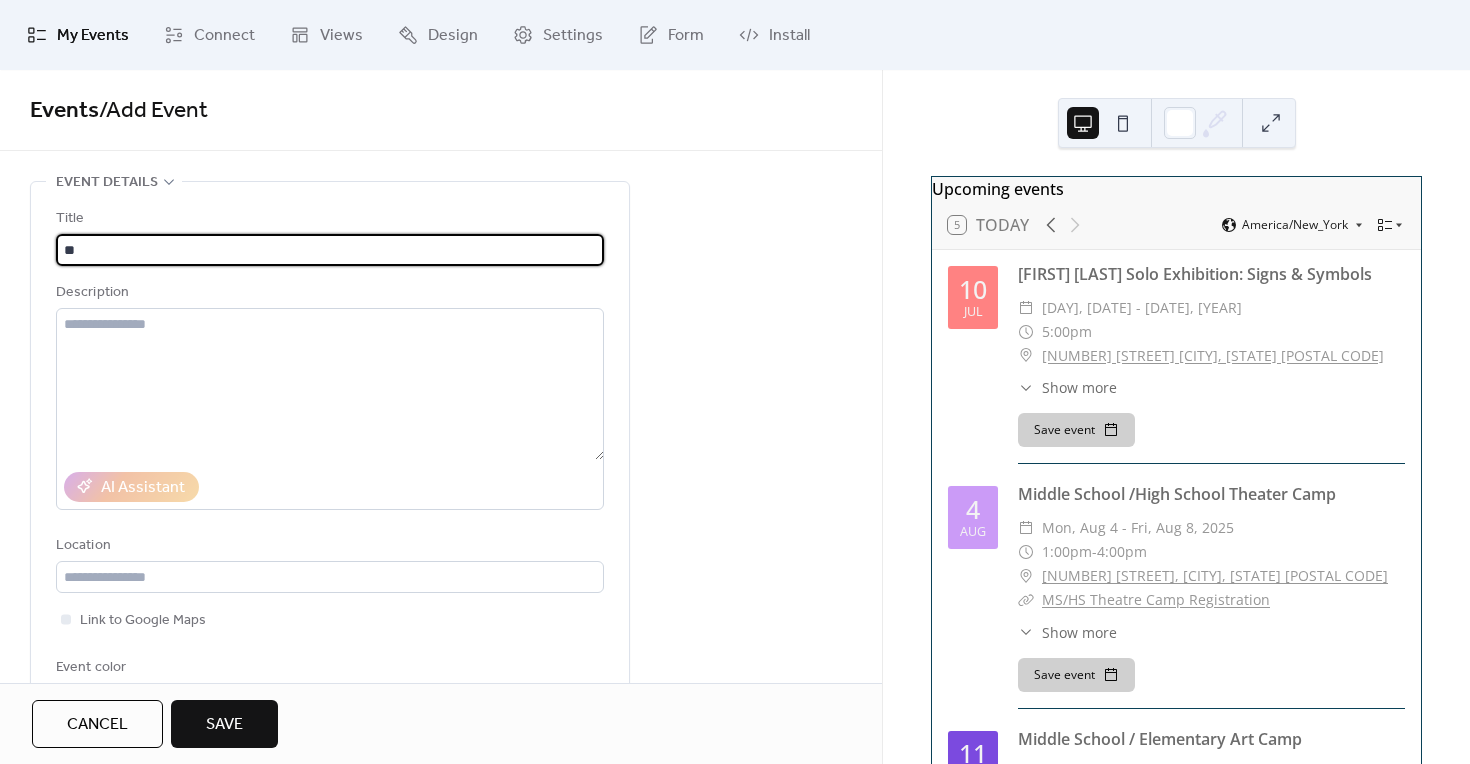 type on "*" 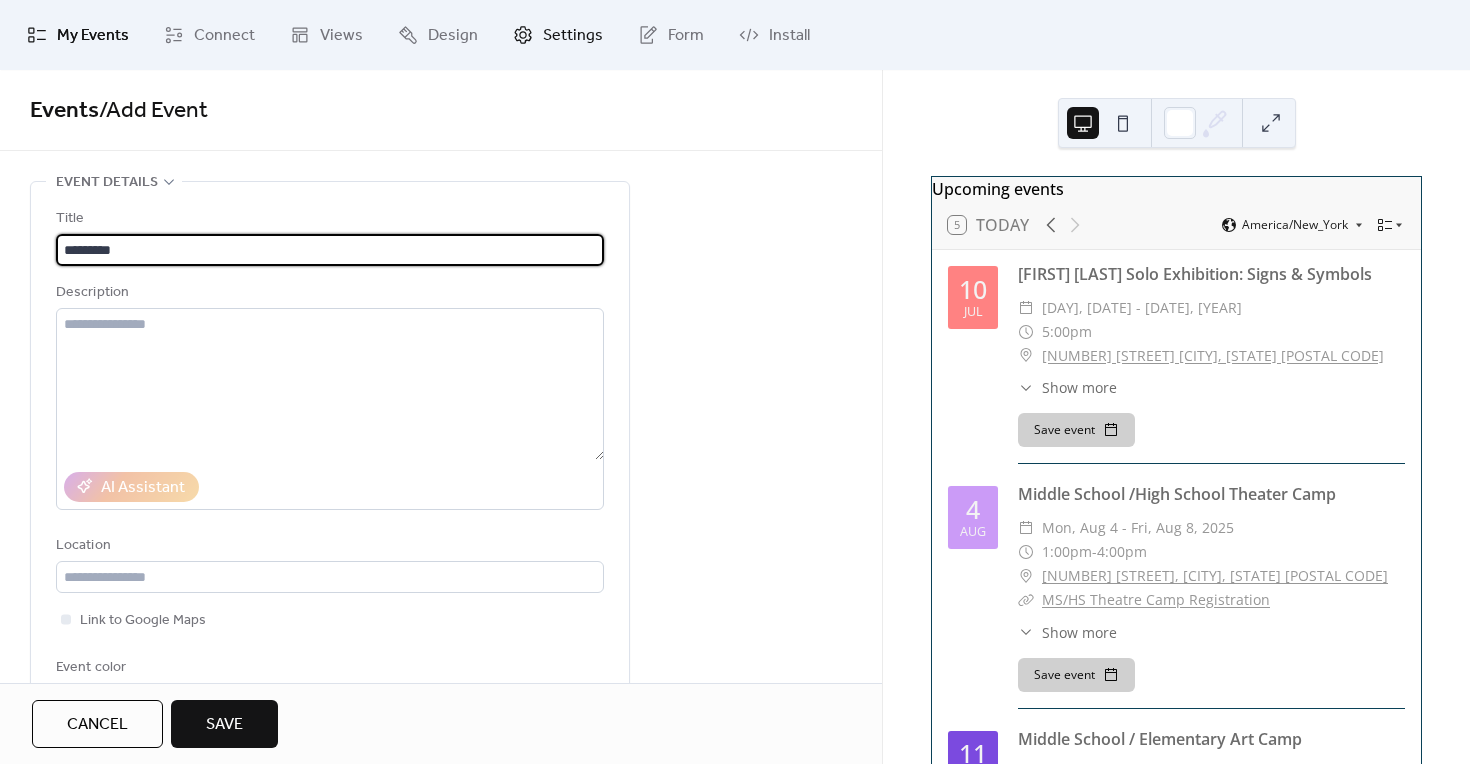 type on "*********" 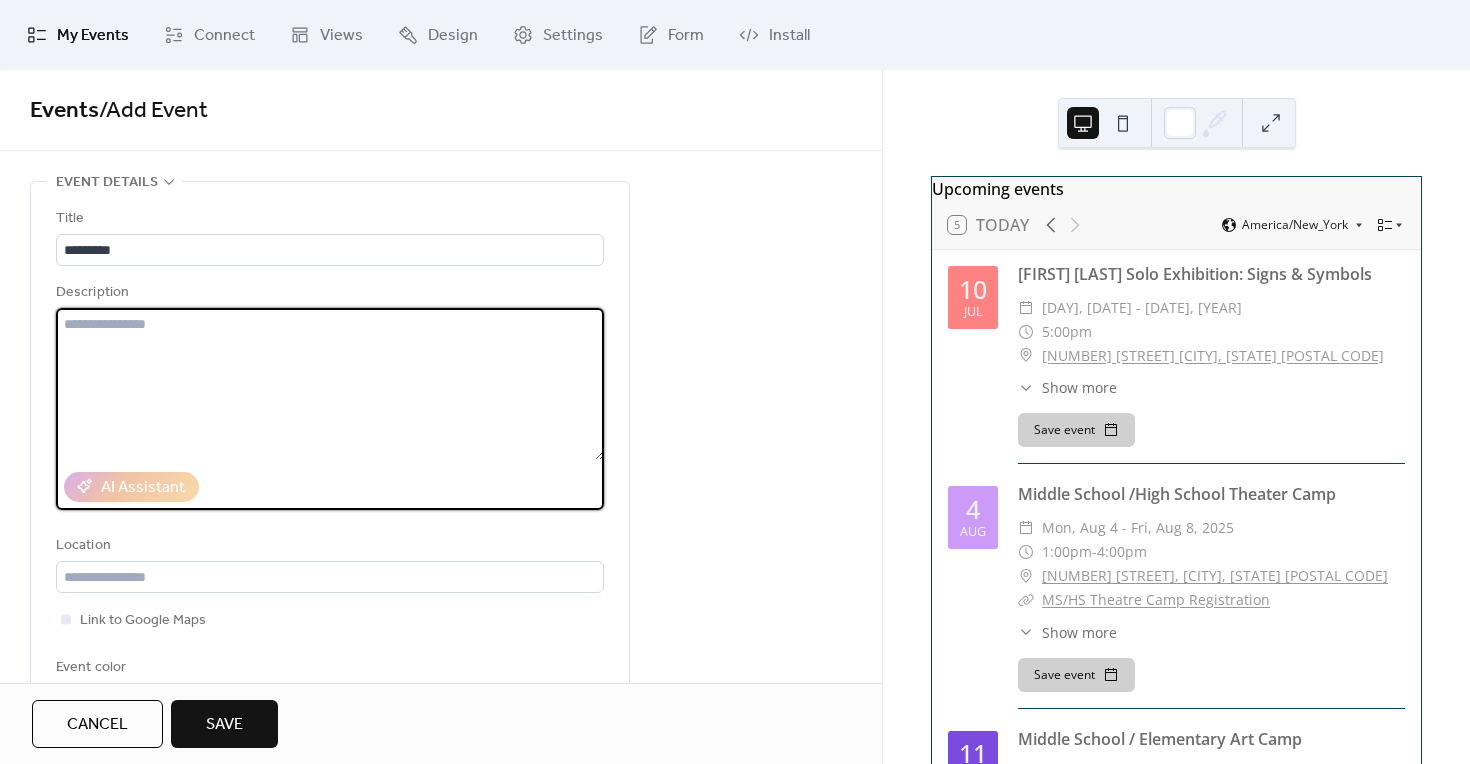 paste on "**********" 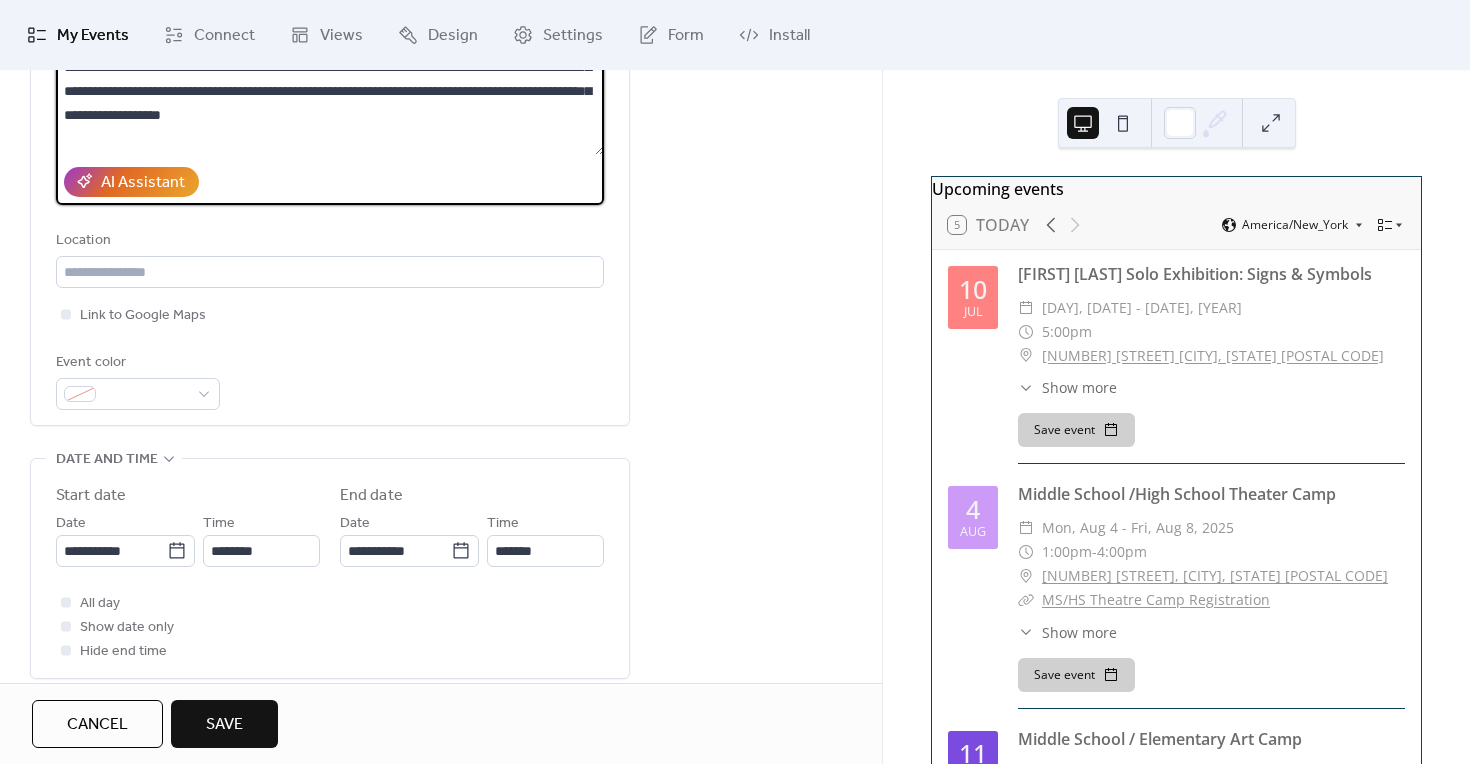 scroll, scrollTop: 327, scrollLeft: 0, axis: vertical 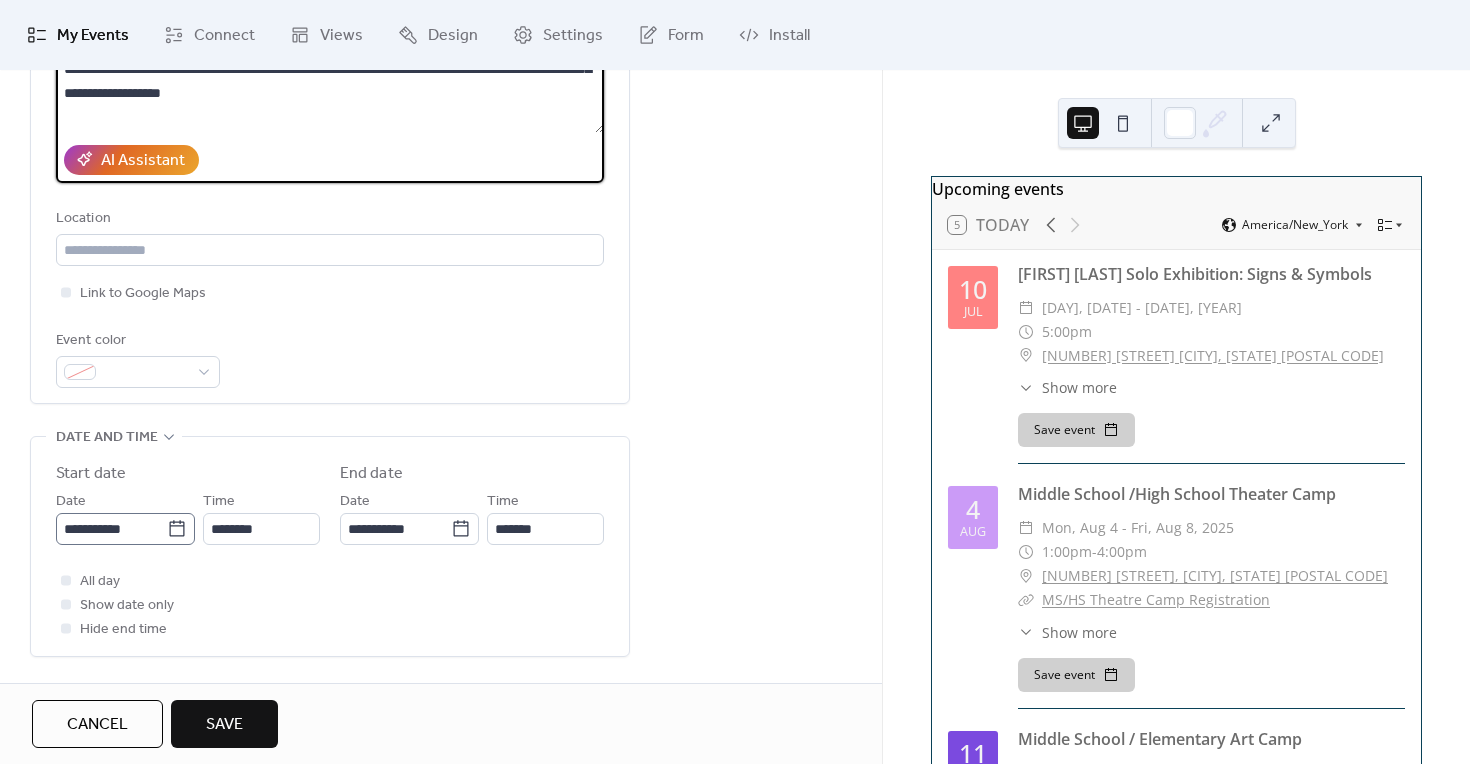 type on "**********" 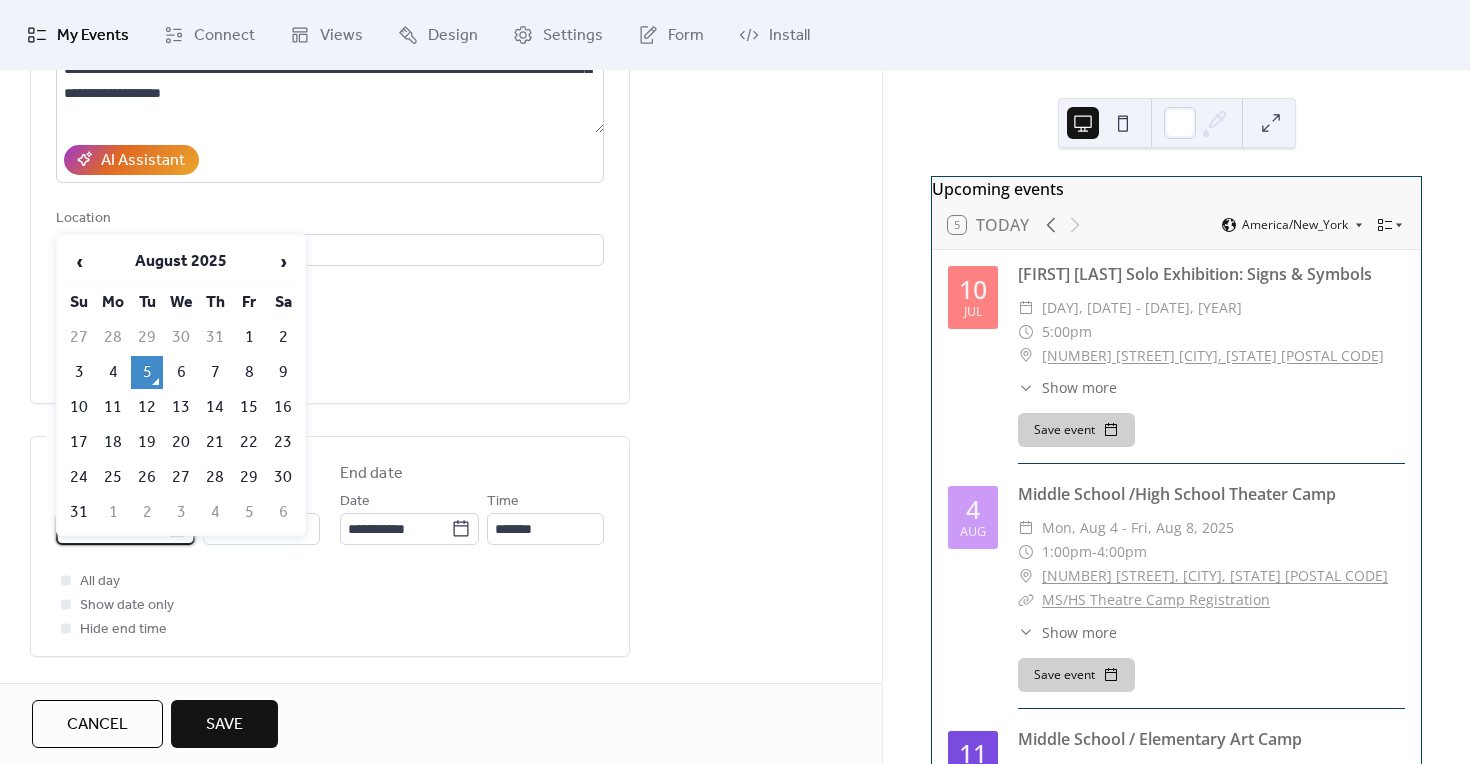 click on "**********" at bounding box center [735, 382] 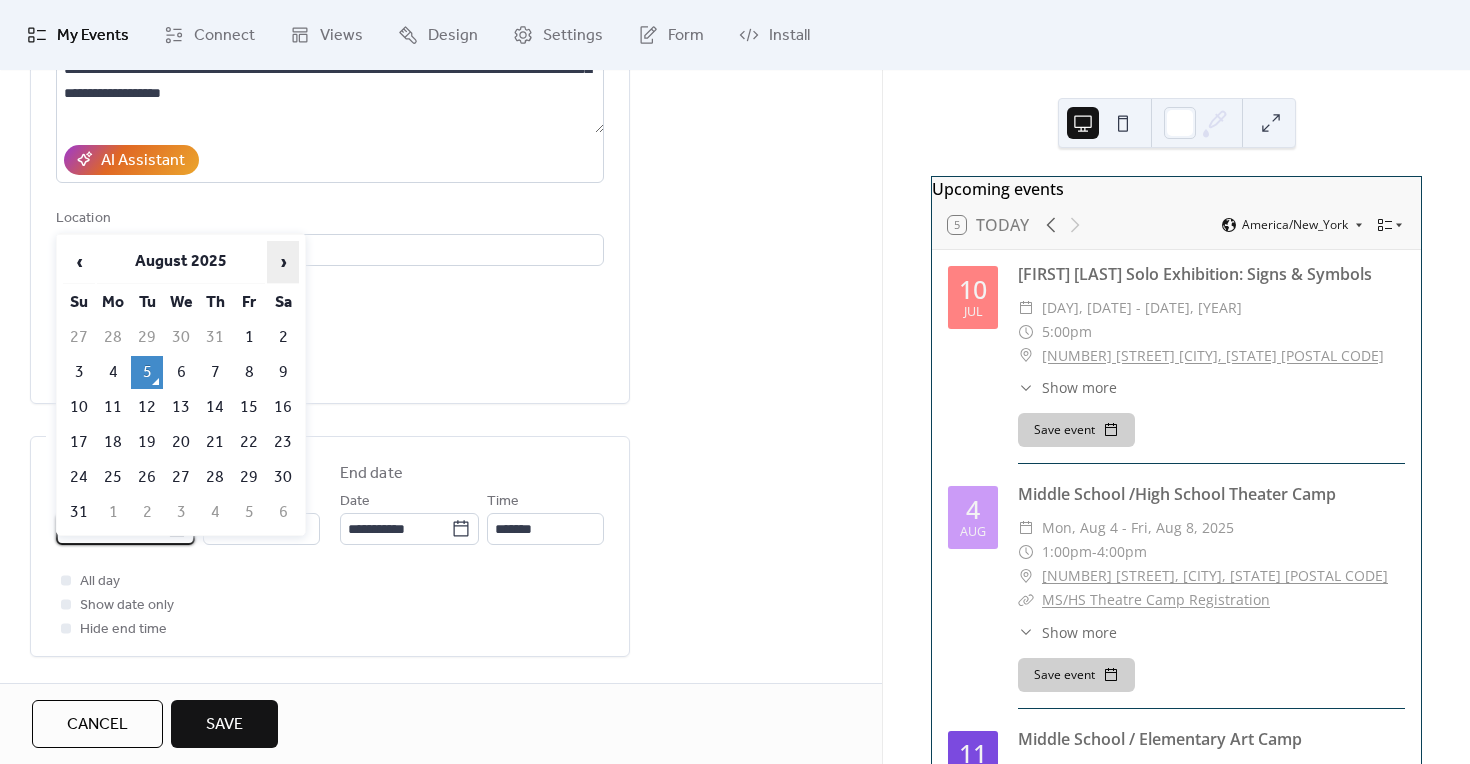 click on "›" at bounding box center [283, 262] 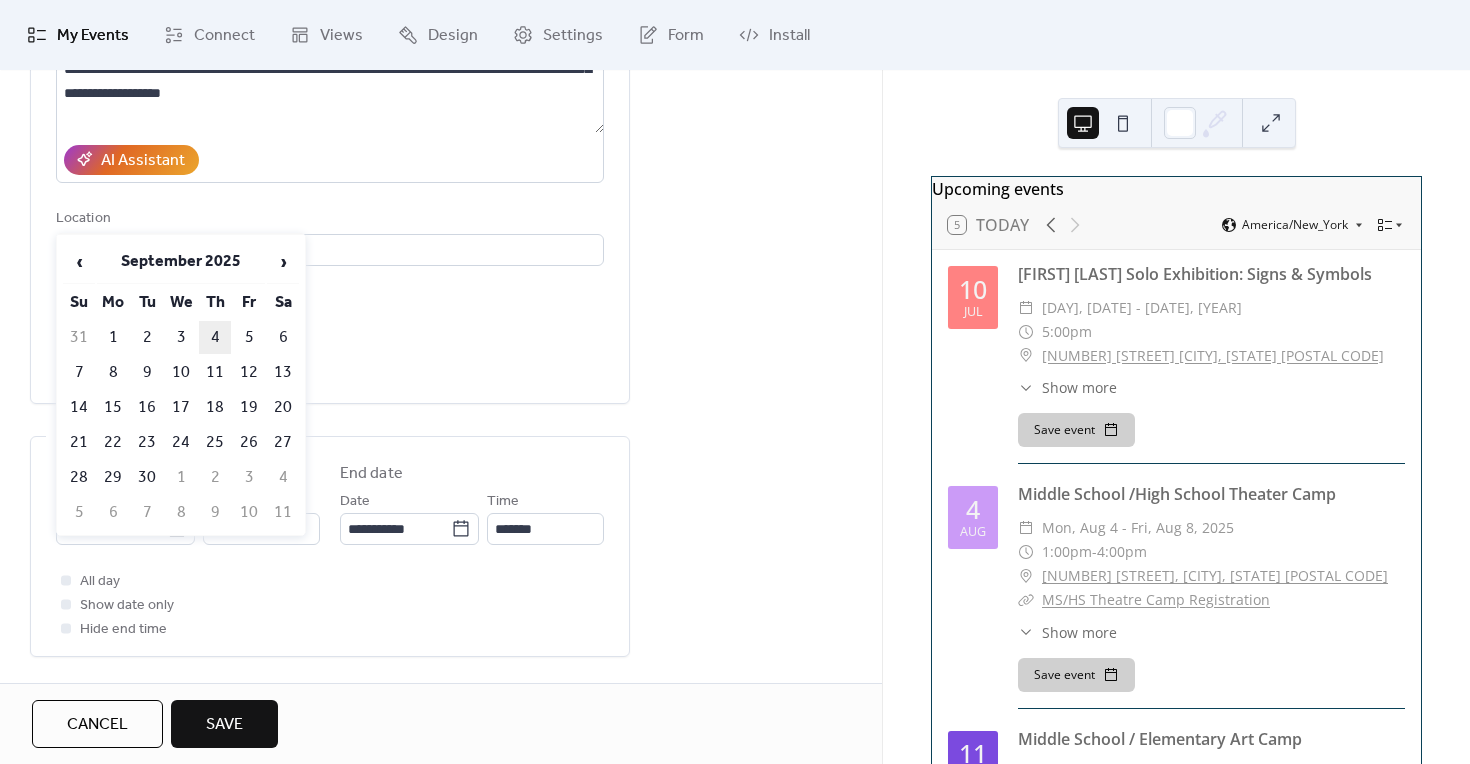 click on "4" at bounding box center [215, 337] 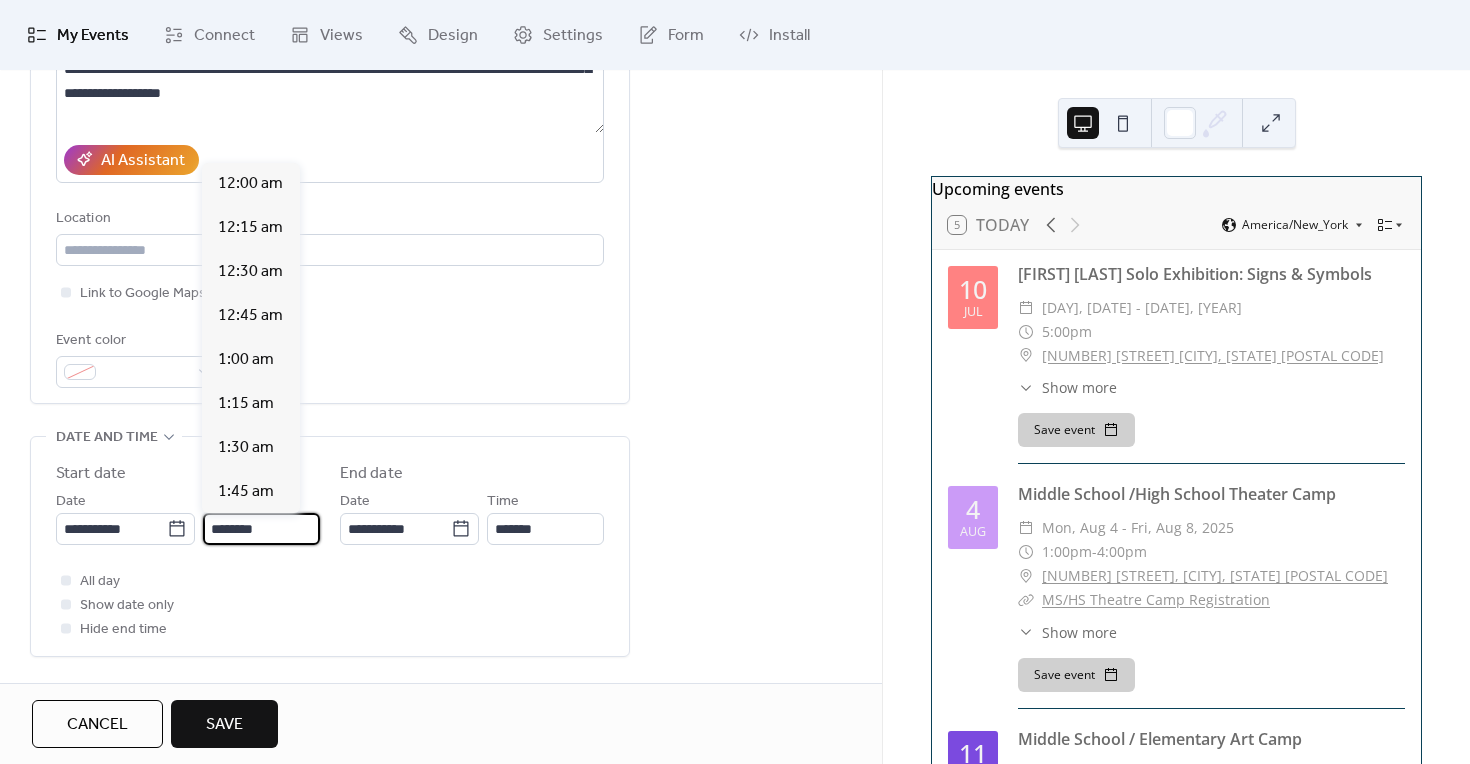 click on "********" at bounding box center [261, 529] 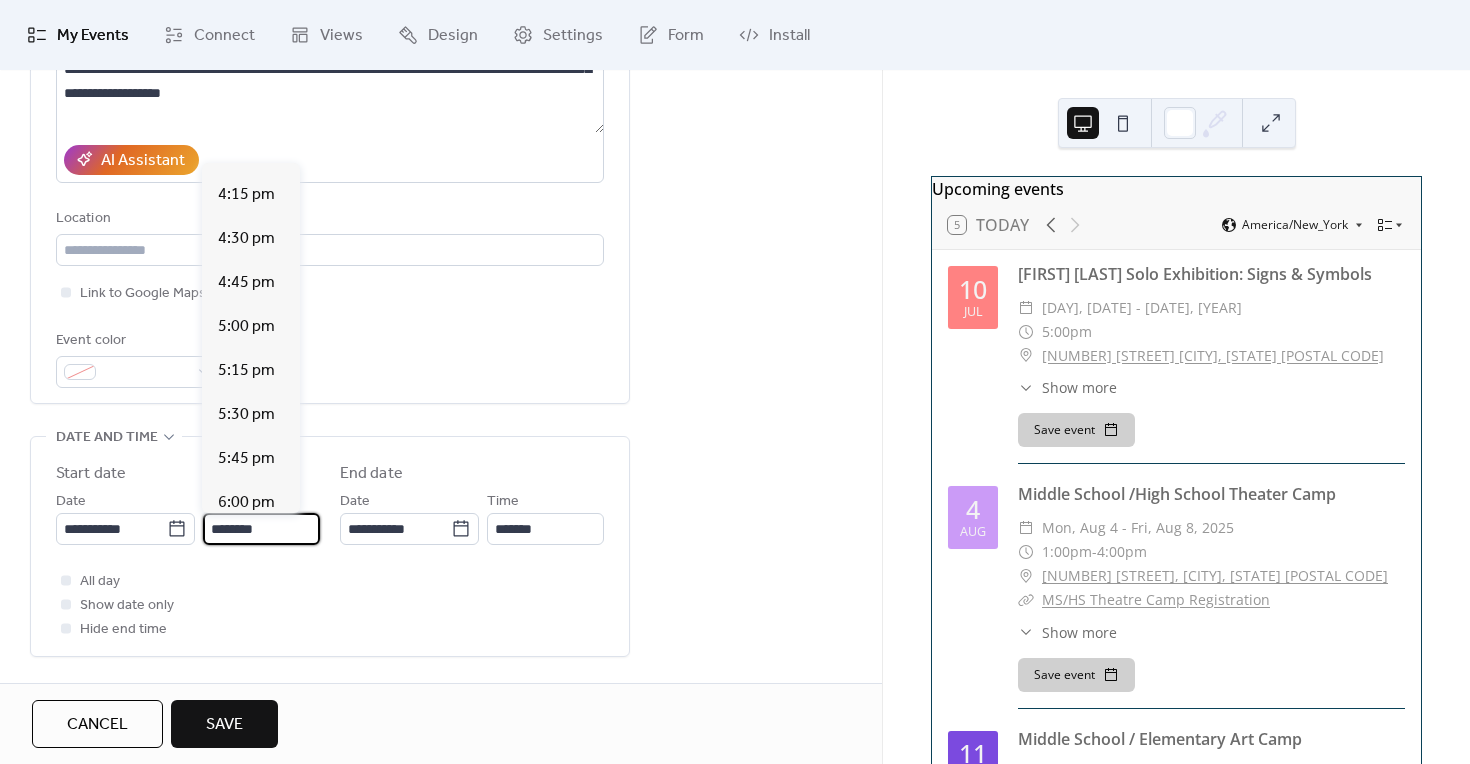 scroll, scrollTop: 3077, scrollLeft: 0, axis: vertical 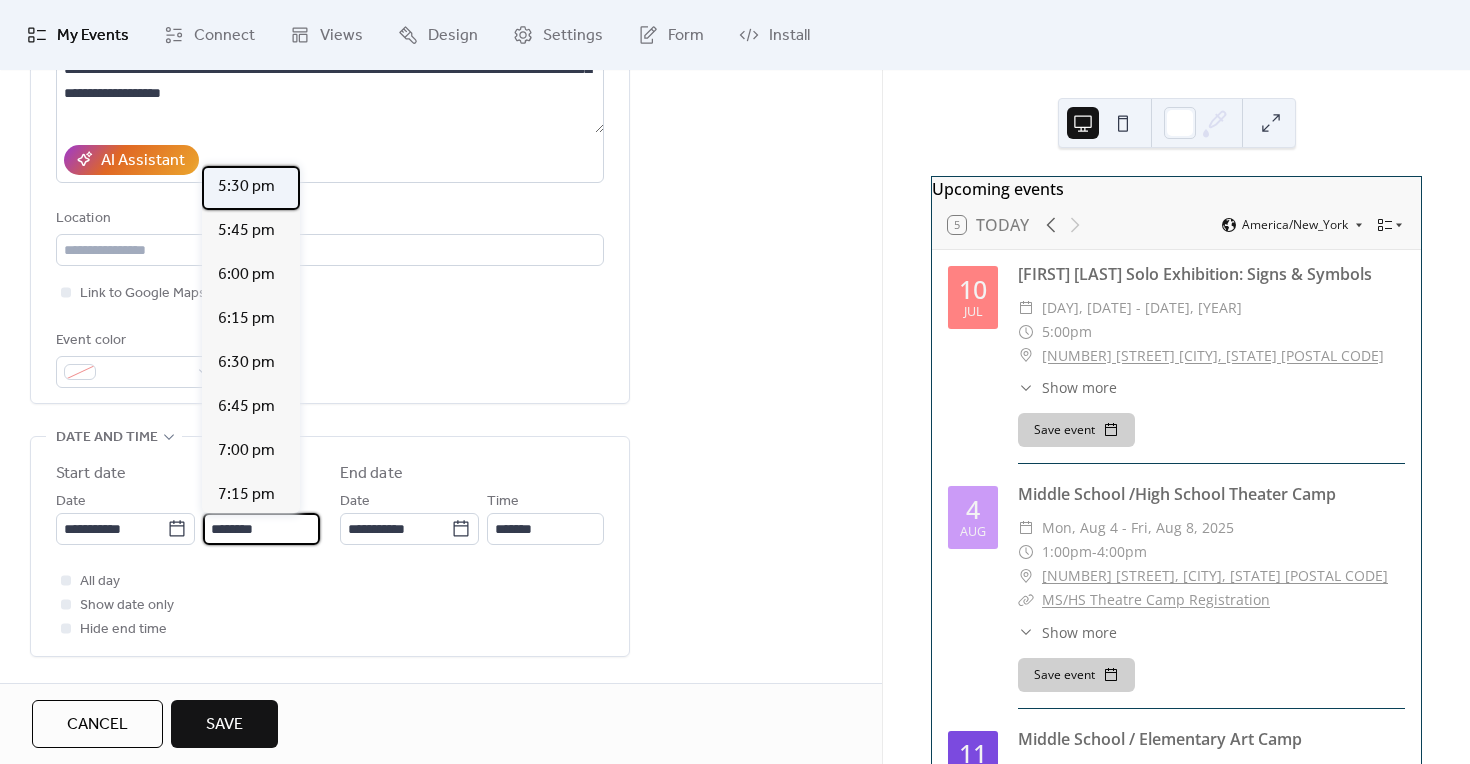 click on "5:30 pm" at bounding box center (246, 187) 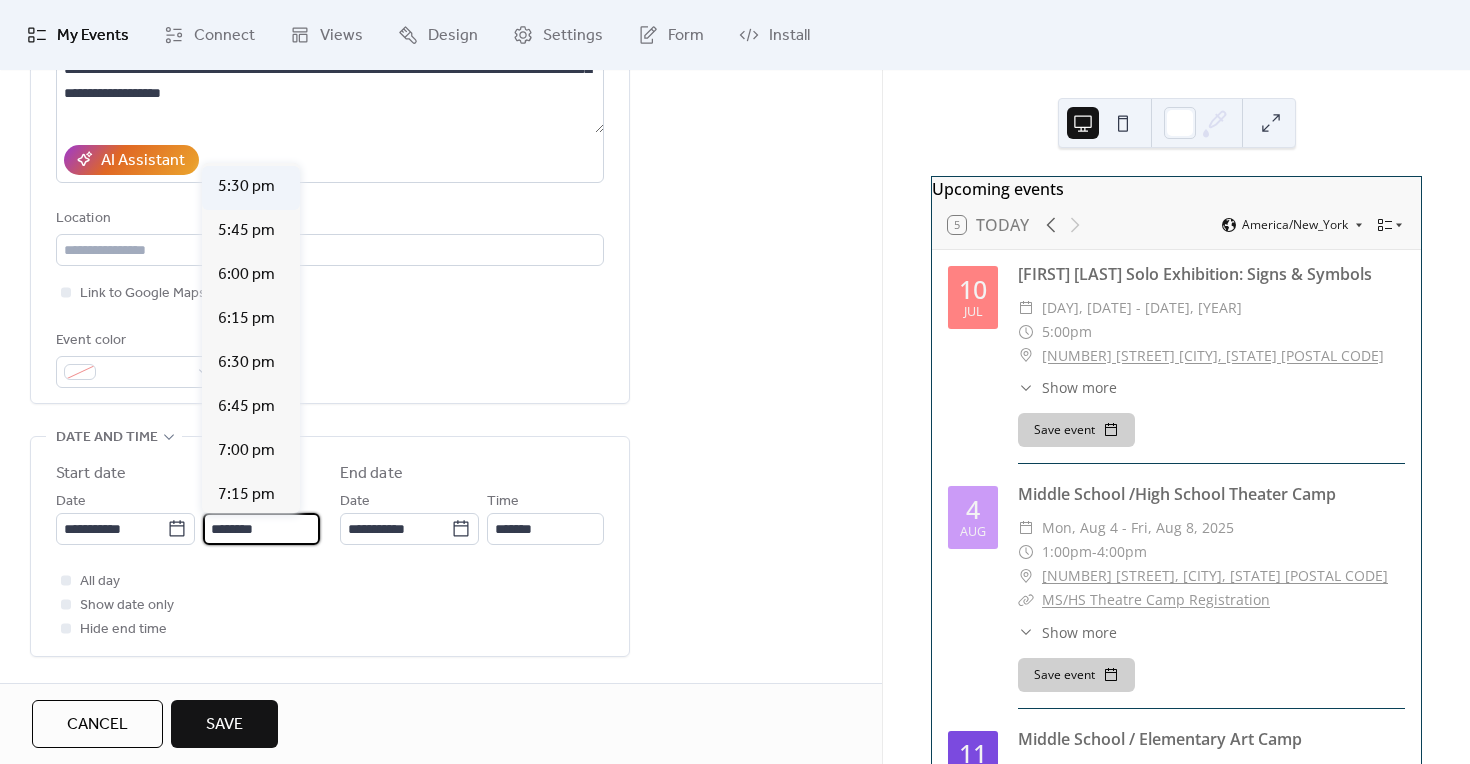 type on "*******" 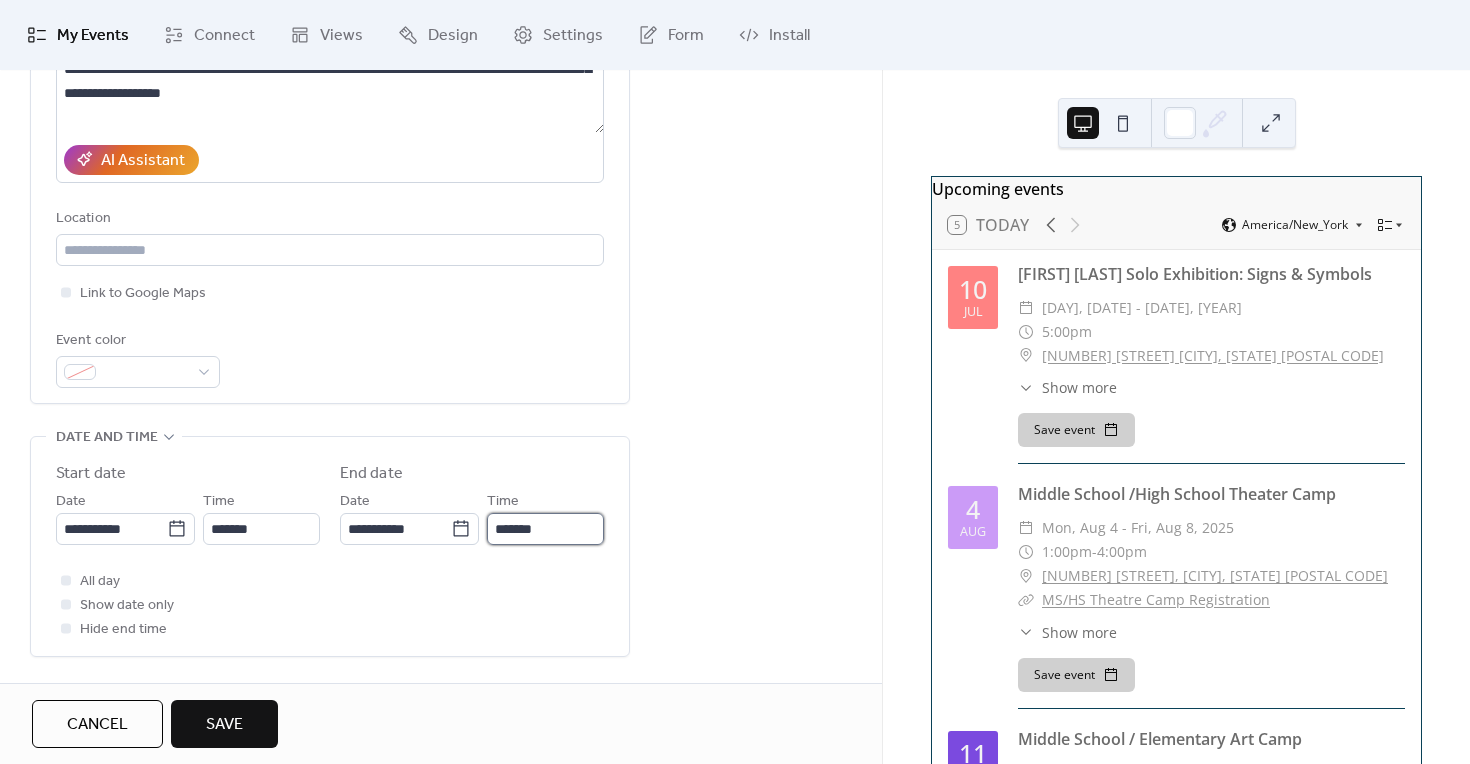 click on "*******" at bounding box center (545, 529) 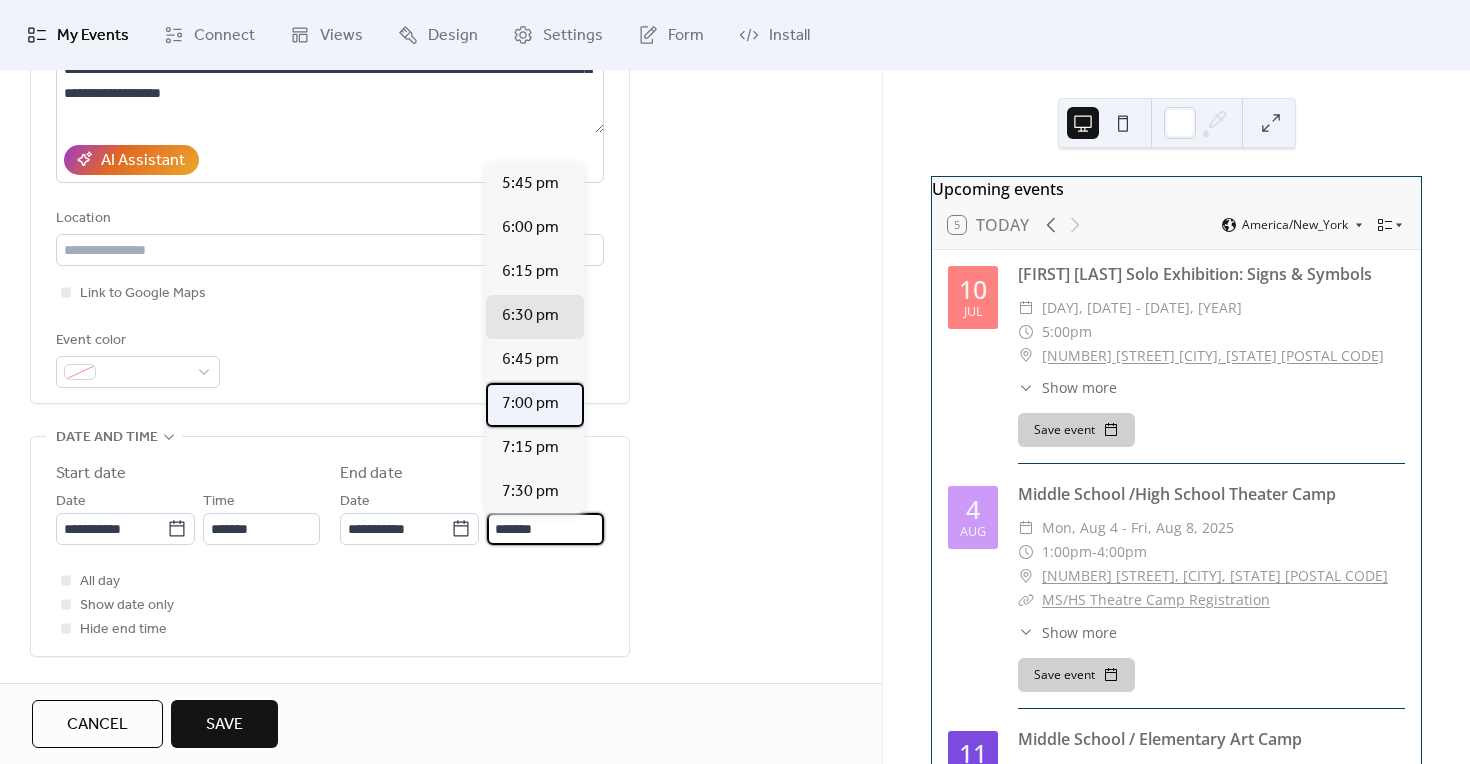 click on "7:00 pm" at bounding box center [535, 405] 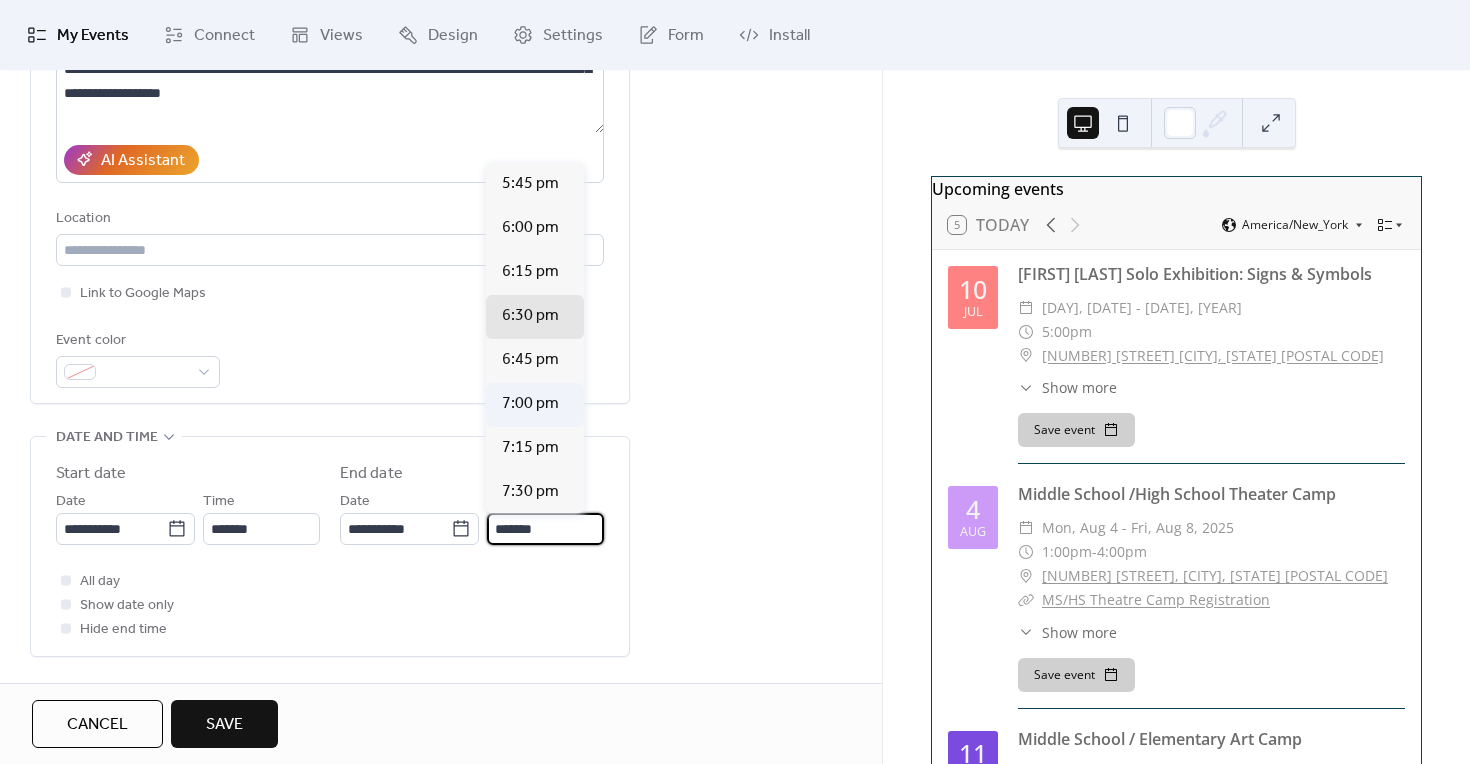 type on "*******" 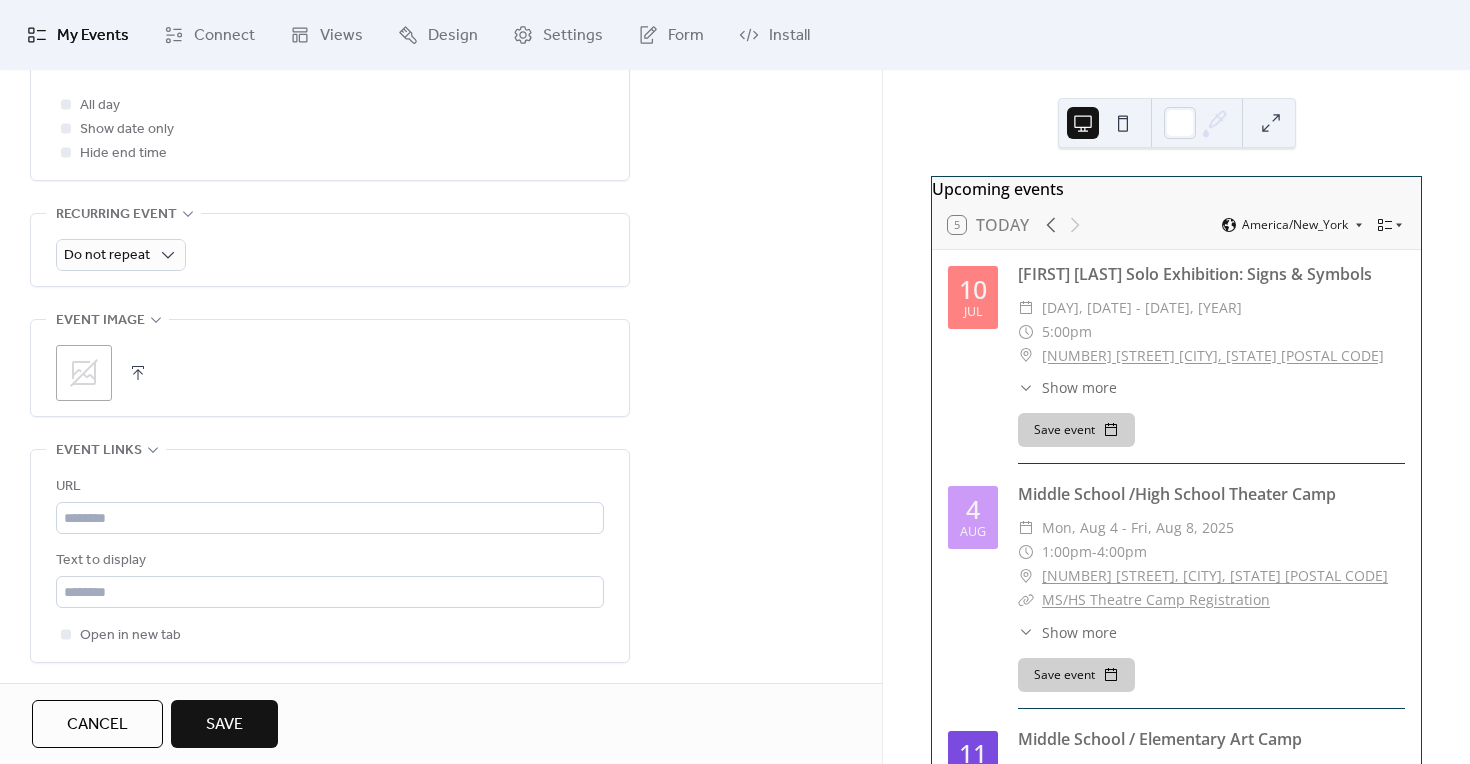 scroll, scrollTop: 828, scrollLeft: 0, axis: vertical 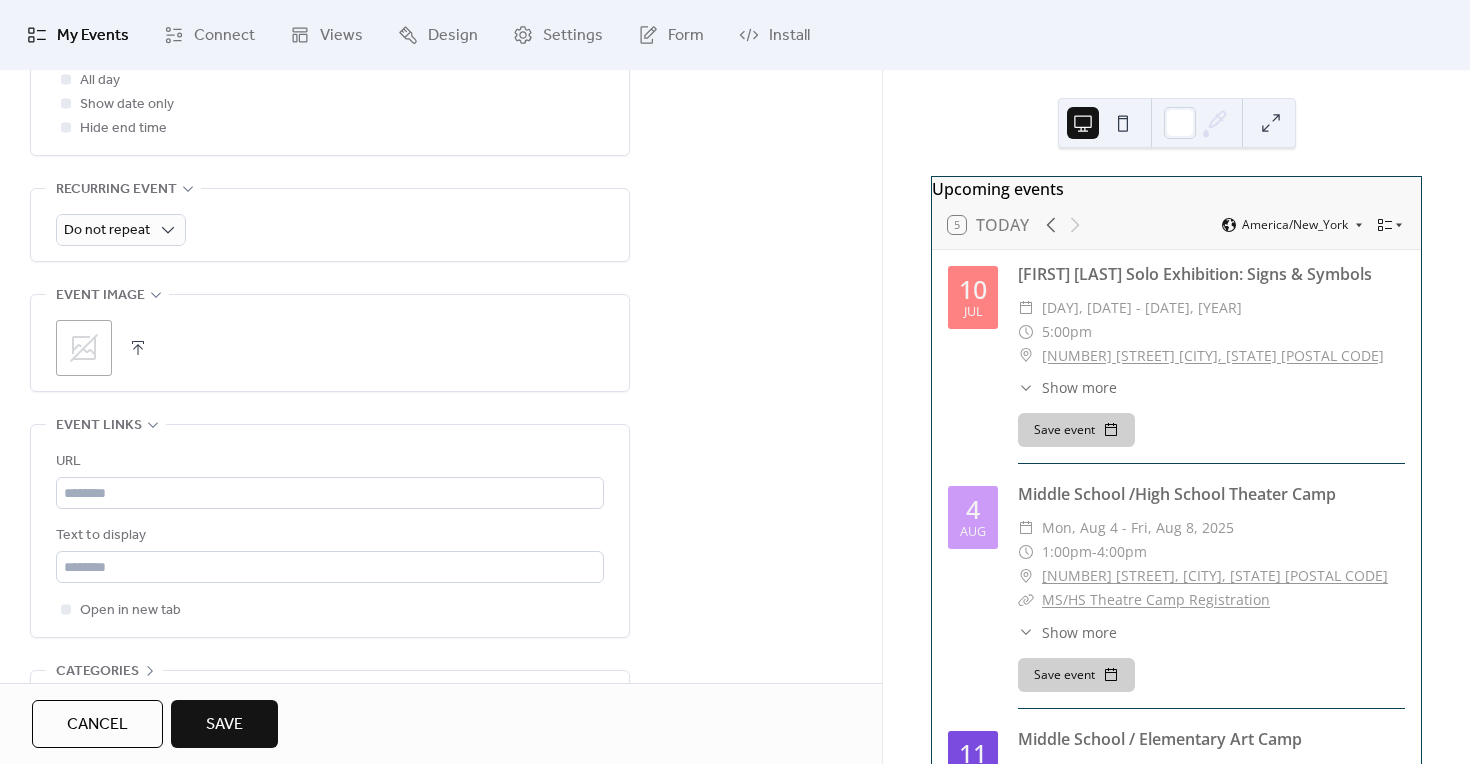 click 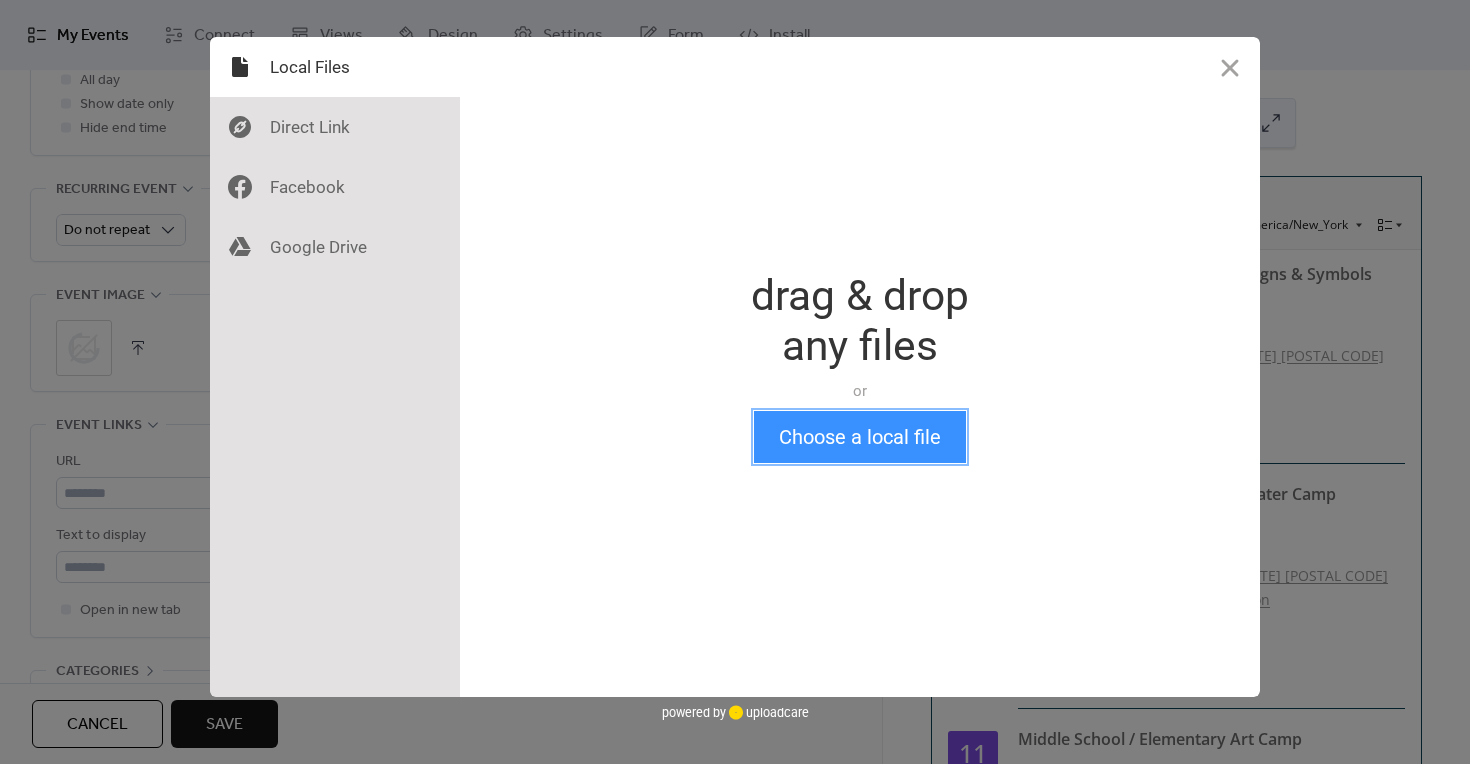 click on "Choose a local file" at bounding box center (860, 437) 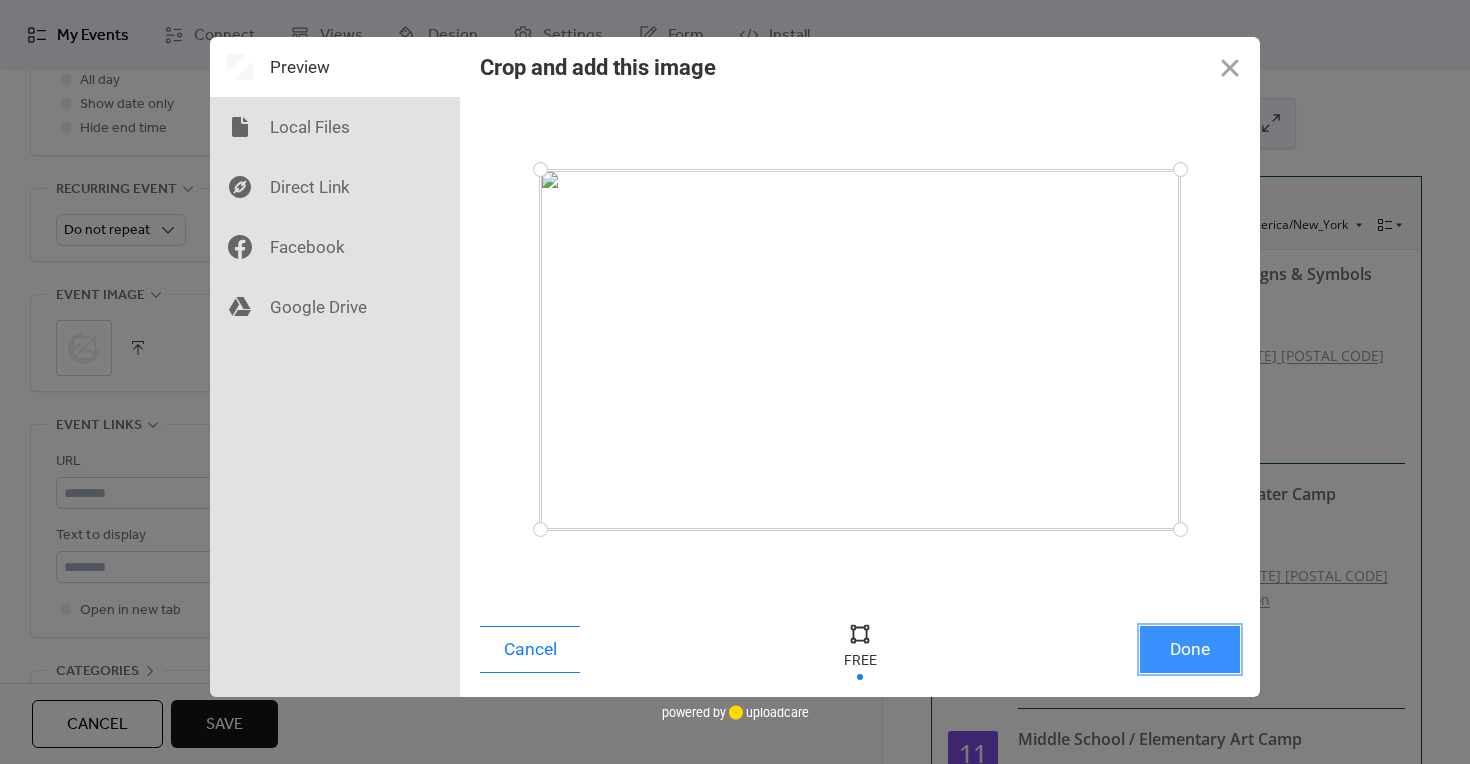 click on "Done" at bounding box center (1190, 649) 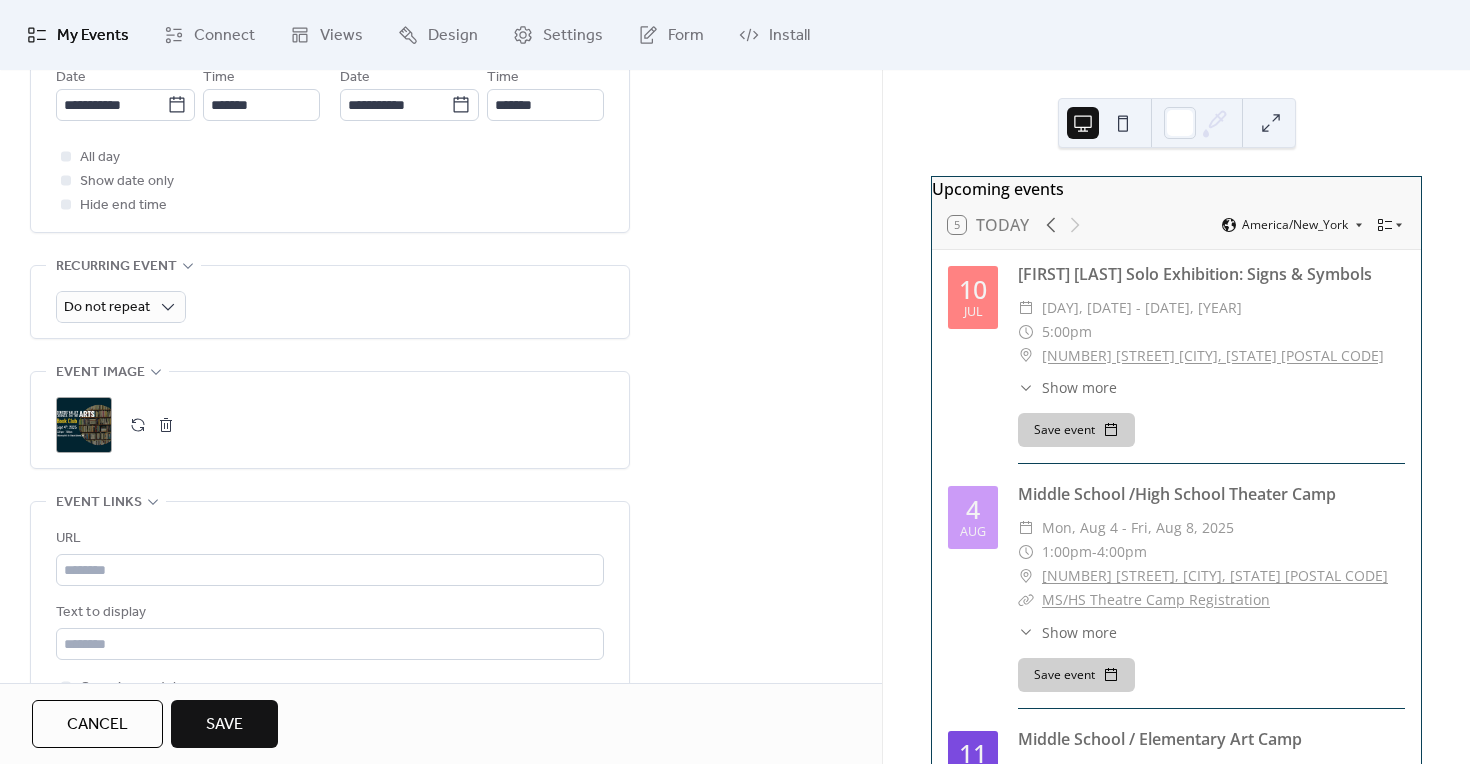 scroll, scrollTop: 54, scrollLeft: 0, axis: vertical 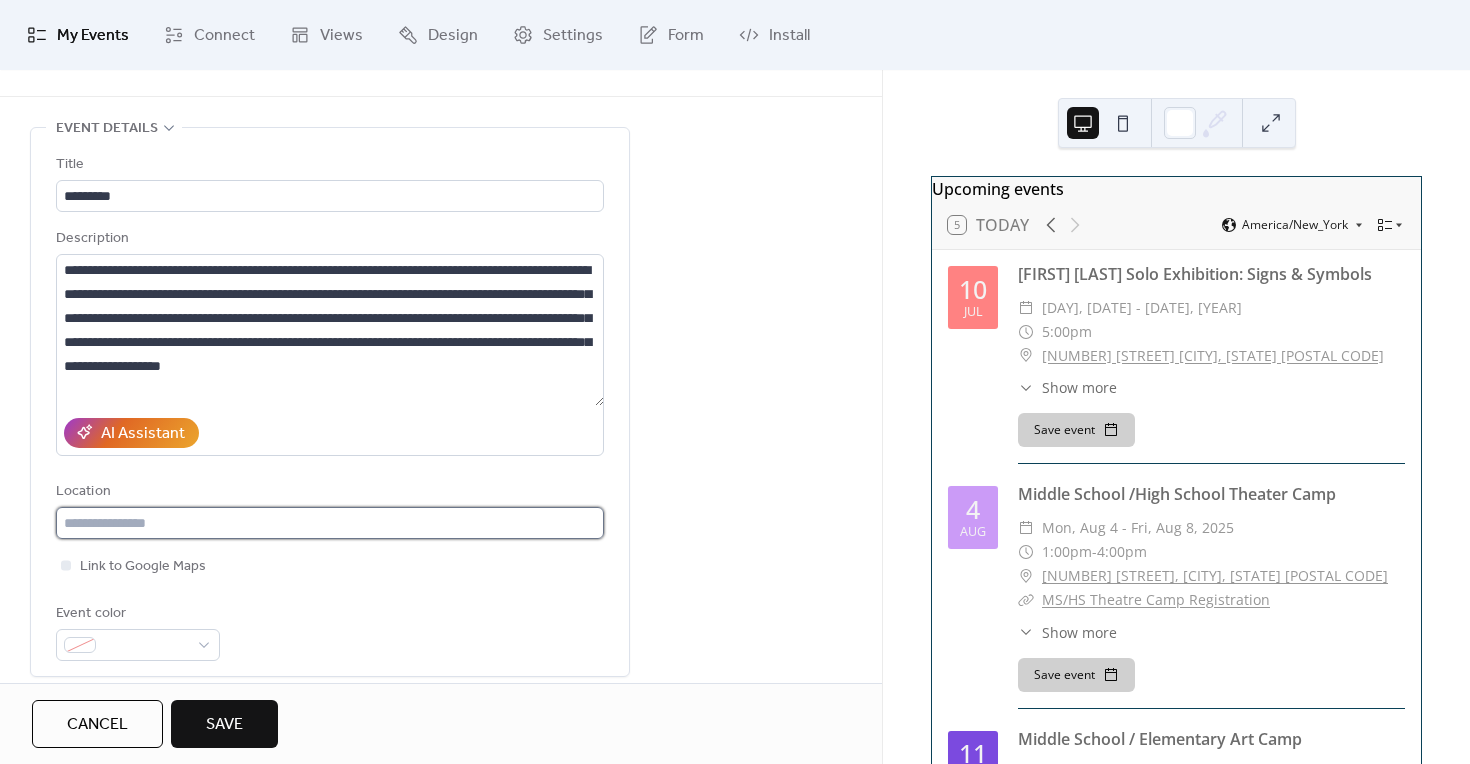 click at bounding box center [330, 523] 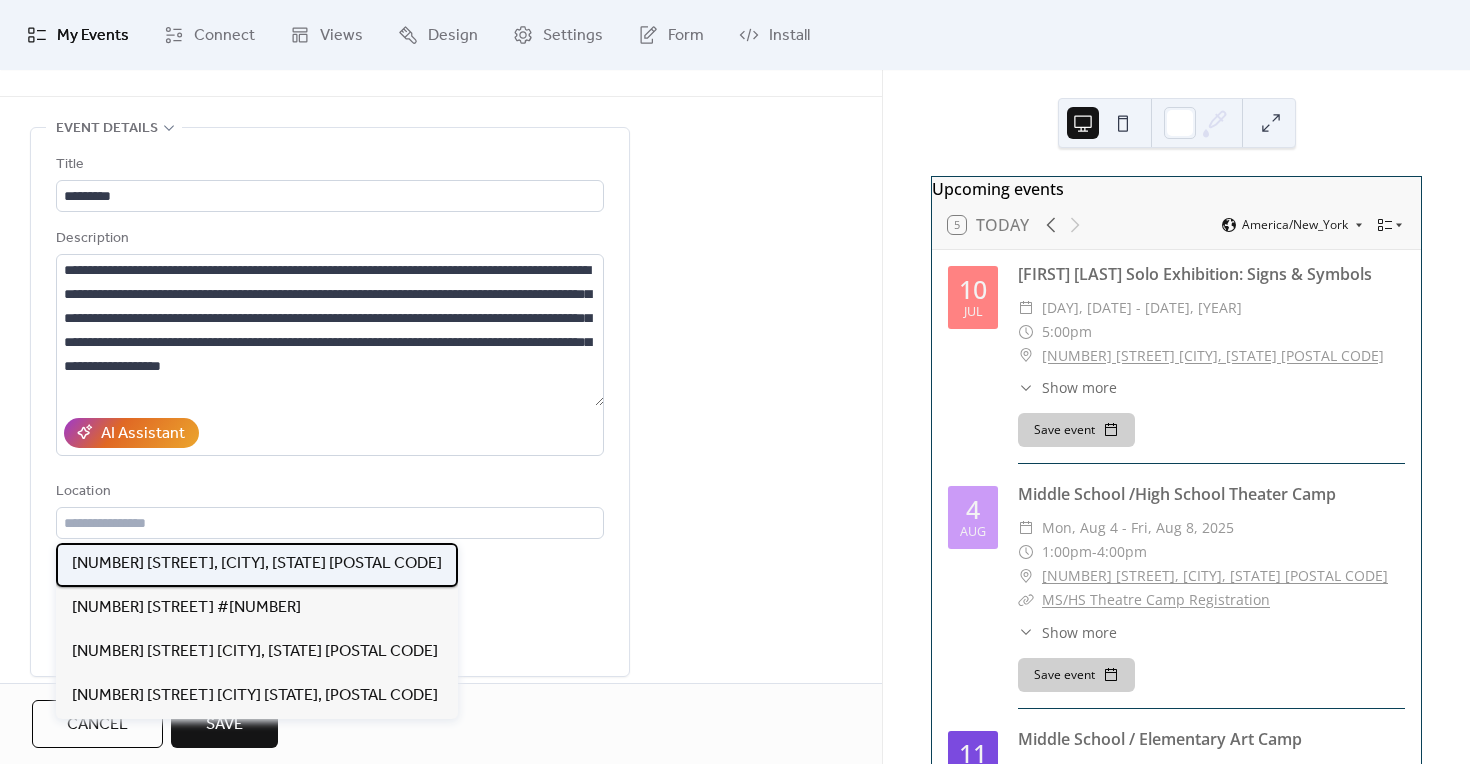 click on "[NUMBER] [STREET], [CITY], [STATE] [POSTAL CODE]" at bounding box center (257, 564) 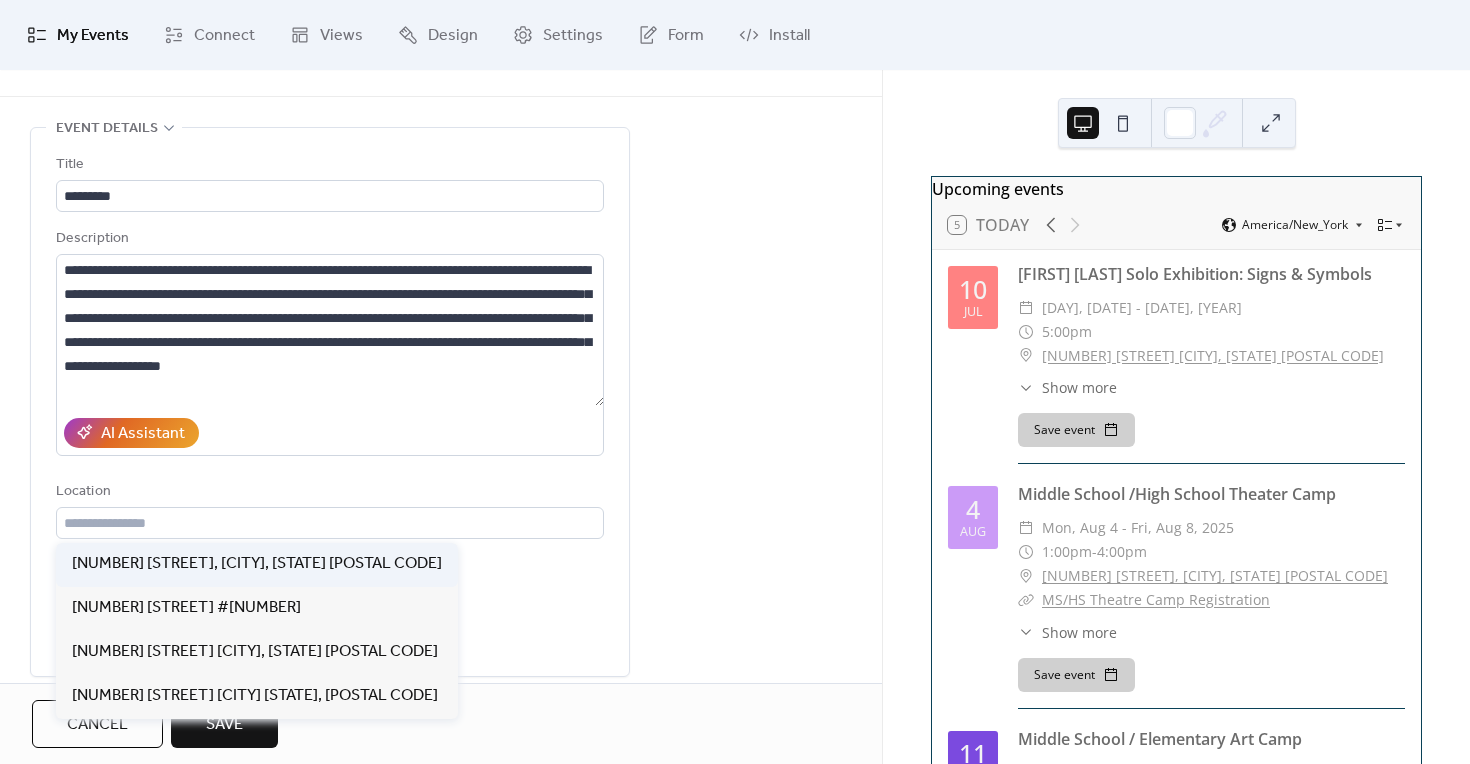 type on "**********" 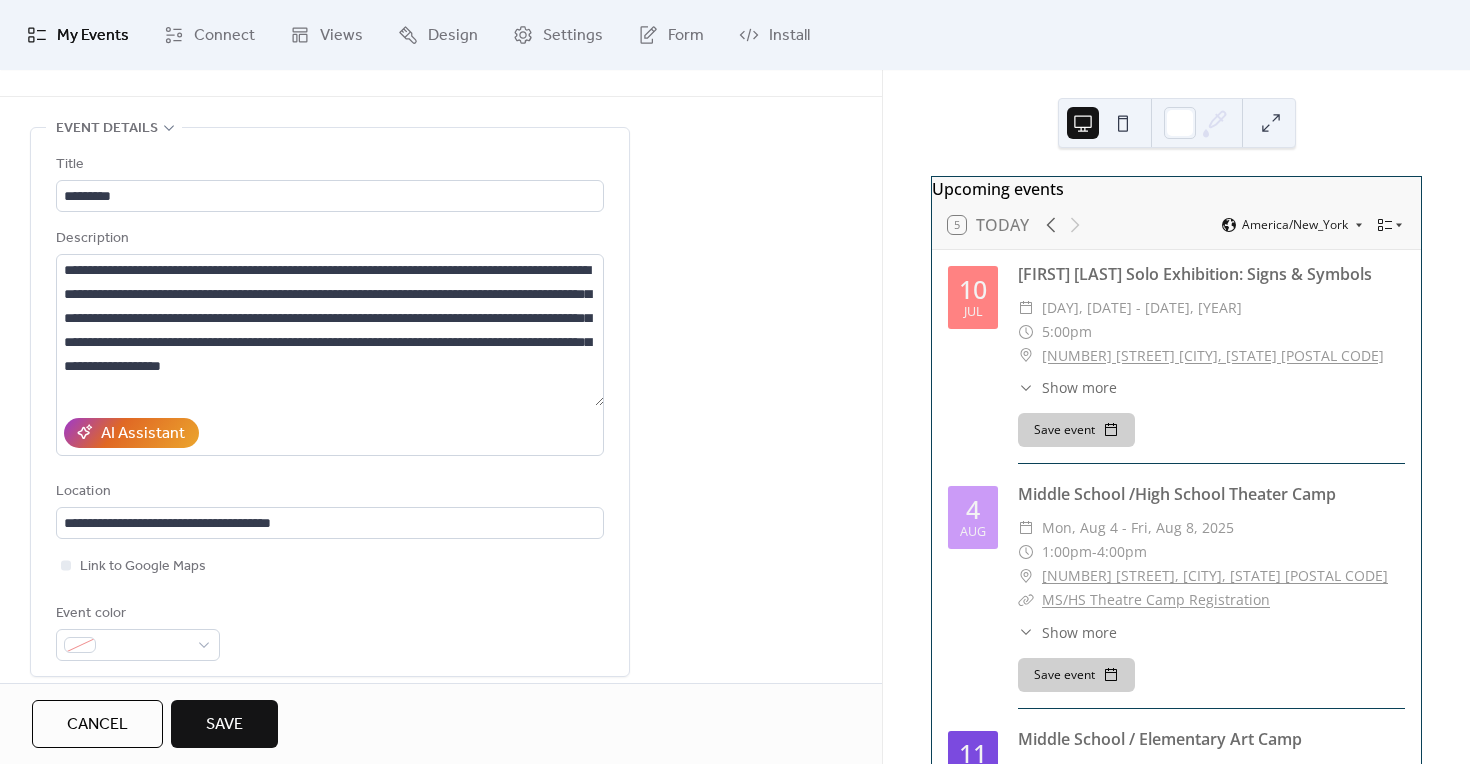 click on "Save" at bounding box center [224, 724] 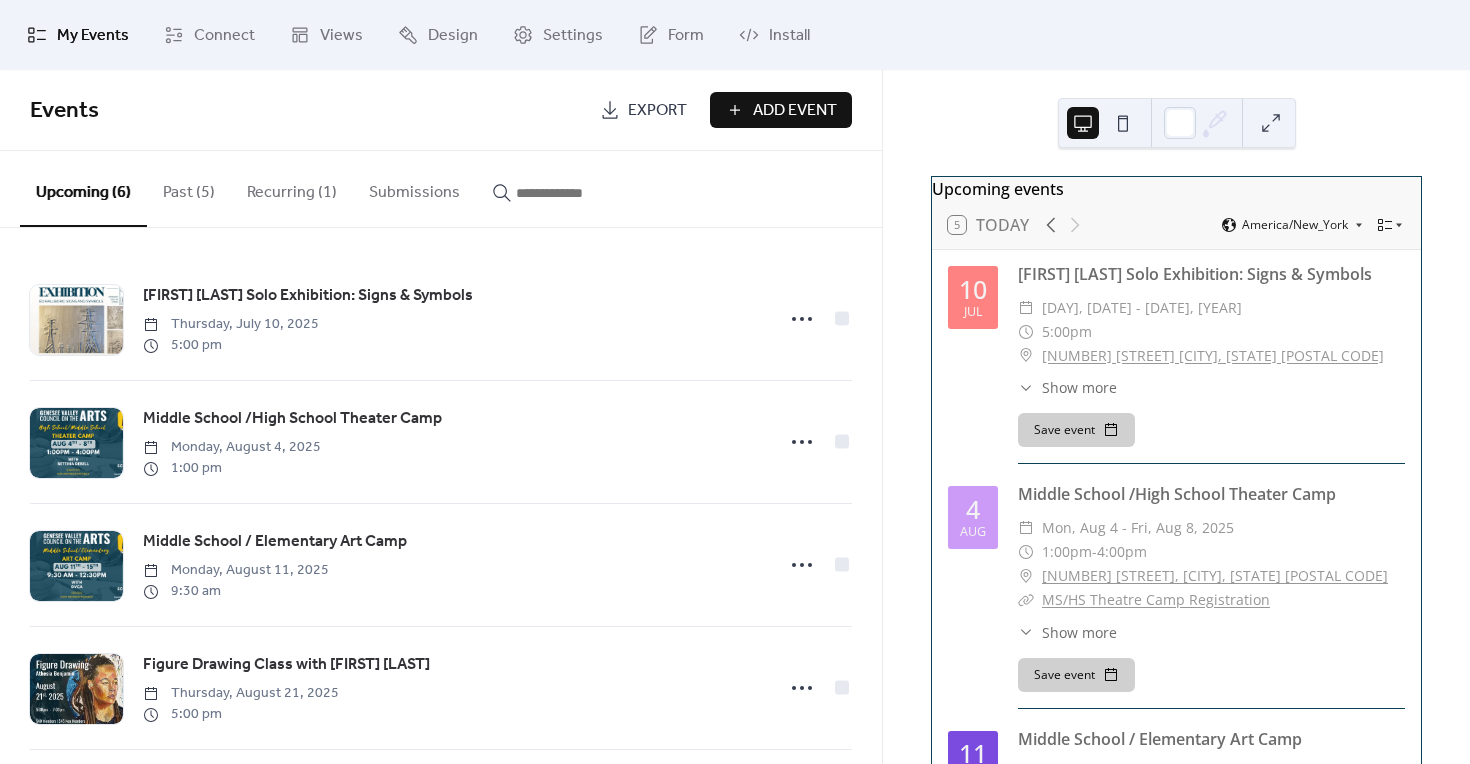 click on "Add Event" at bounding box center (795, 111) 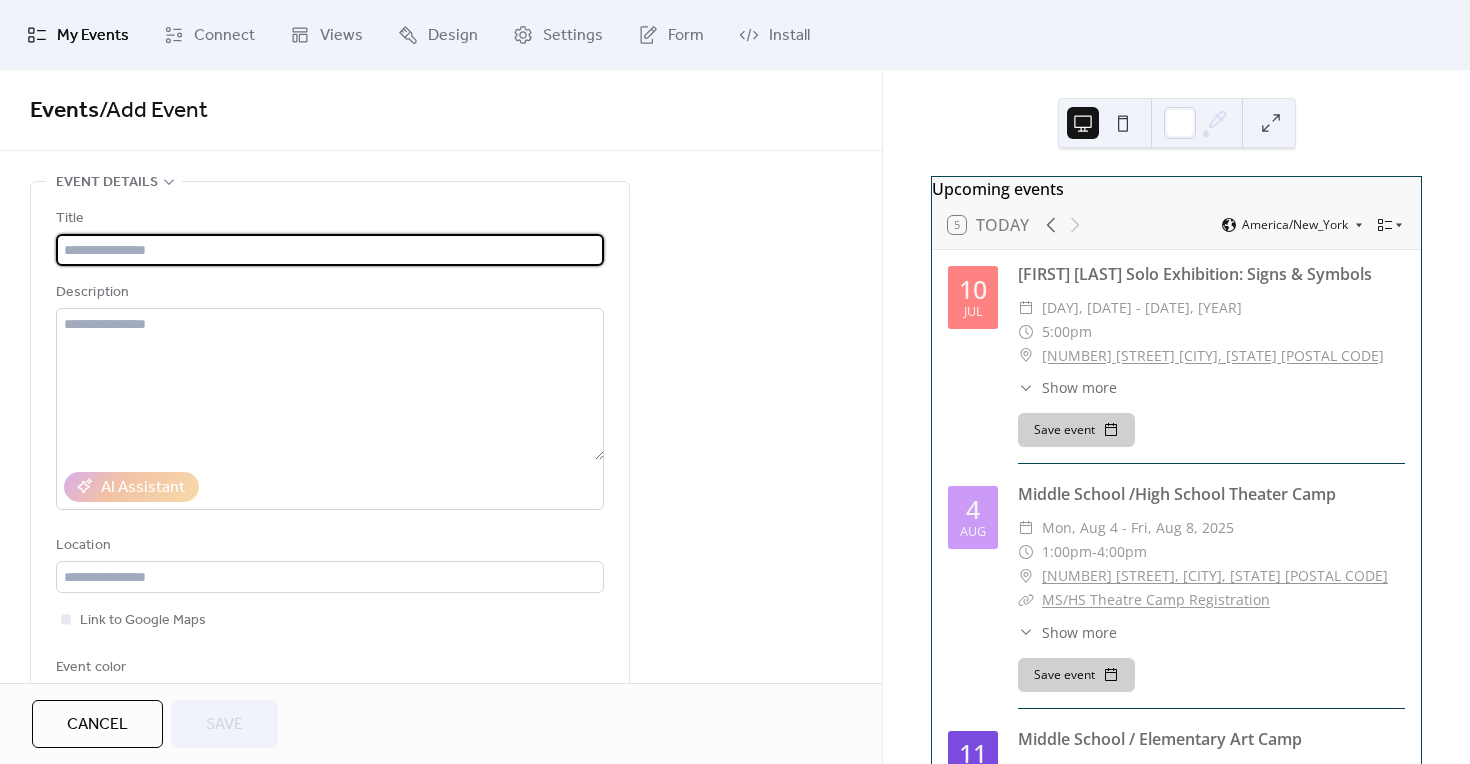 click at bounding box center [330, 250] 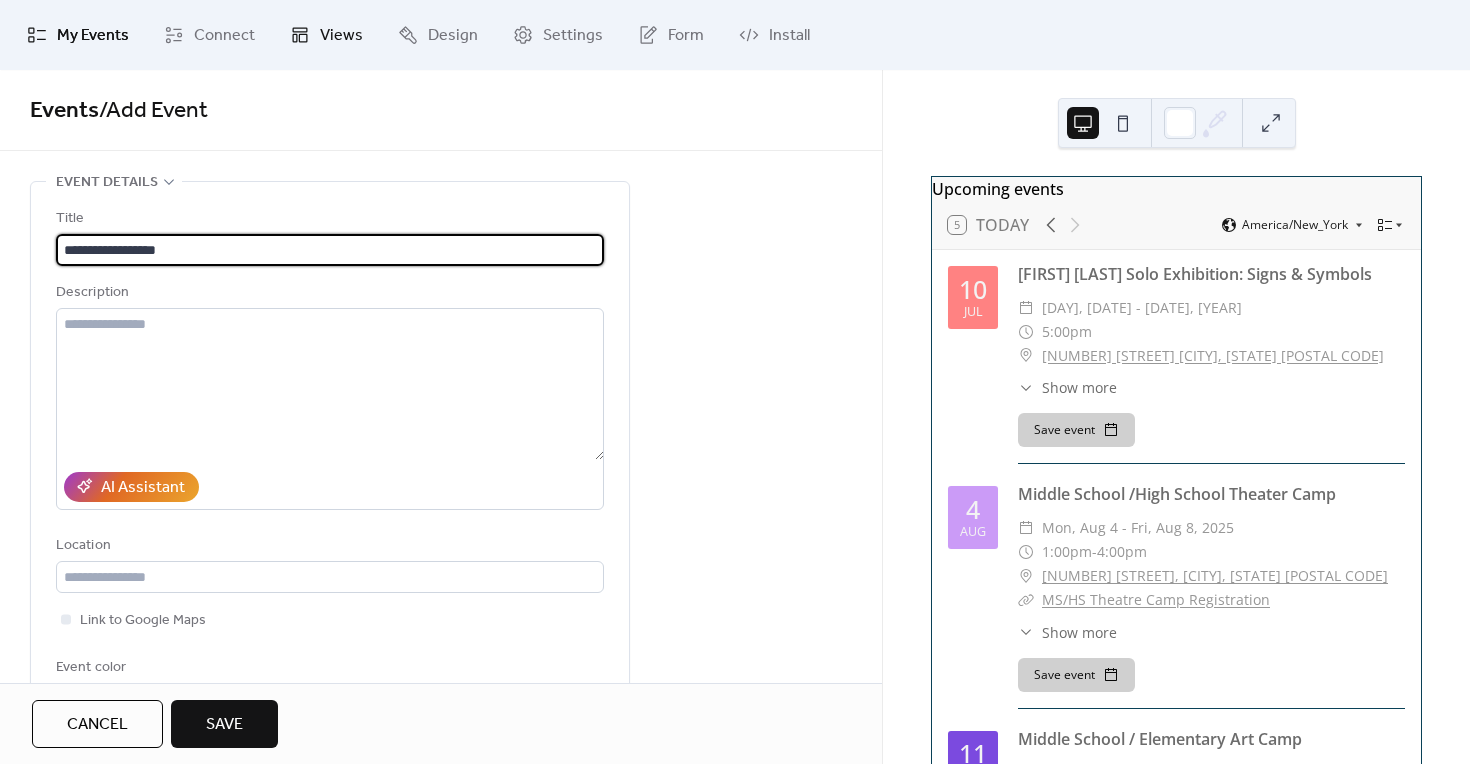 type on "**********" 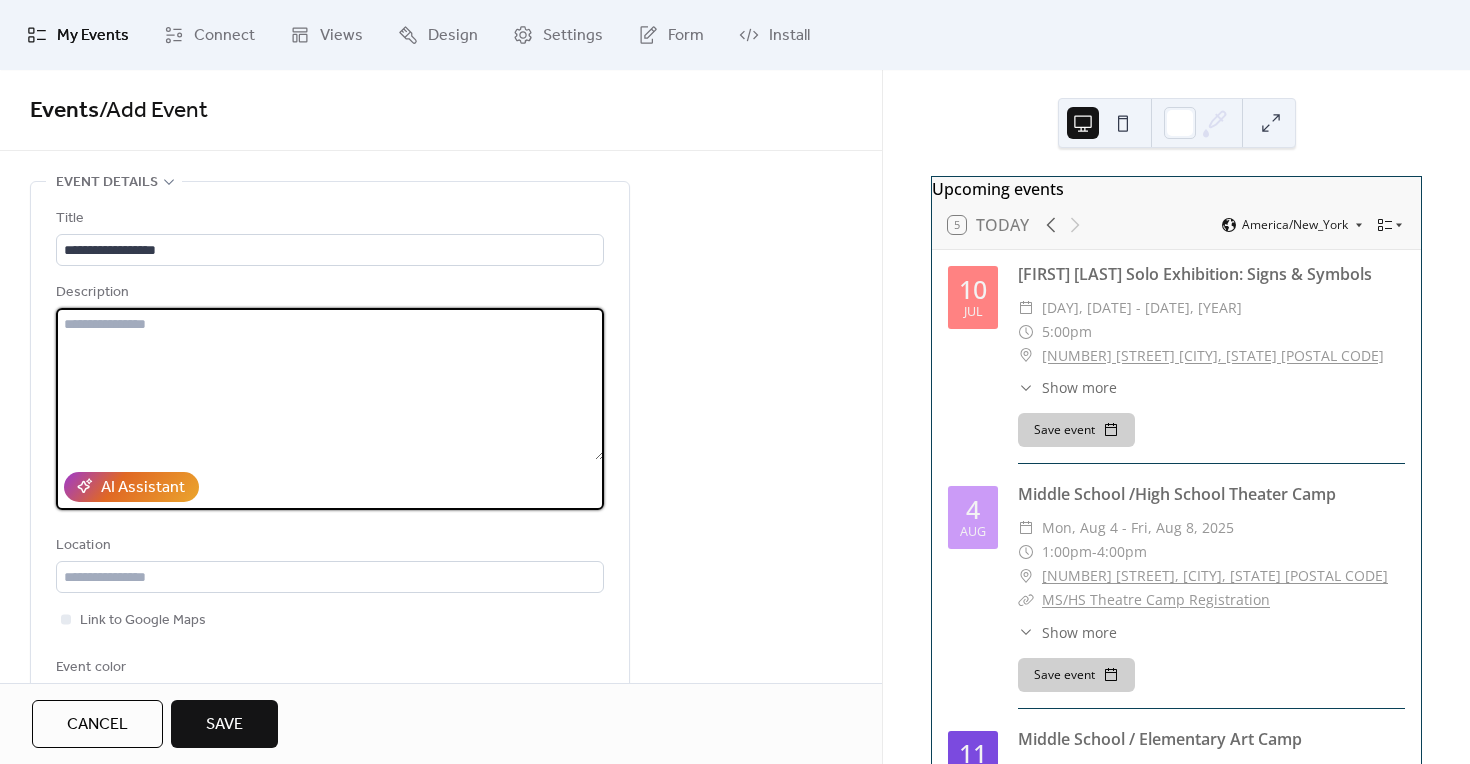 paste on "**********" 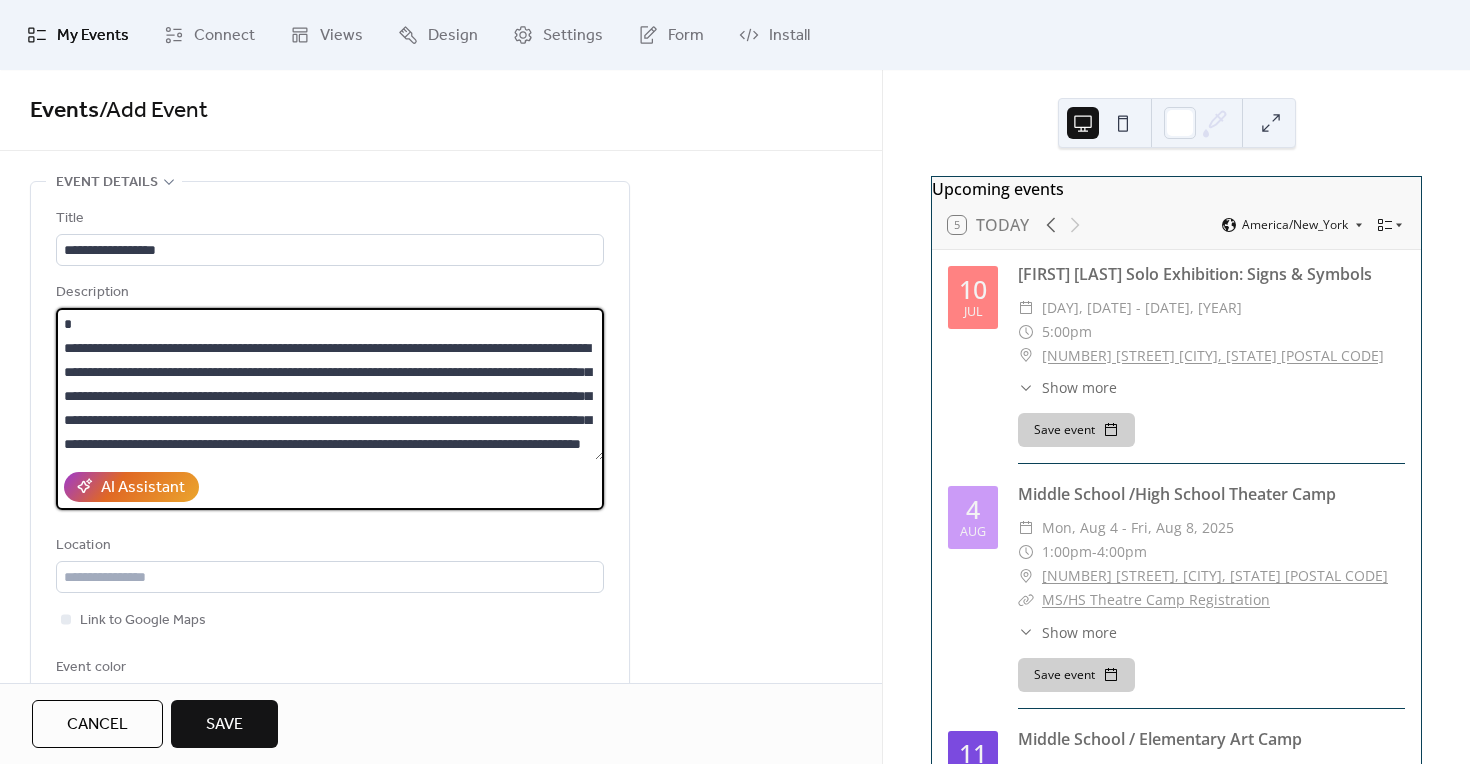 scroll, scrollTop: 0, scrollLeft: 0, axis: both 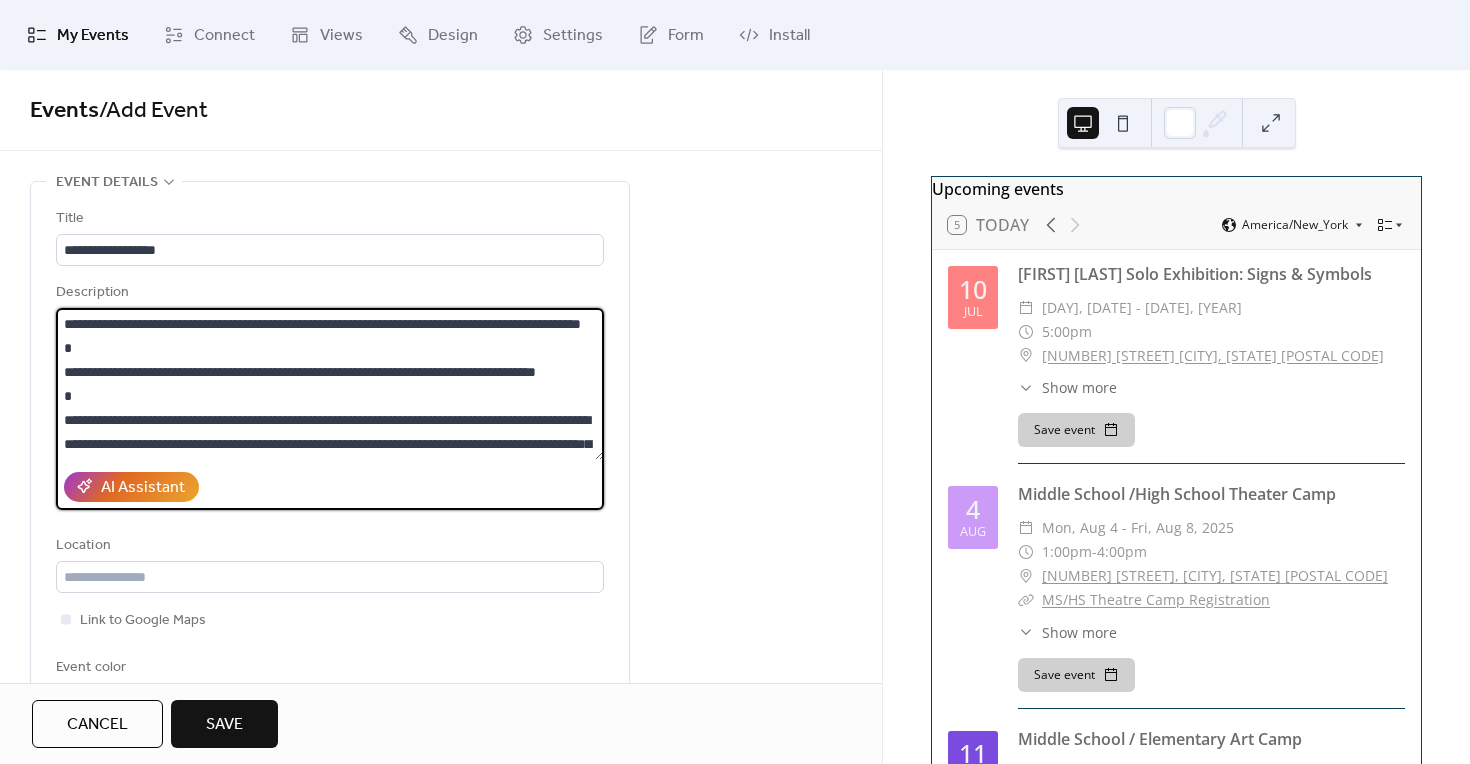 click on "**********" at bounding box center (330, 384) 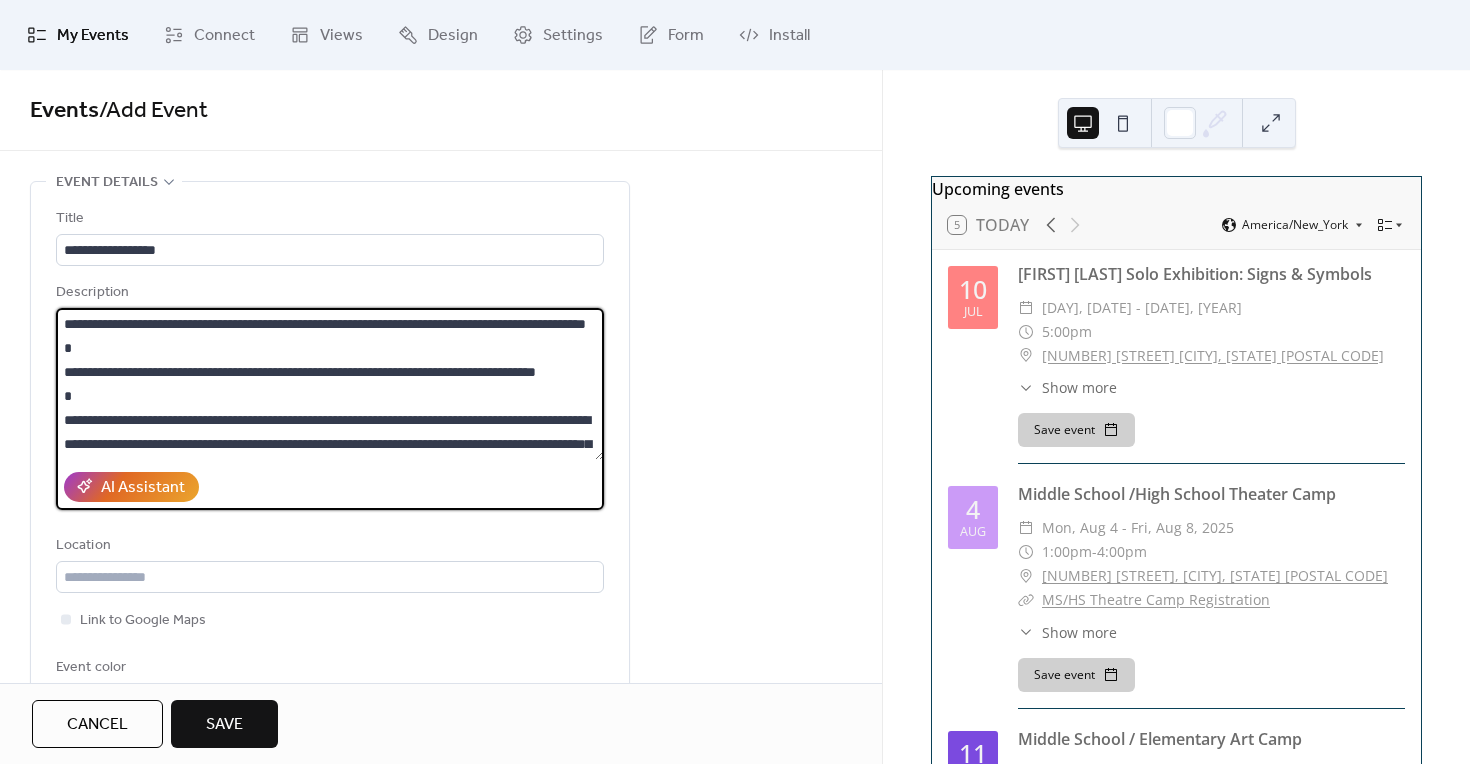 click on "**********" at bounding box center [330, 384] 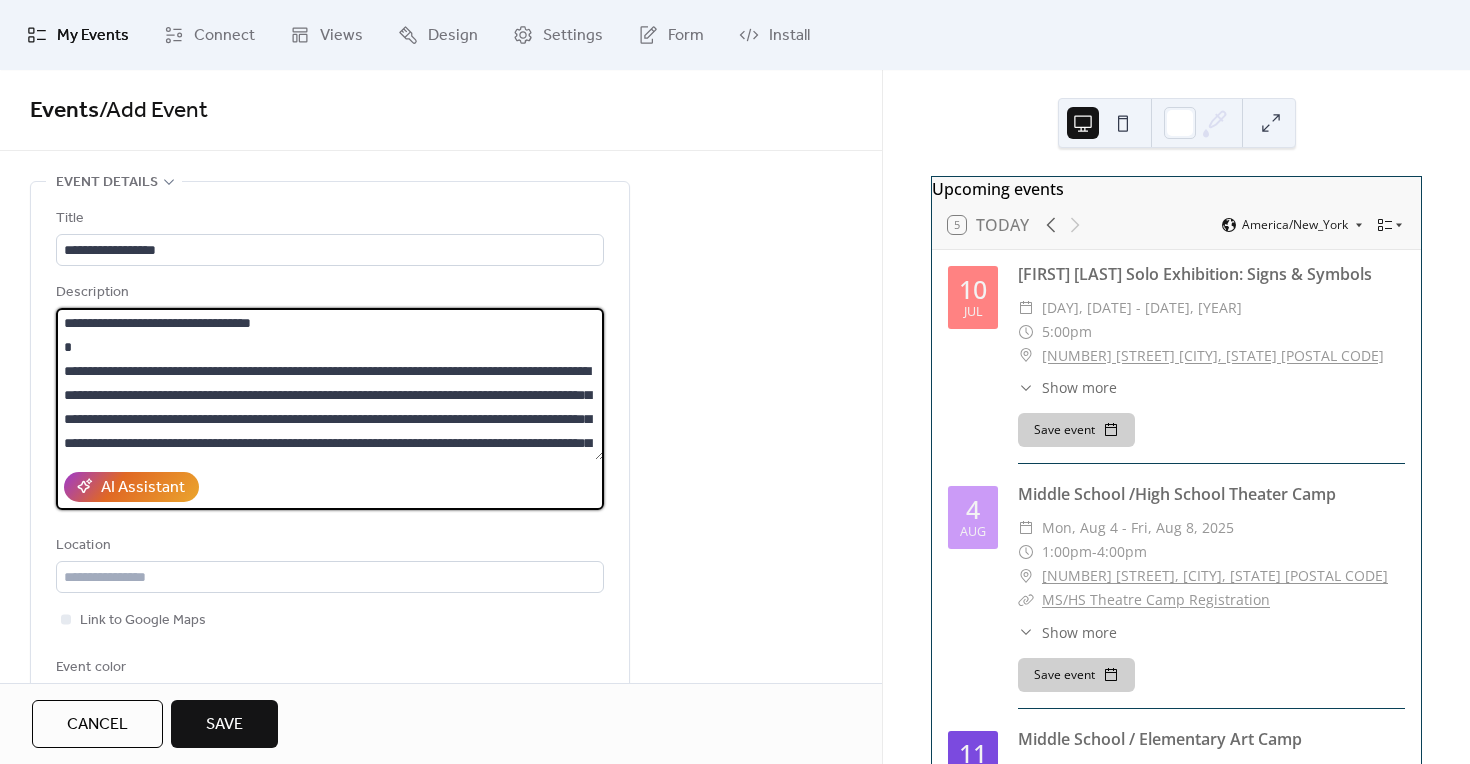 scroll, scrollTop: 154, scrollLeft: 0, axis: vertical 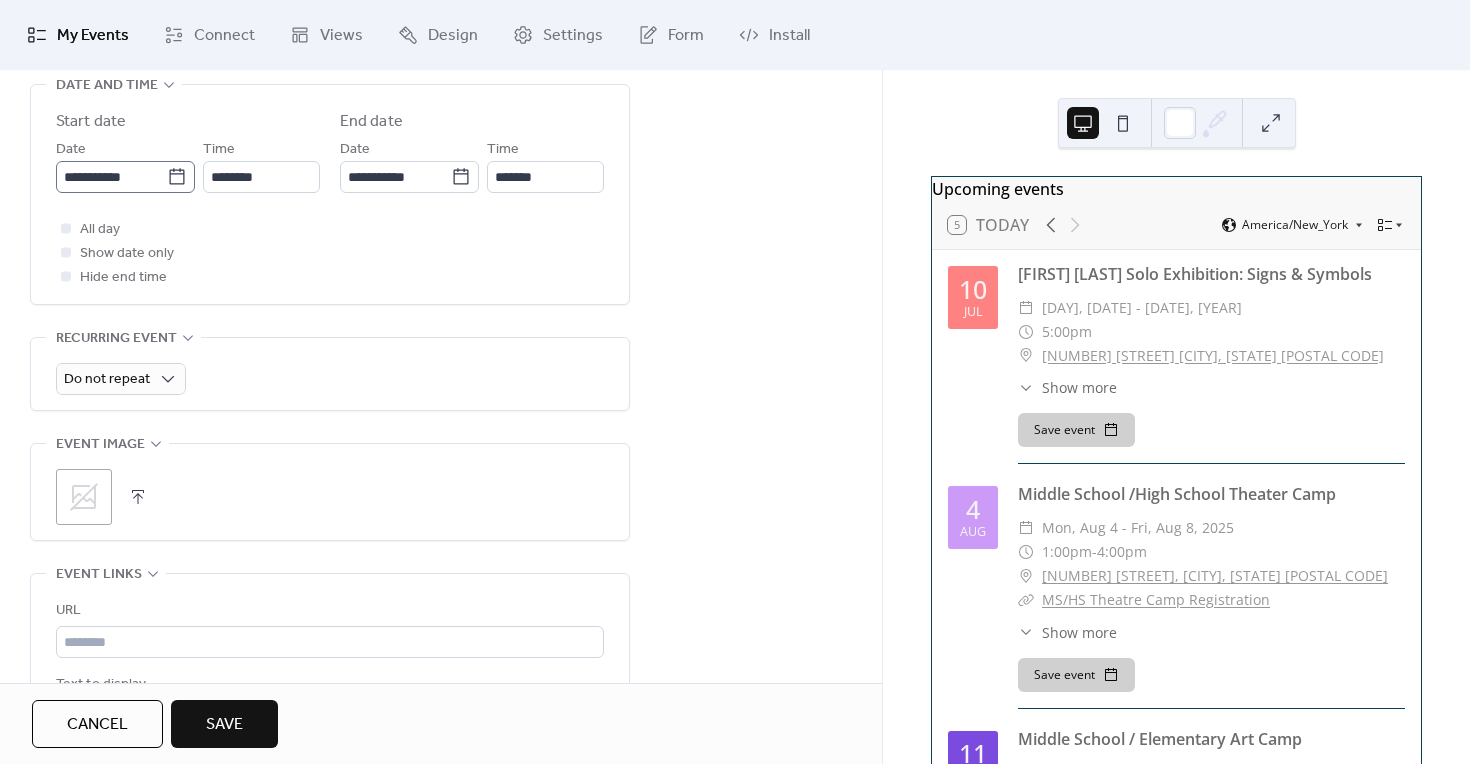 type on "**********" 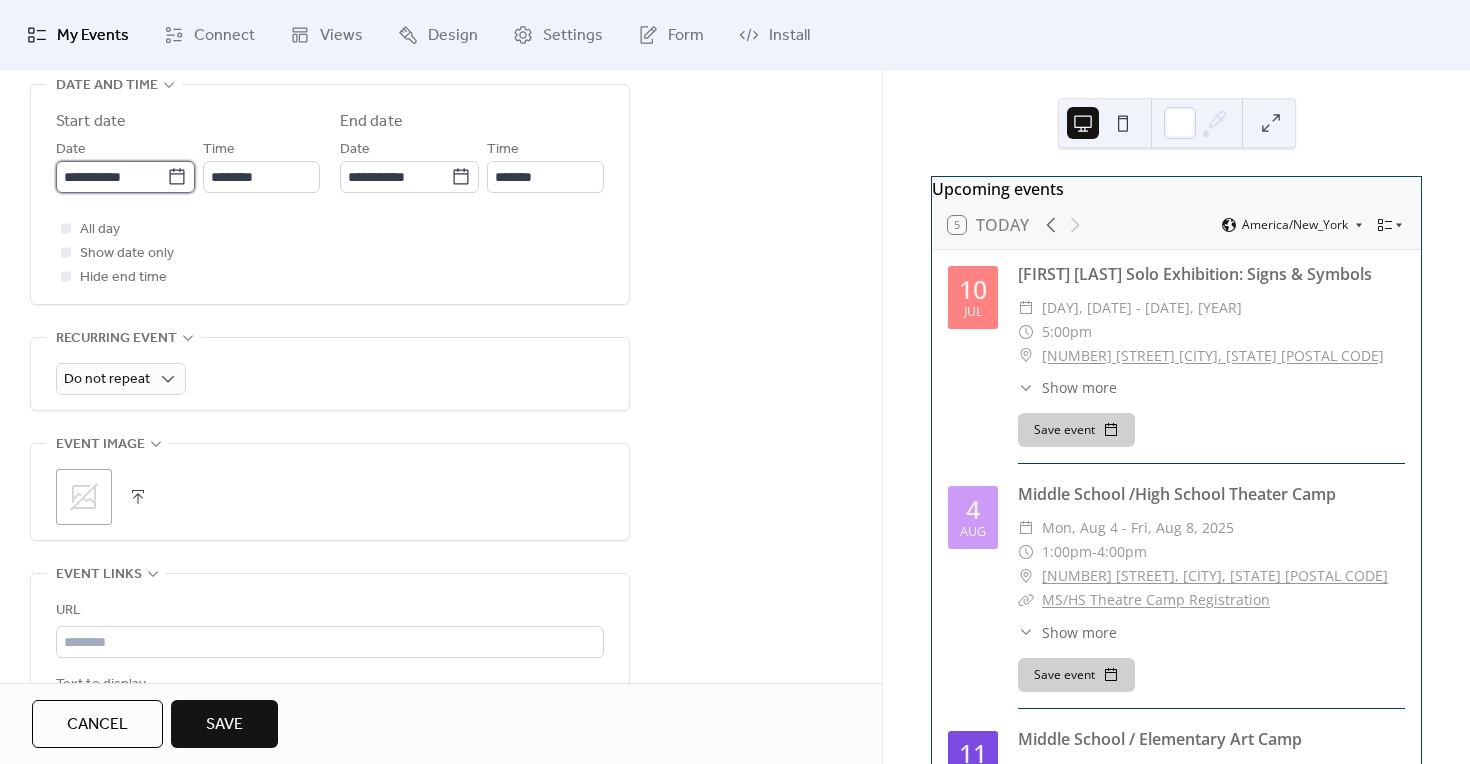click on "**********" at bounding box center (111, 177) 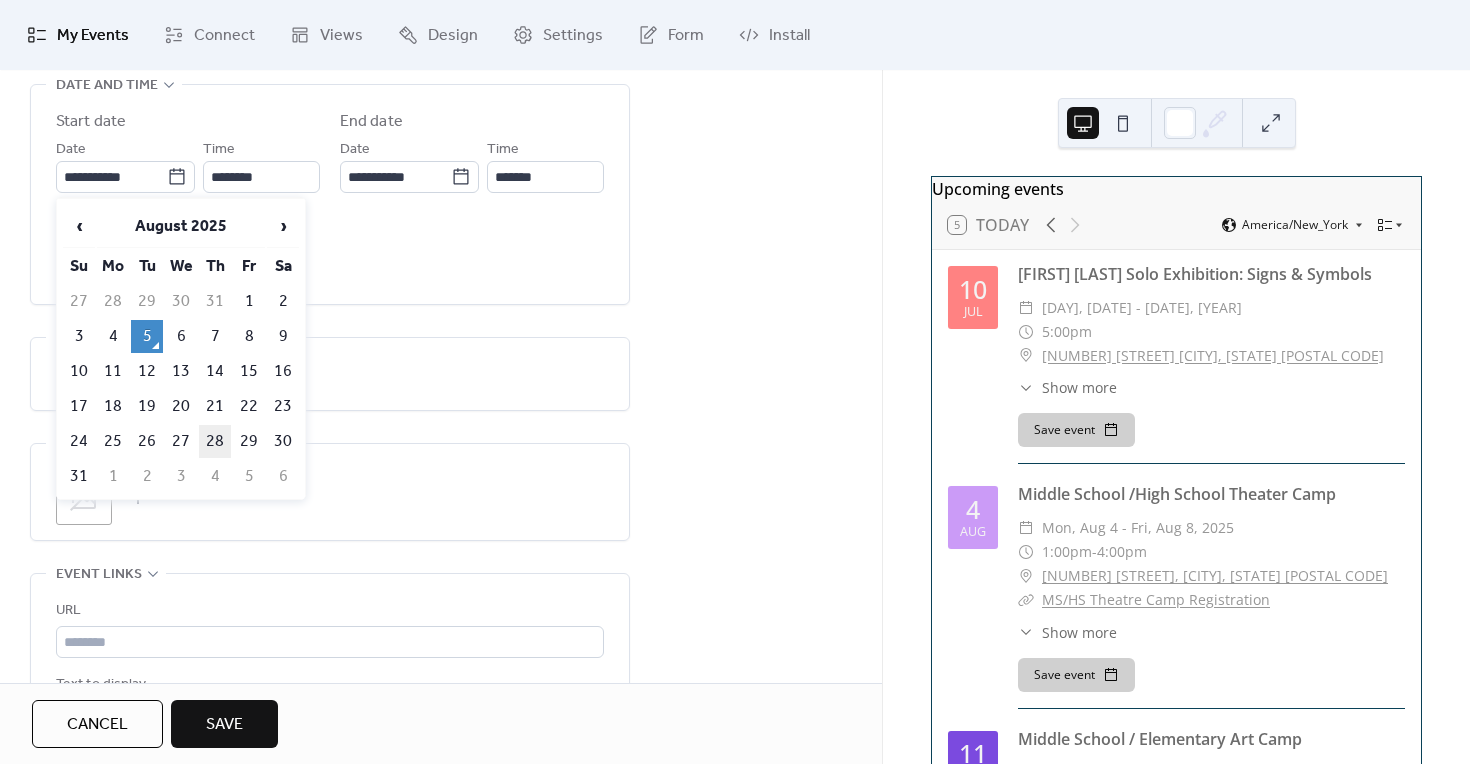 click on "28" at bounding box center (215, 441) 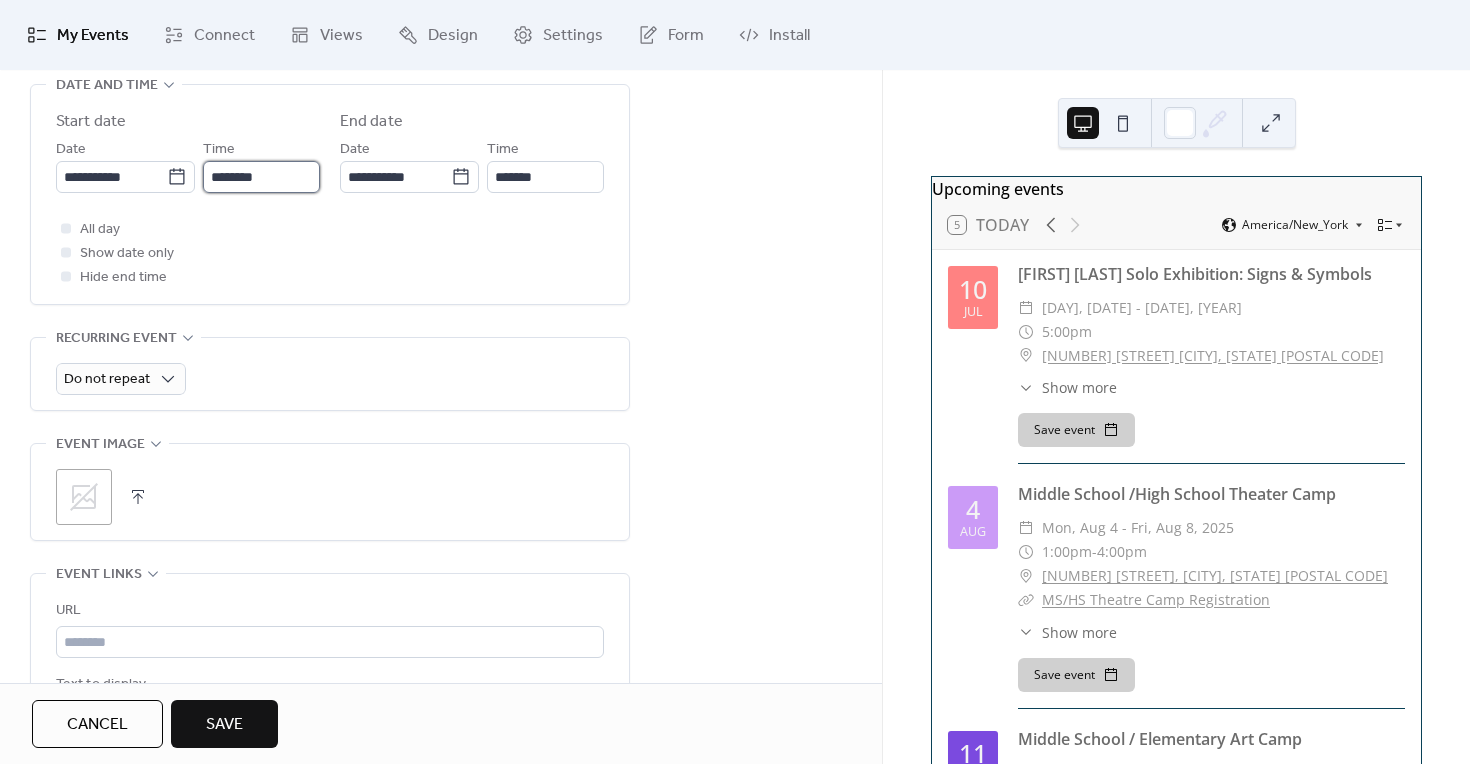 click on "********" at bounding box center (261, 177) 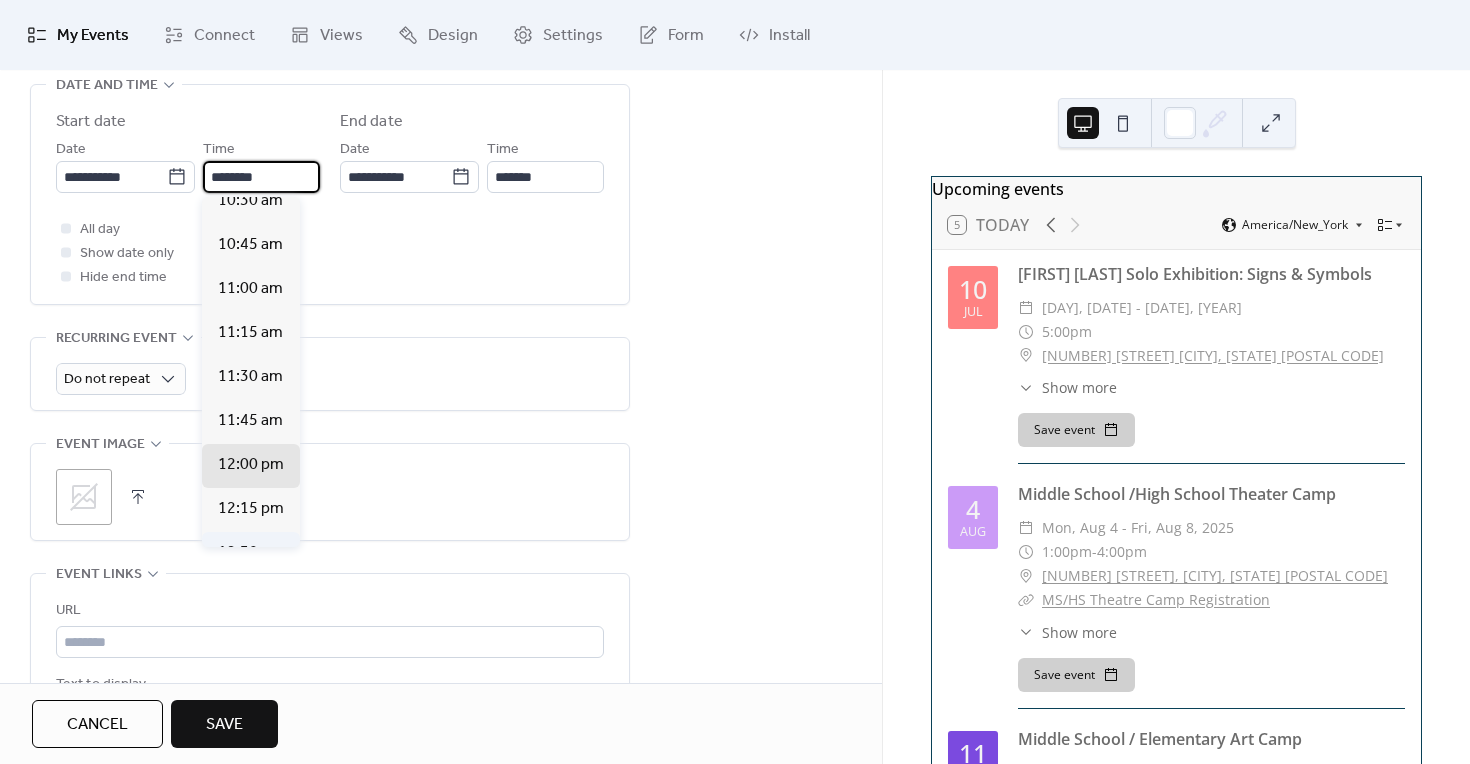 scroll, scrollTop: 1739, scrollLeft: 0, axis: vertical 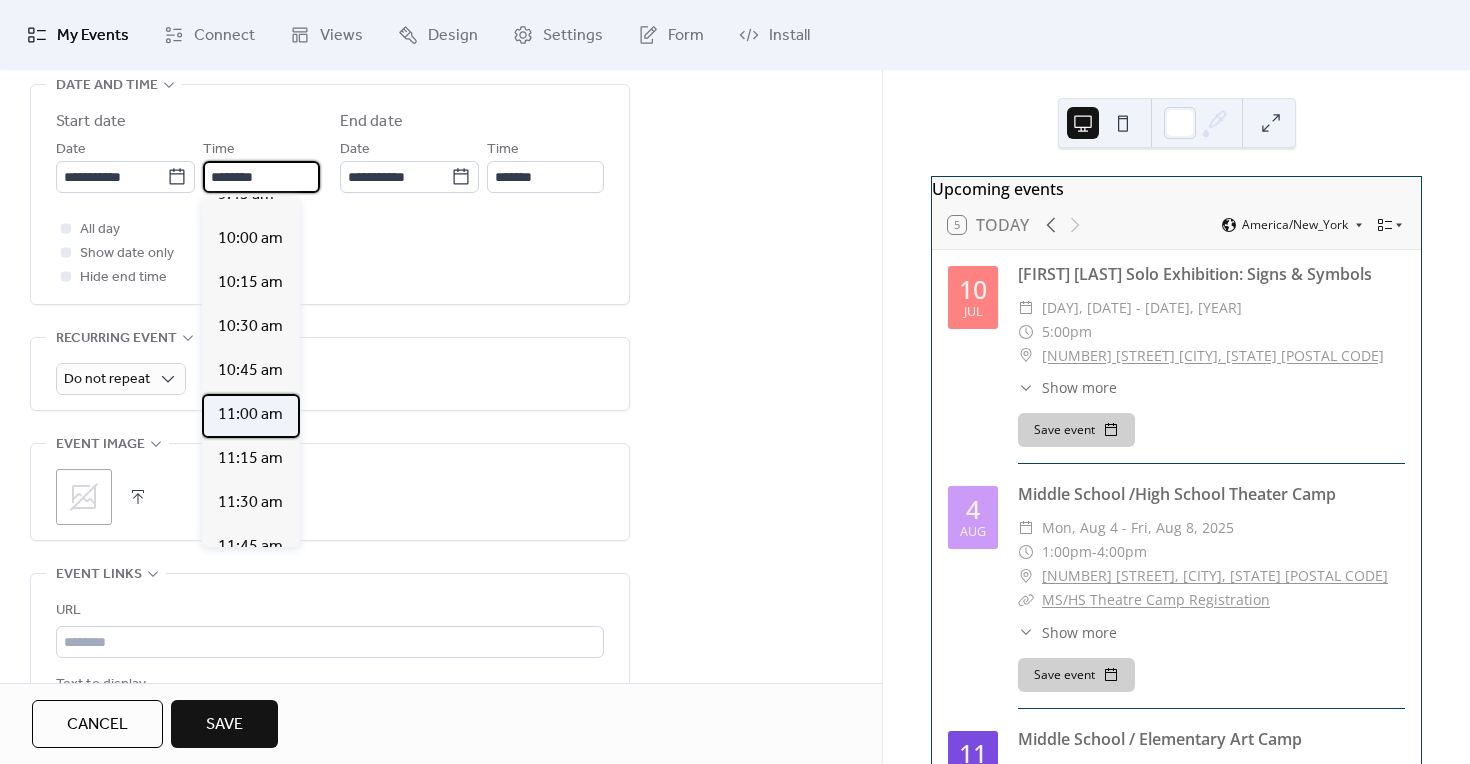 click on "11:00 am" at bounding box center [250, 415] 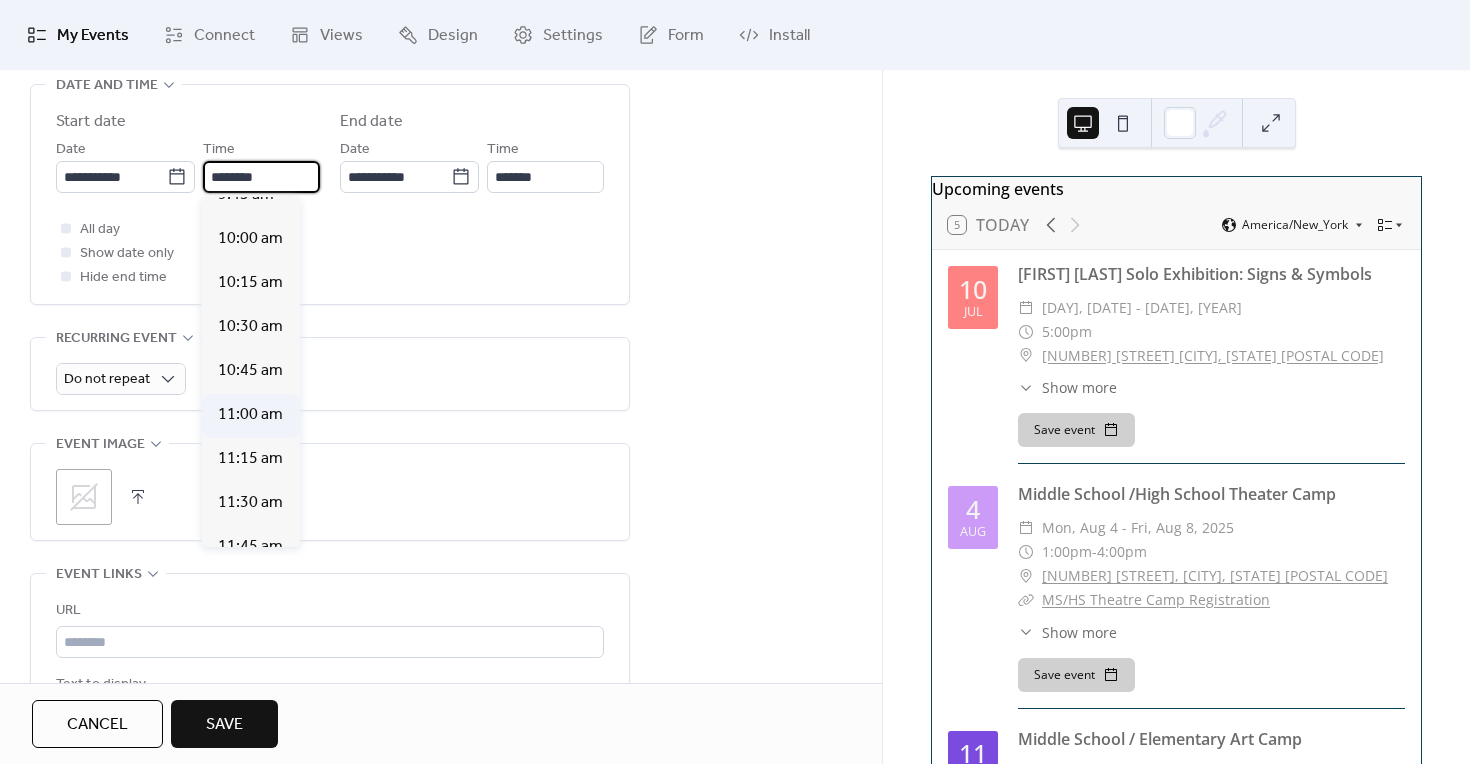 type on "********" 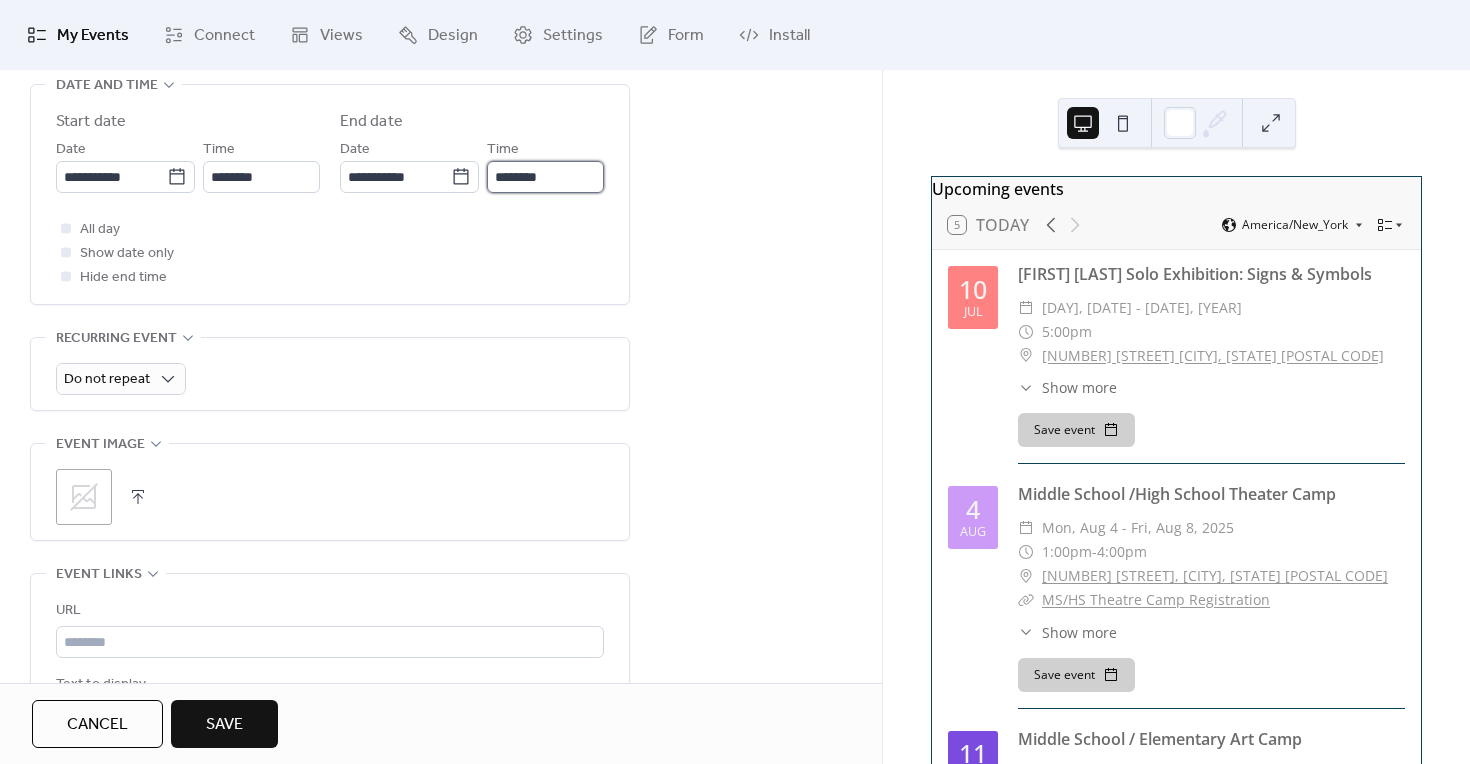 click on "********" at bounding box center [545, 177] 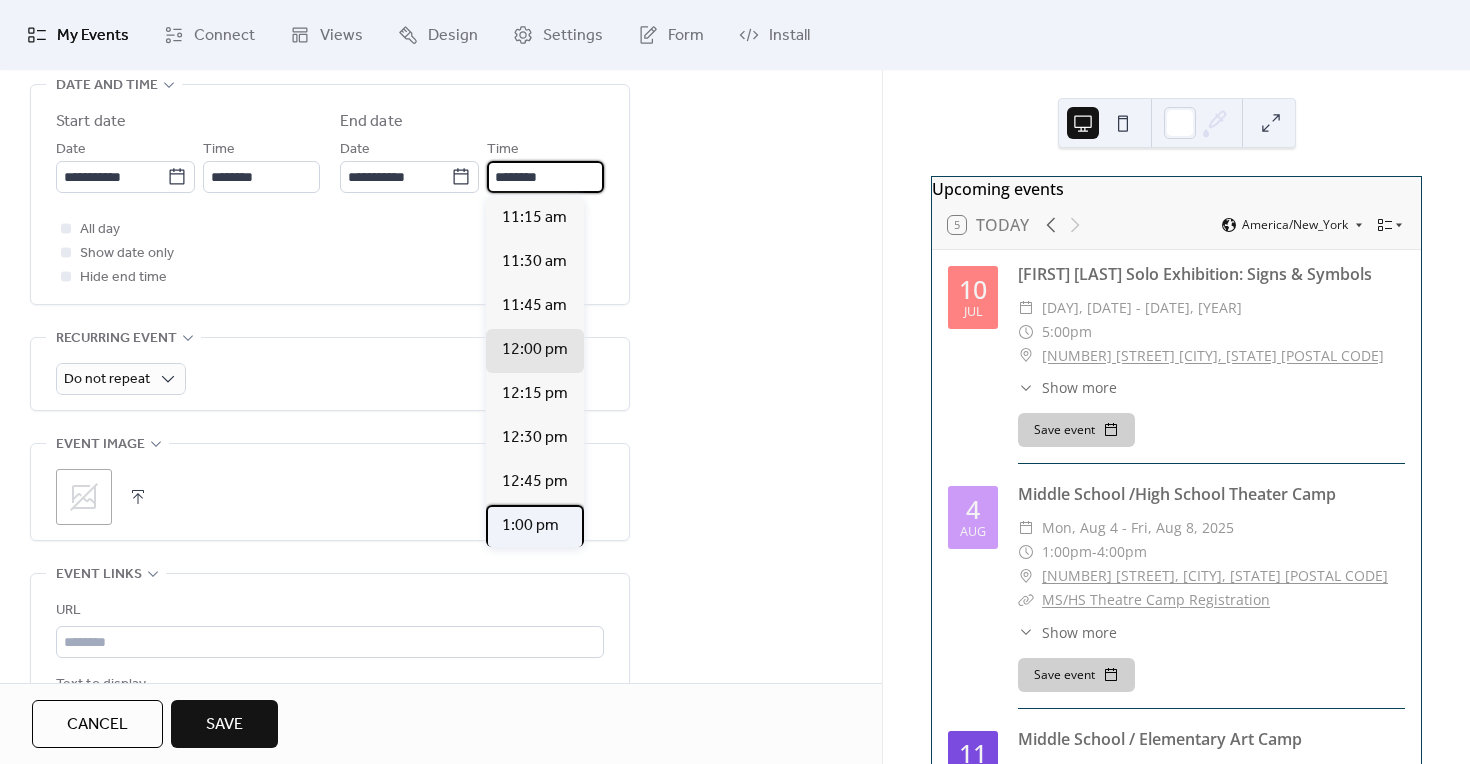 click on "1:00 pm" at bounding box center [530, 526] 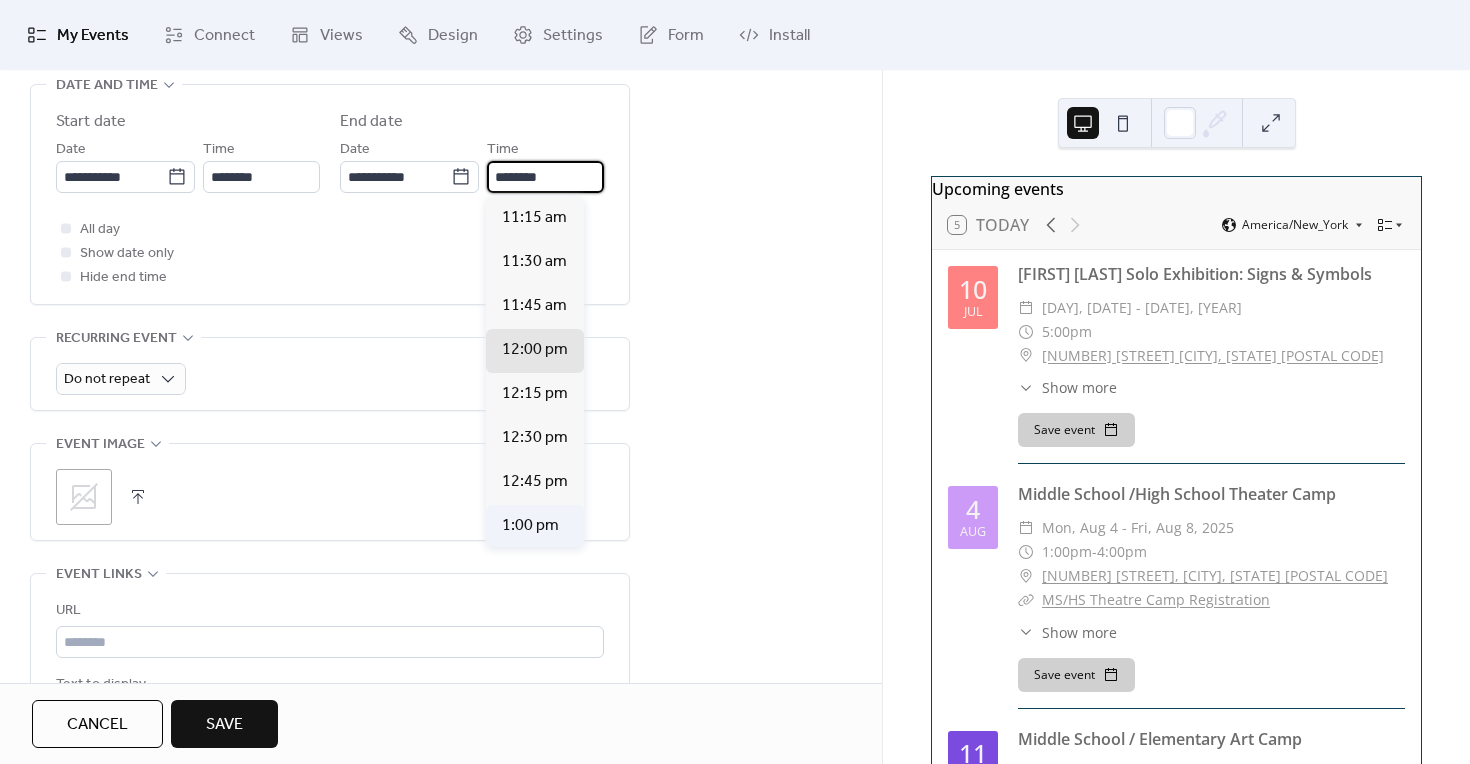 type on "*******" 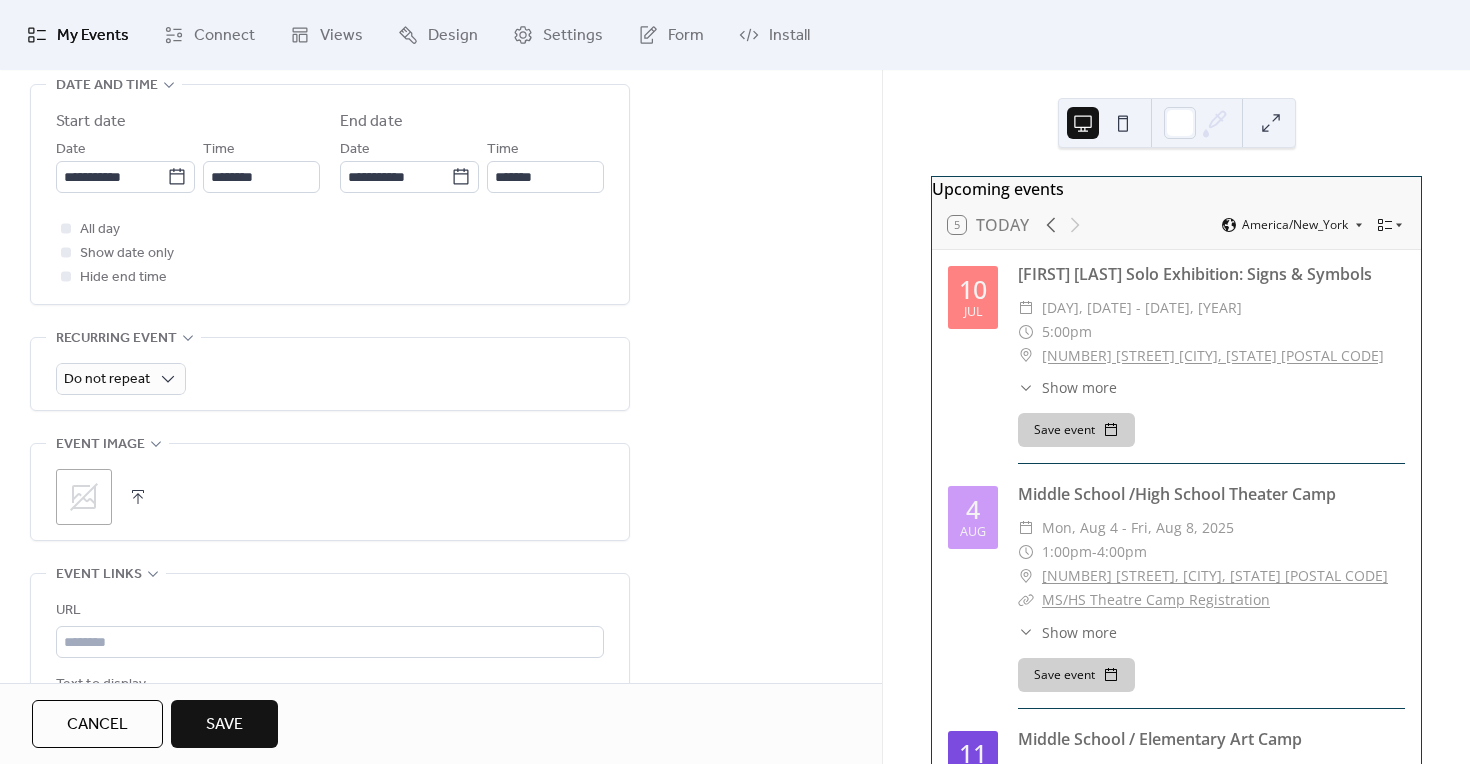 click 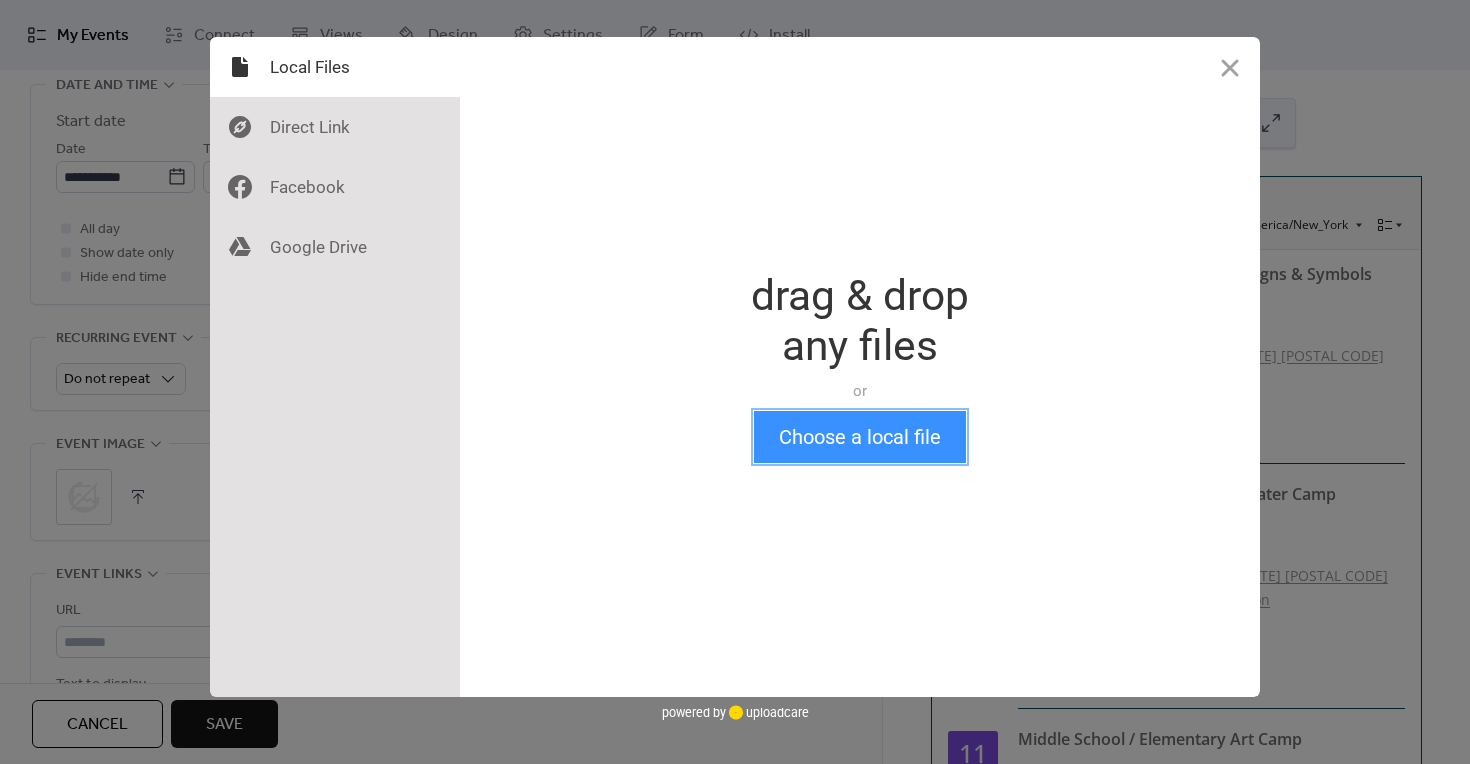 click on "Choose a local file" at bounding box center [860, 437] 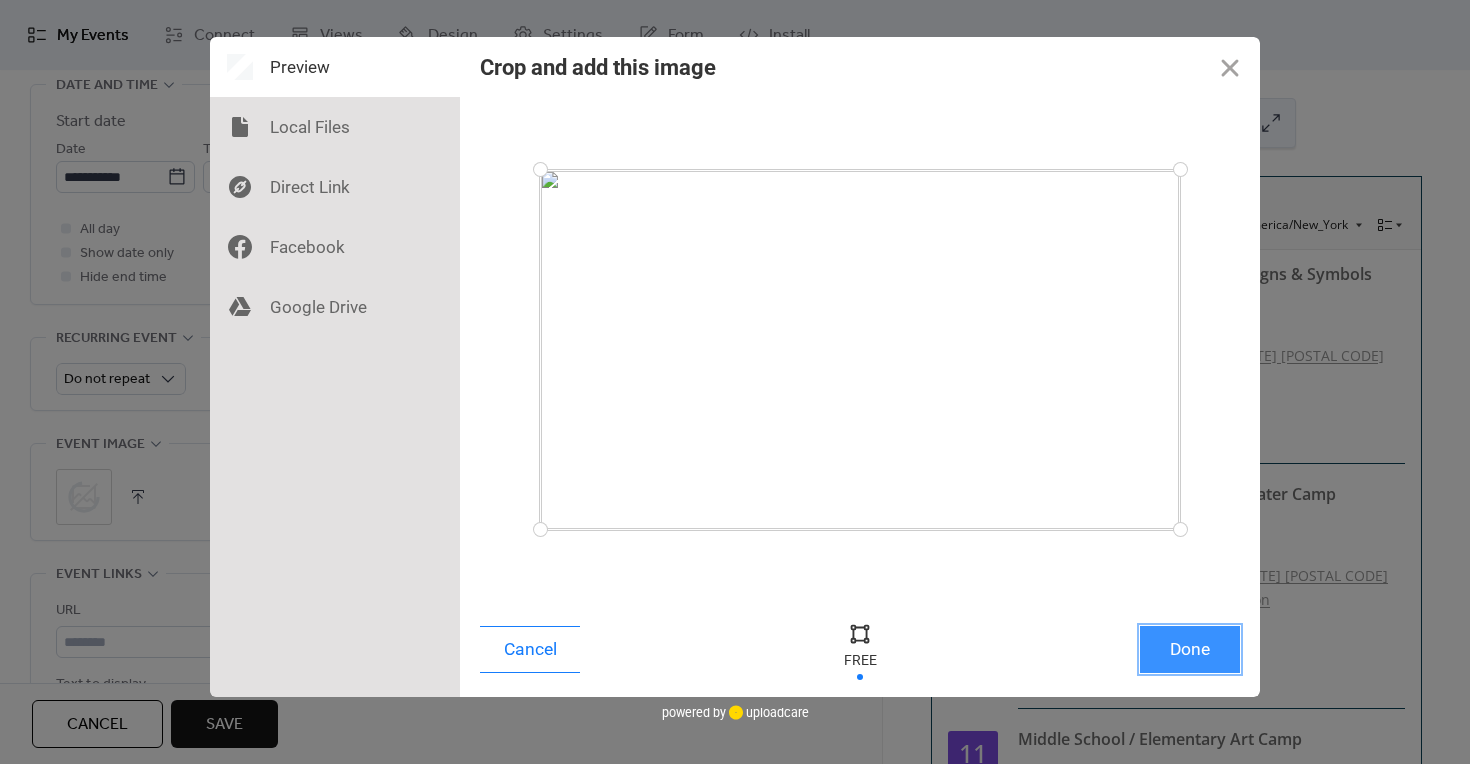 click on "Done" at bounding box center [1190, 649] 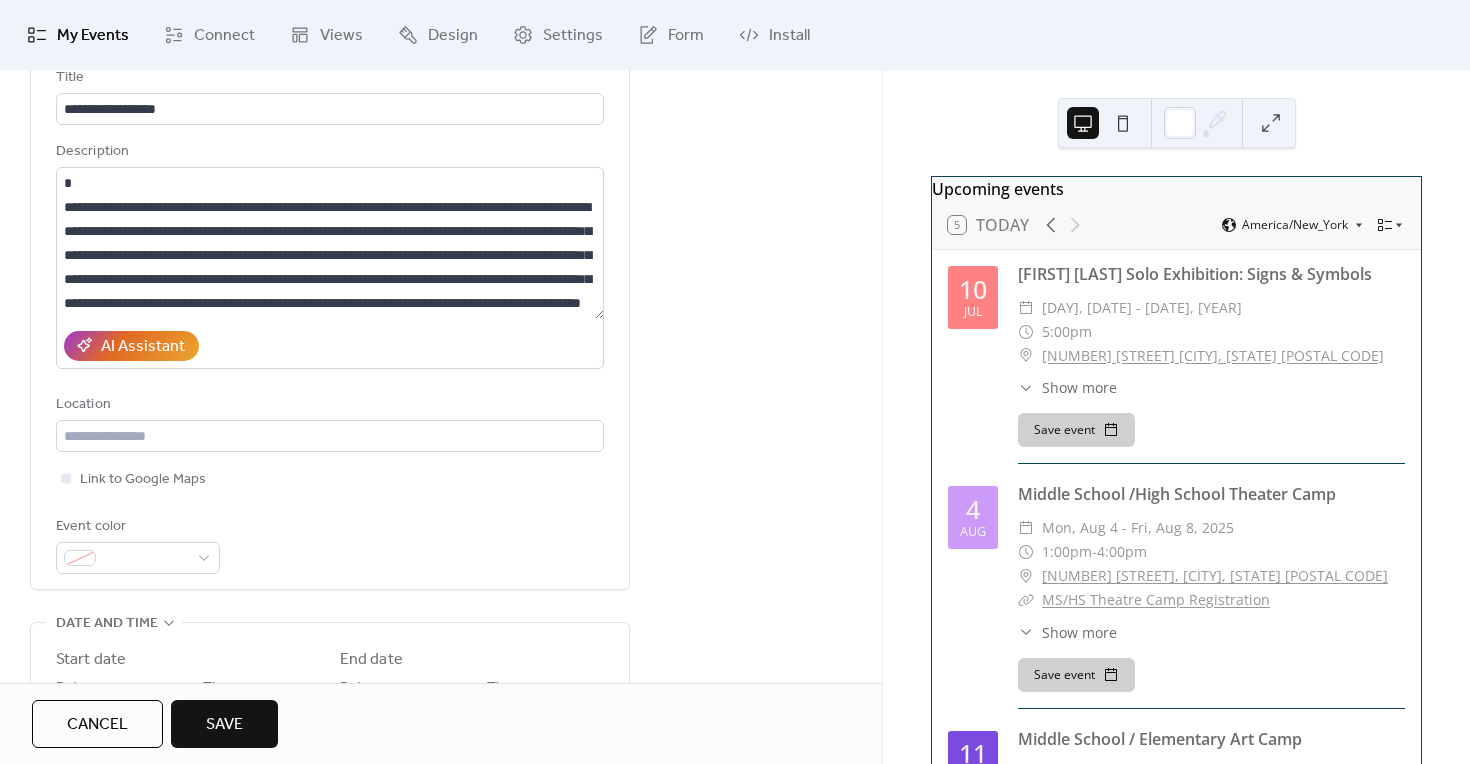 scroll, scrollTop: 0, scrollLeft: 0, axis: both 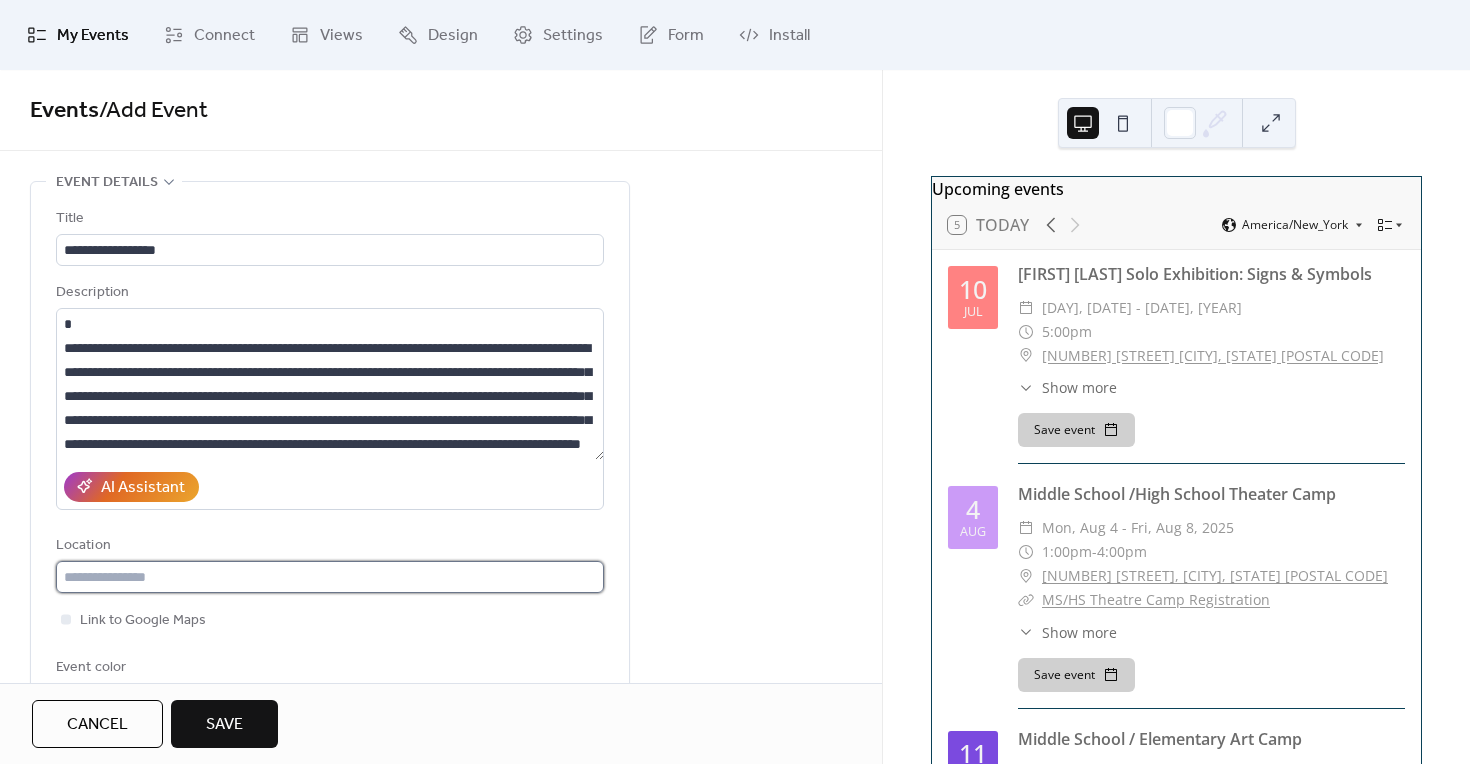 click at bounding box center [330, 577] 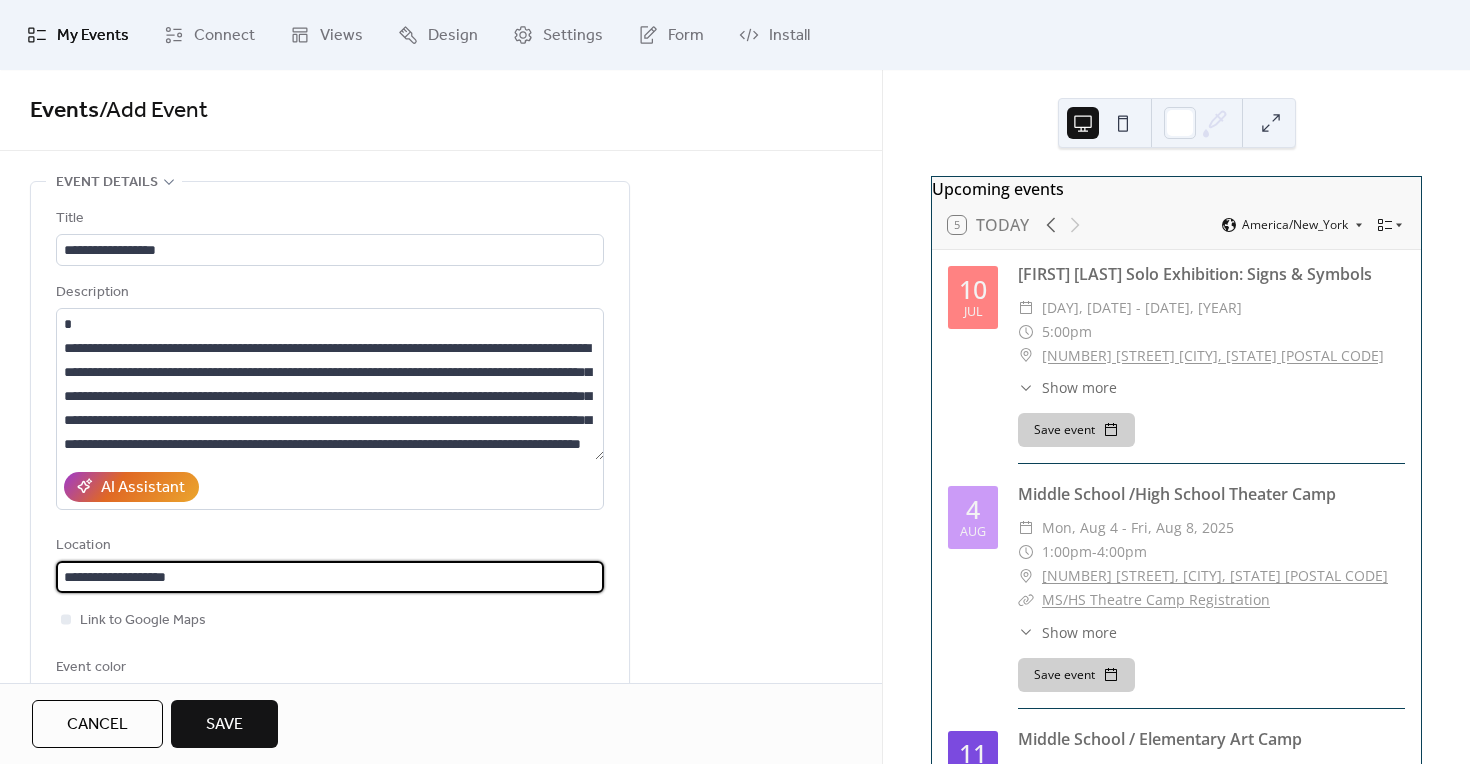 click on "**********" at bounding box center (330, 577) 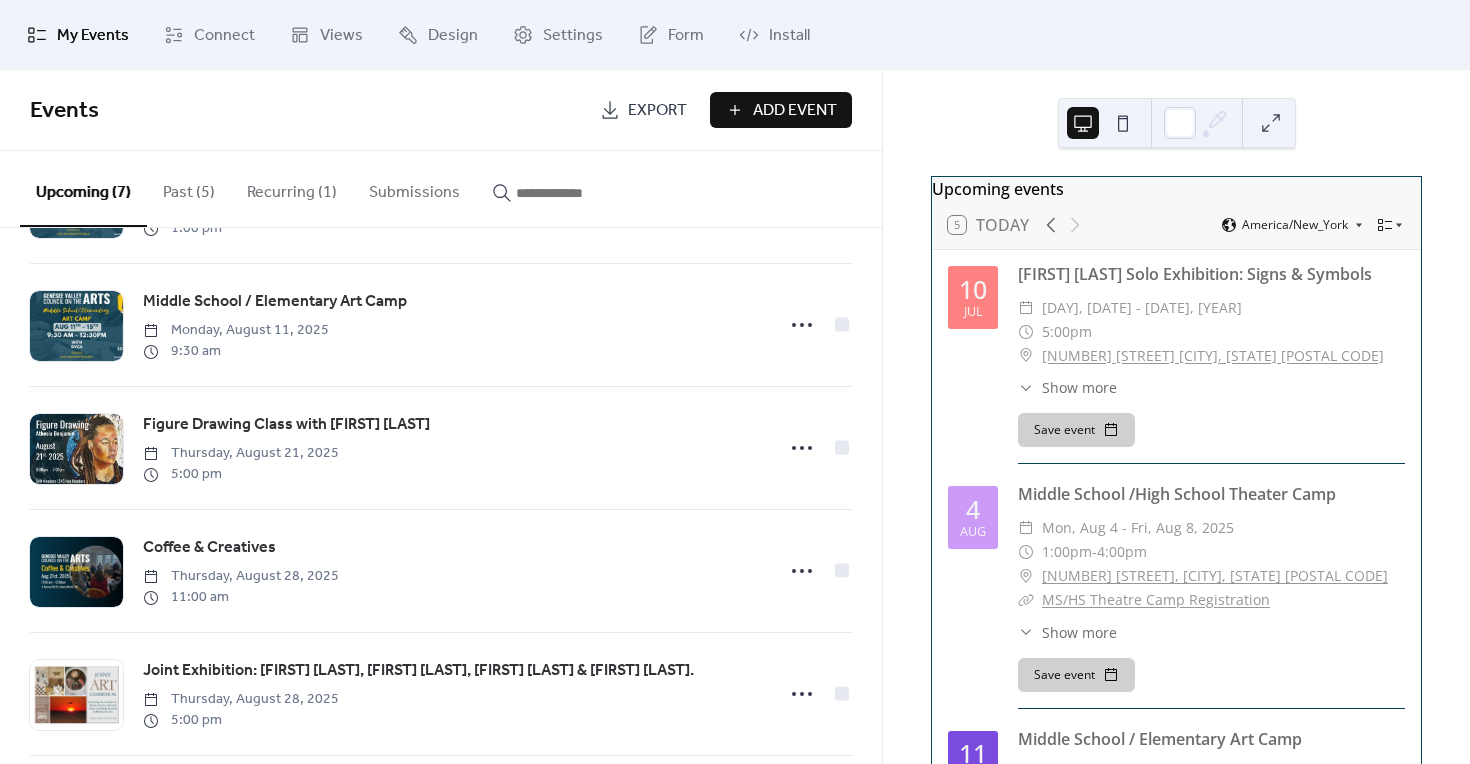scroll, scrollTop: 0, scrollLeft: 0, axis: both 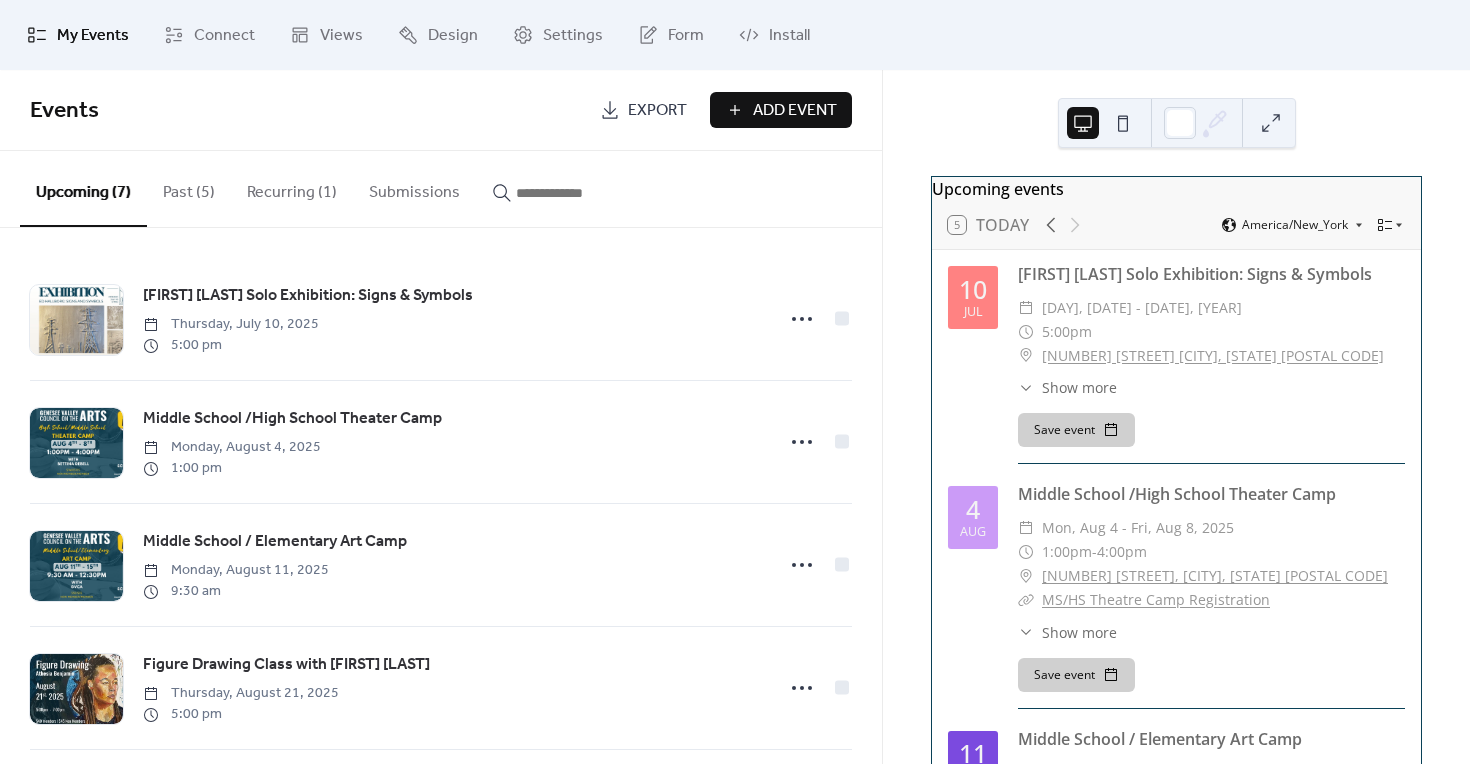 click on "Add Event" at bounding box center (781, 110) 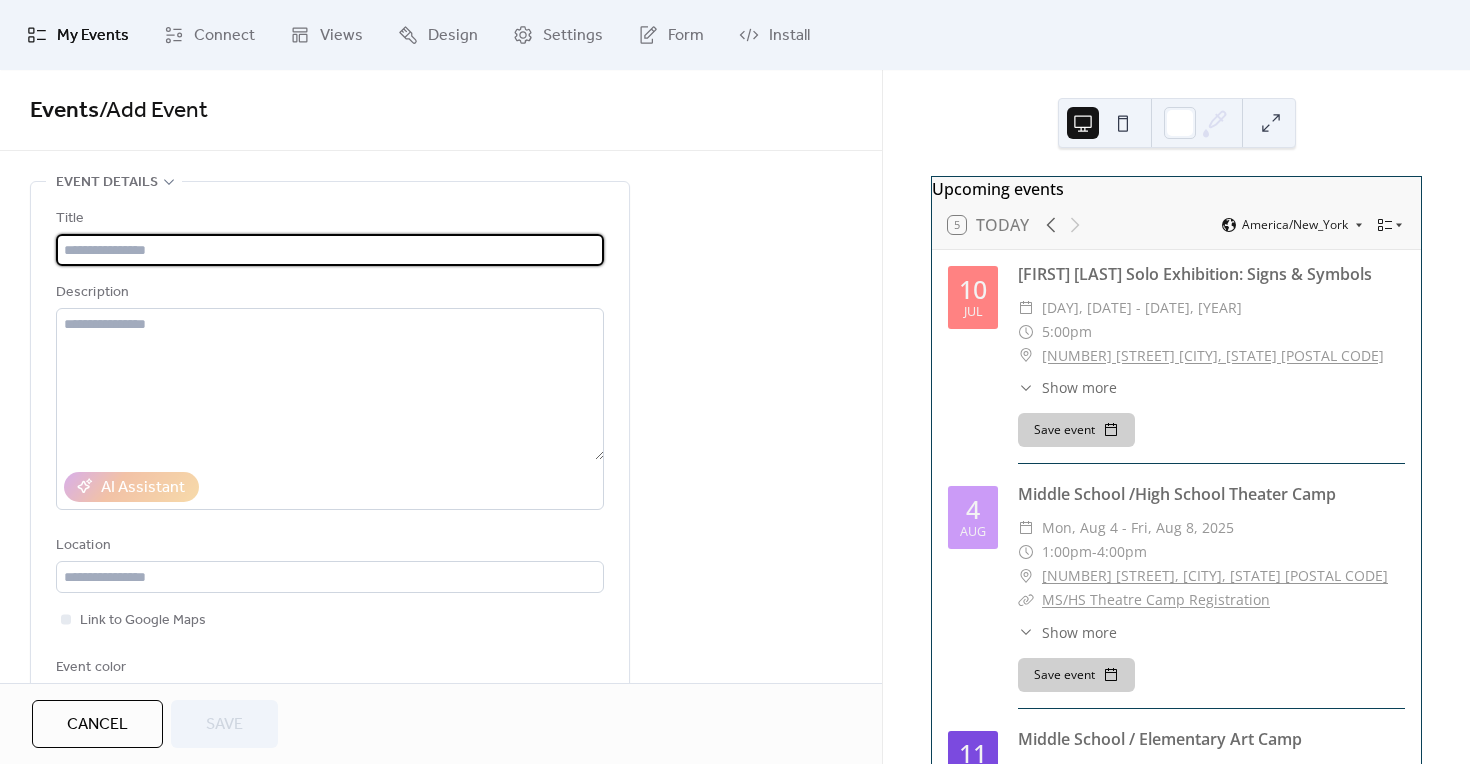 click at bounding box center (330, 250) 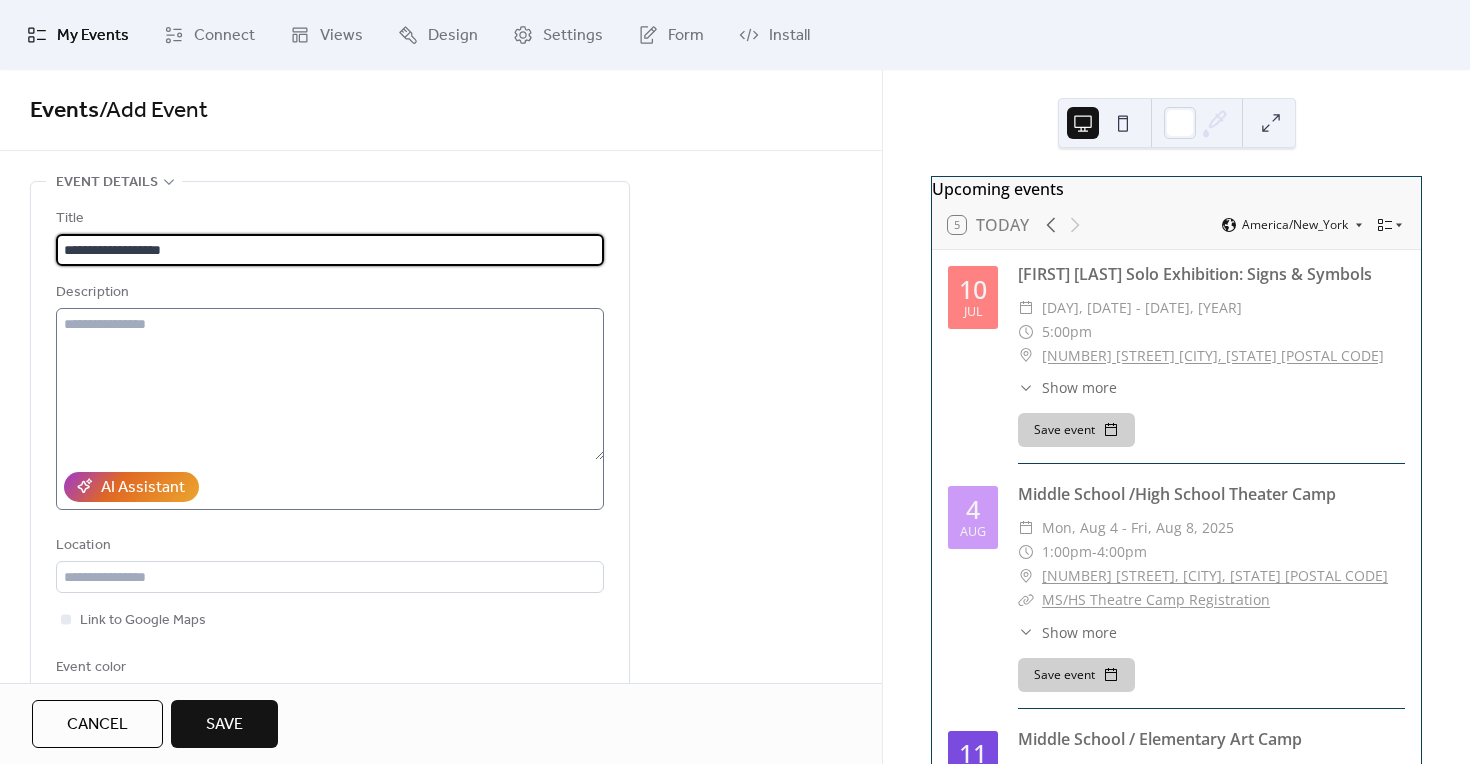 type on "**********" 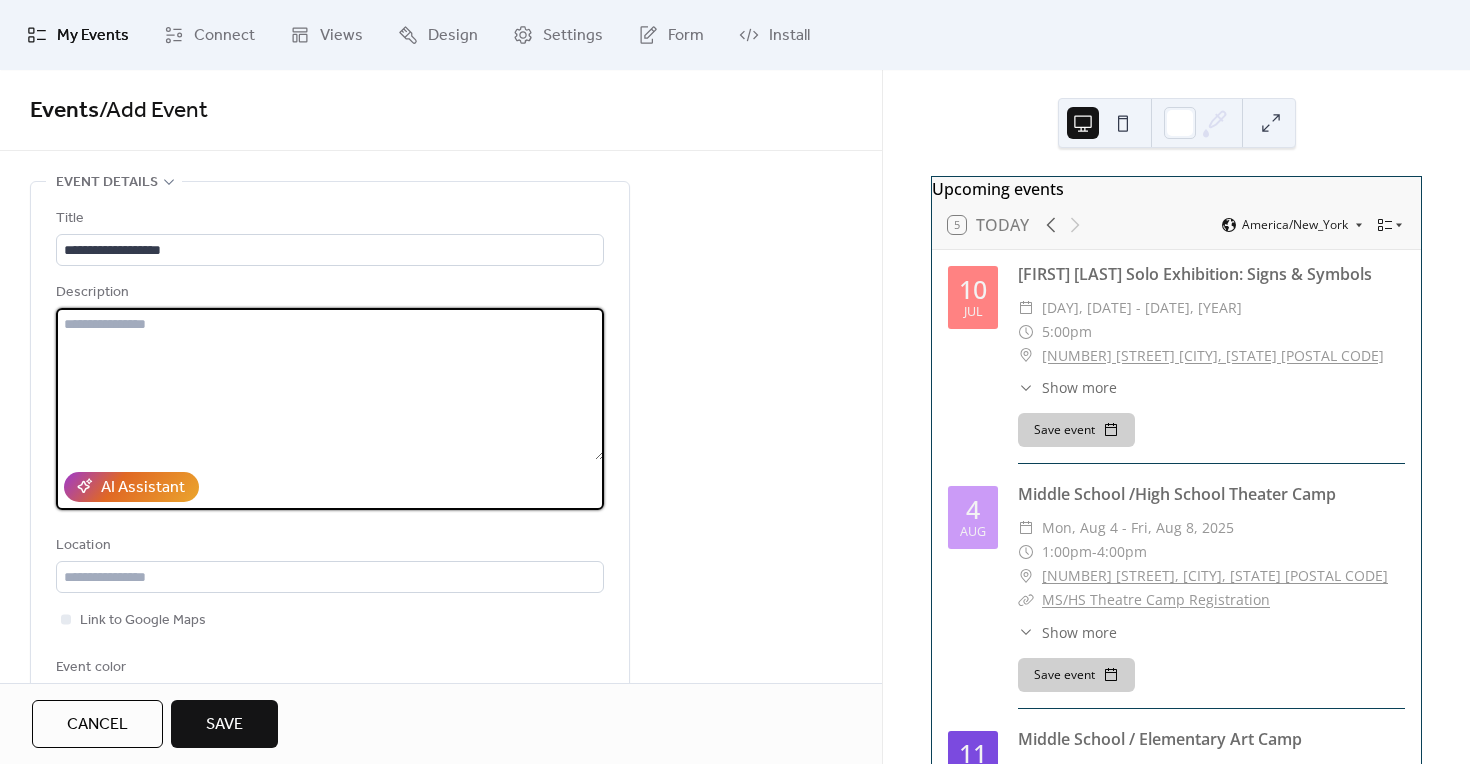 paste on "**********" 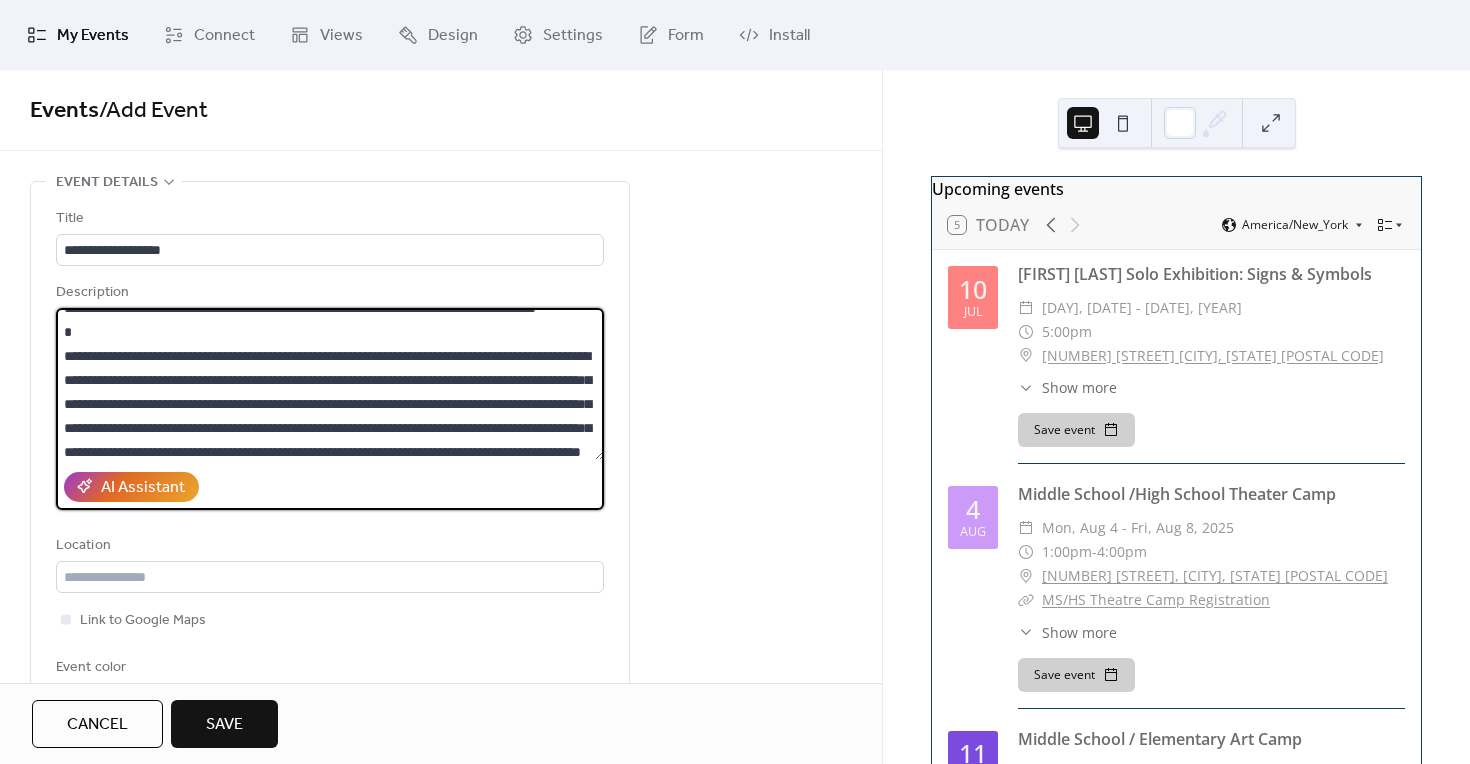 scroll, scrollTop: 0, scrollLeft: 0, axis: both 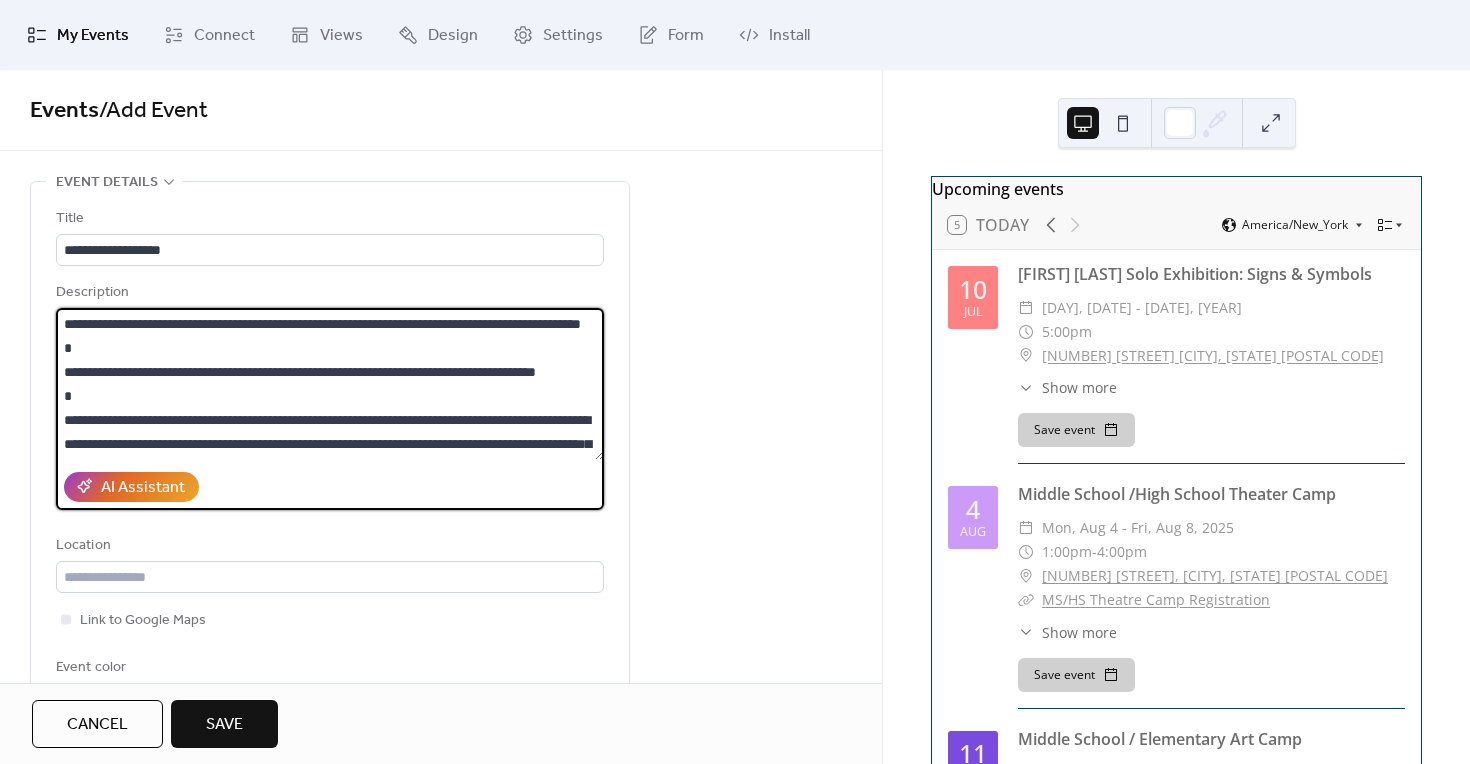 drag, startPoint x: 281, startPoint y: 421, endPoint x: 43, endPoint y: 331, distance: 254.44843 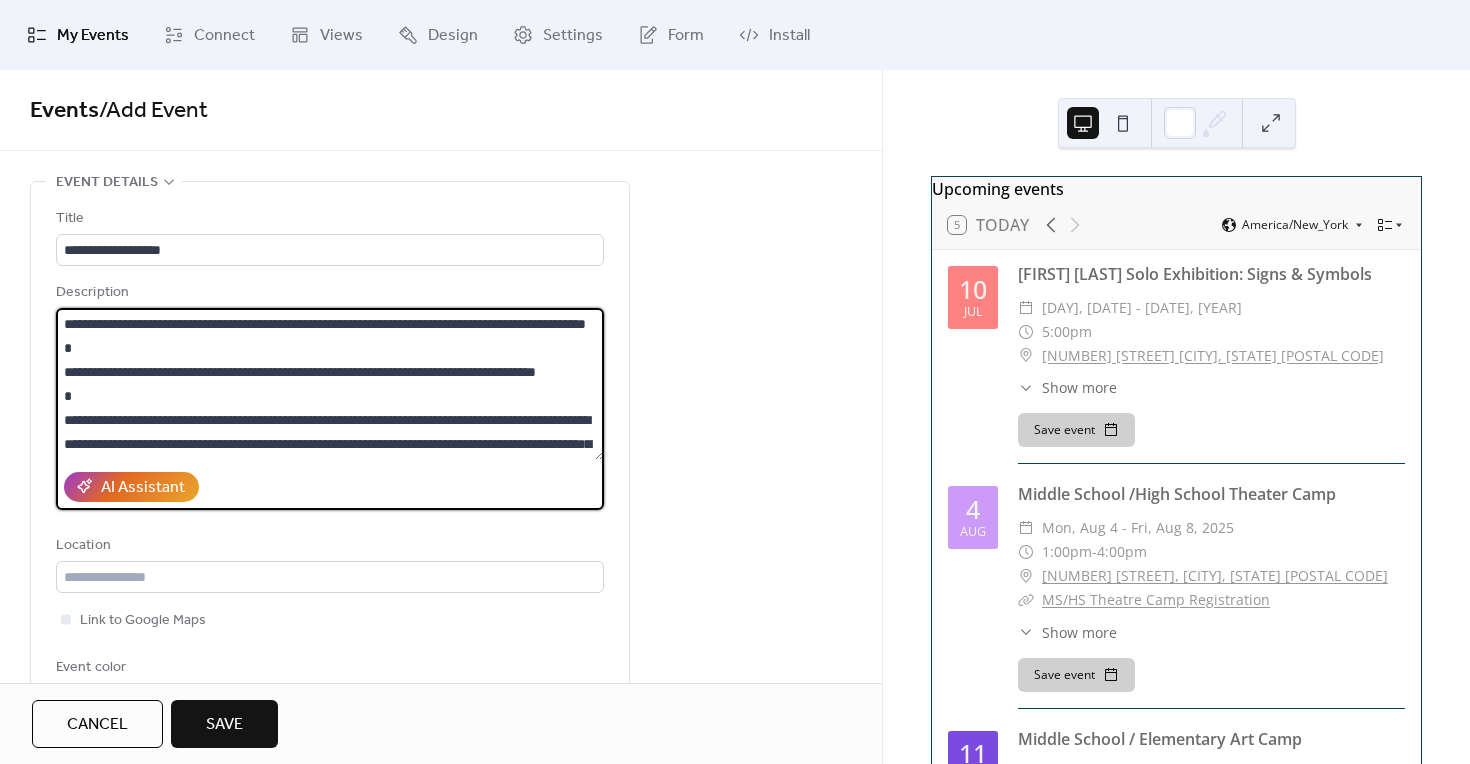 drag, startPoint x: 391, startPoint y: 323, endPoint x: 461, endPoint y: 446, distance: 141.52385 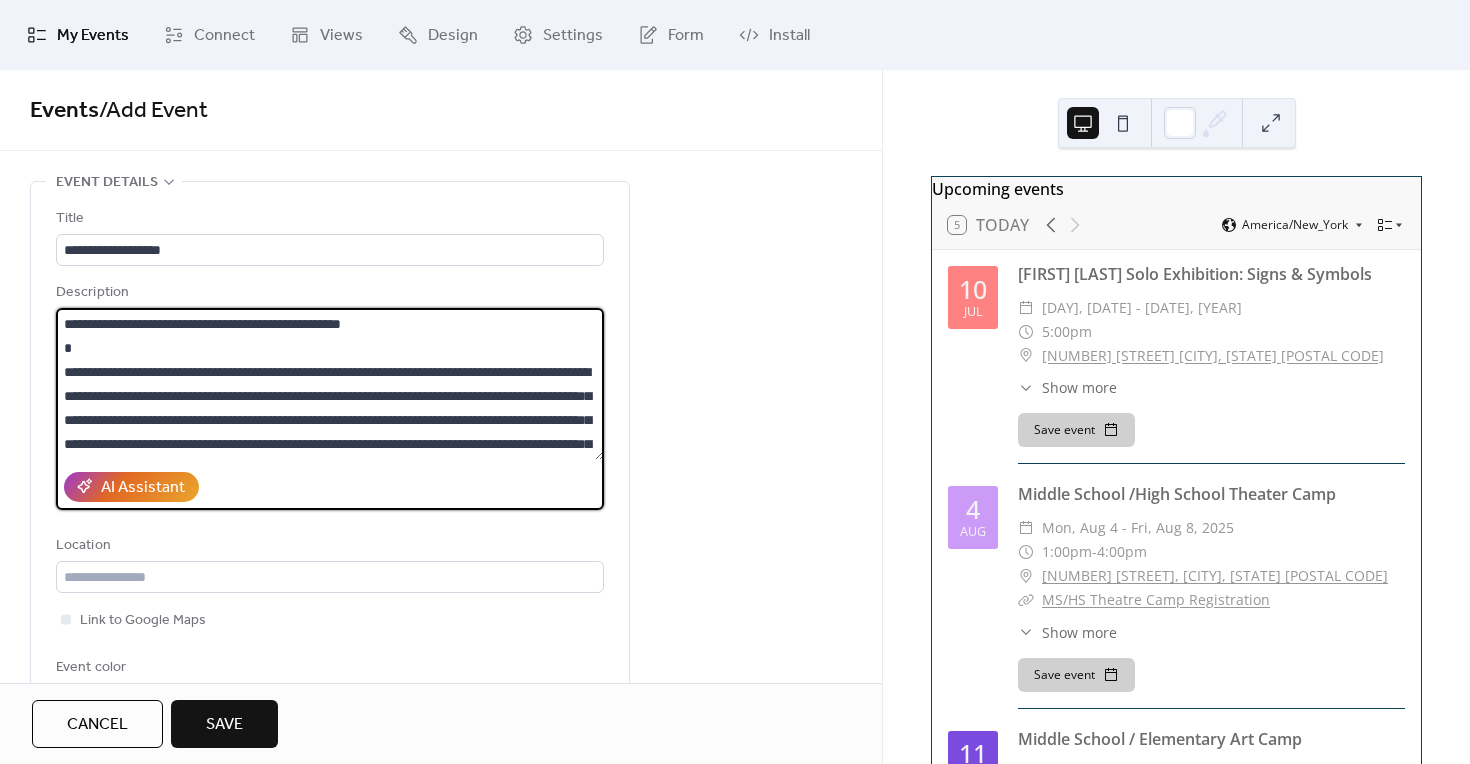 type on "**********" 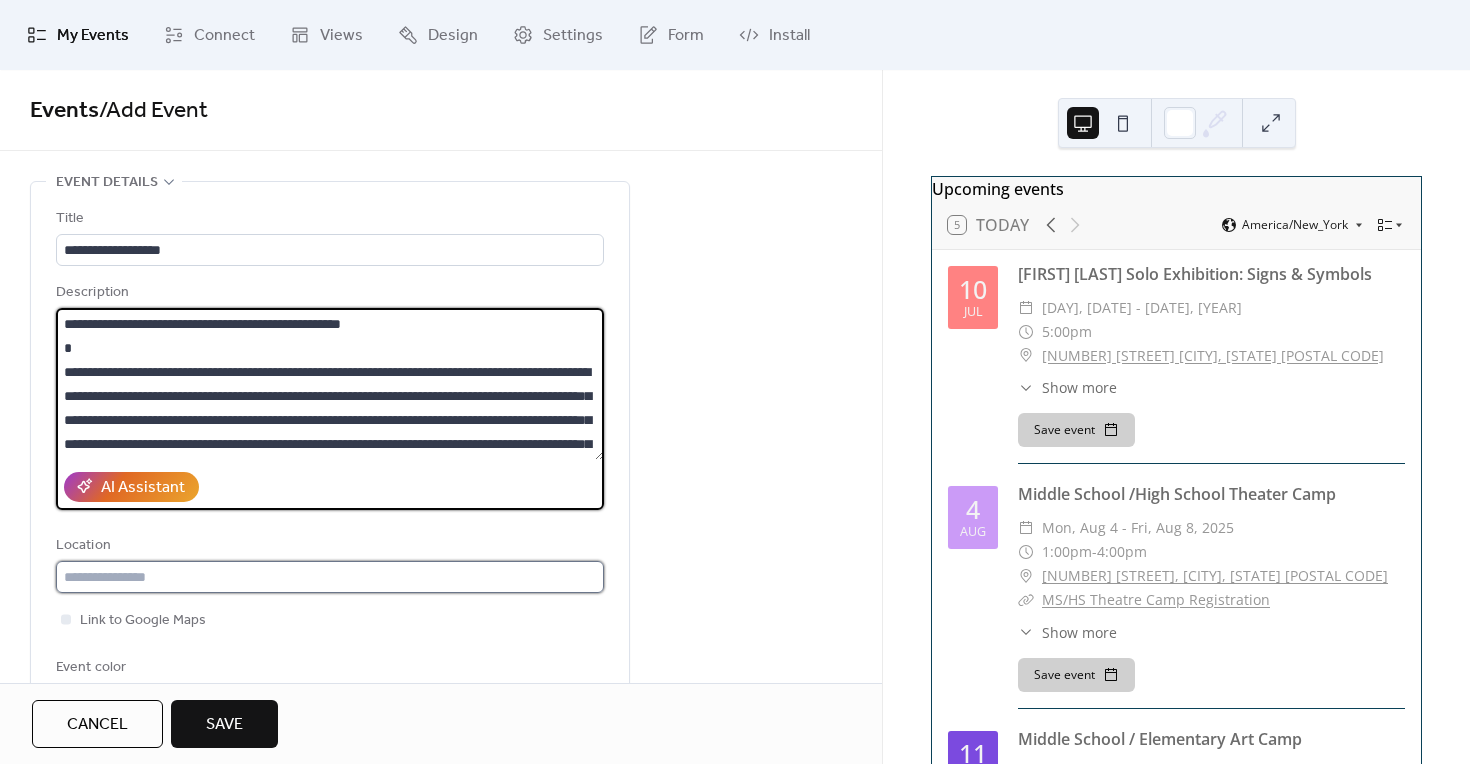 click at bounding box center (330, 577) 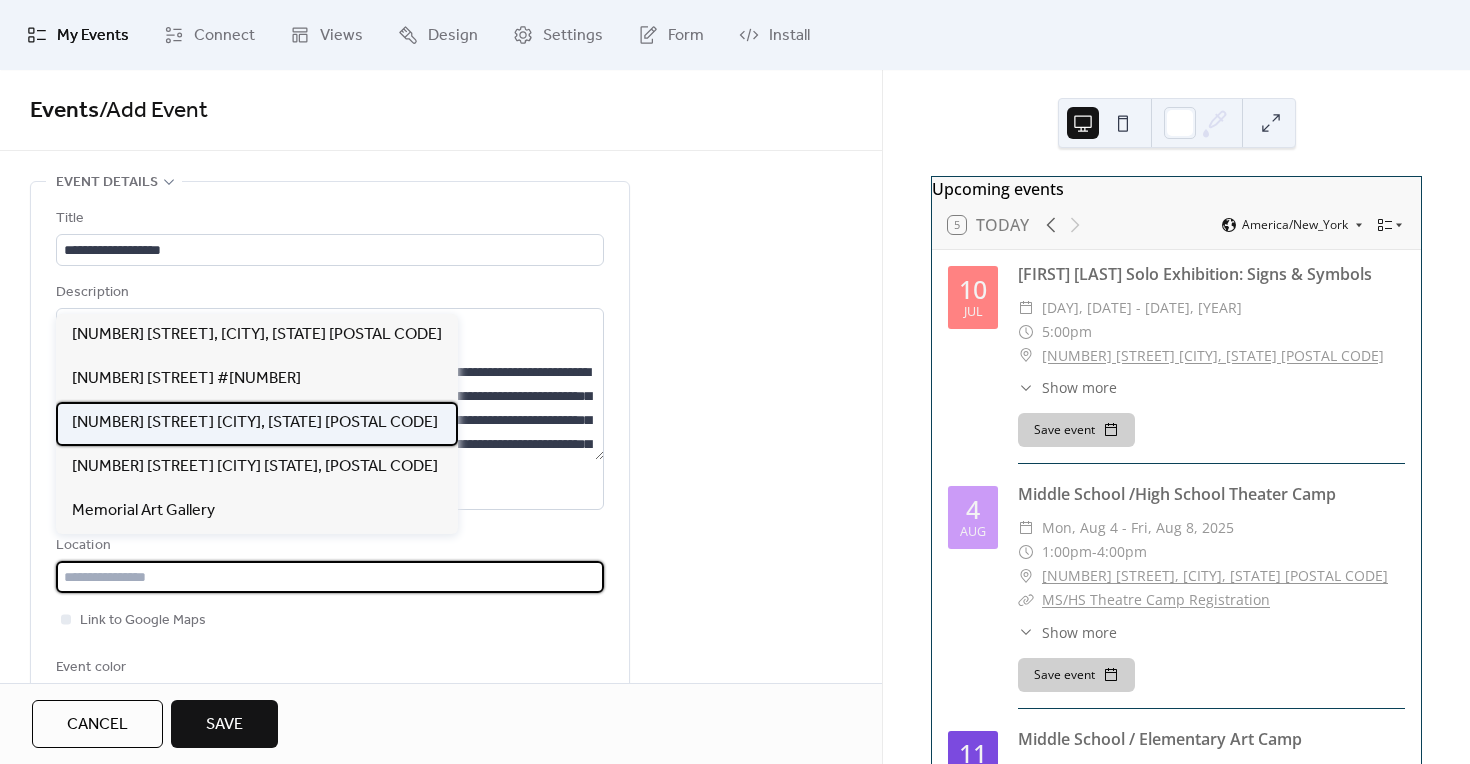 click on "[NUMBER] [STREET] [CITY], [STATE] [POSTAL CODE]" at bounding box center (255, 423) 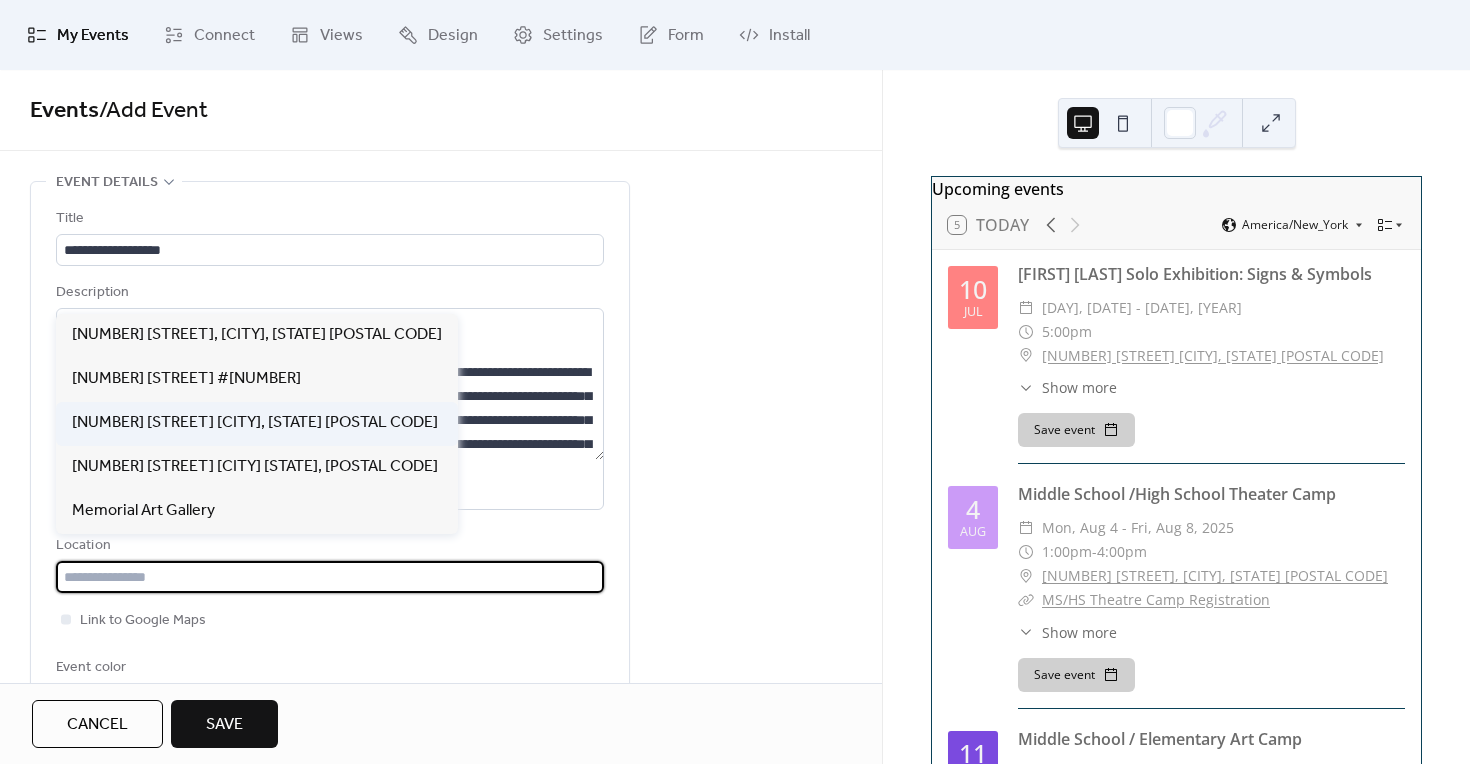 type on "**********" 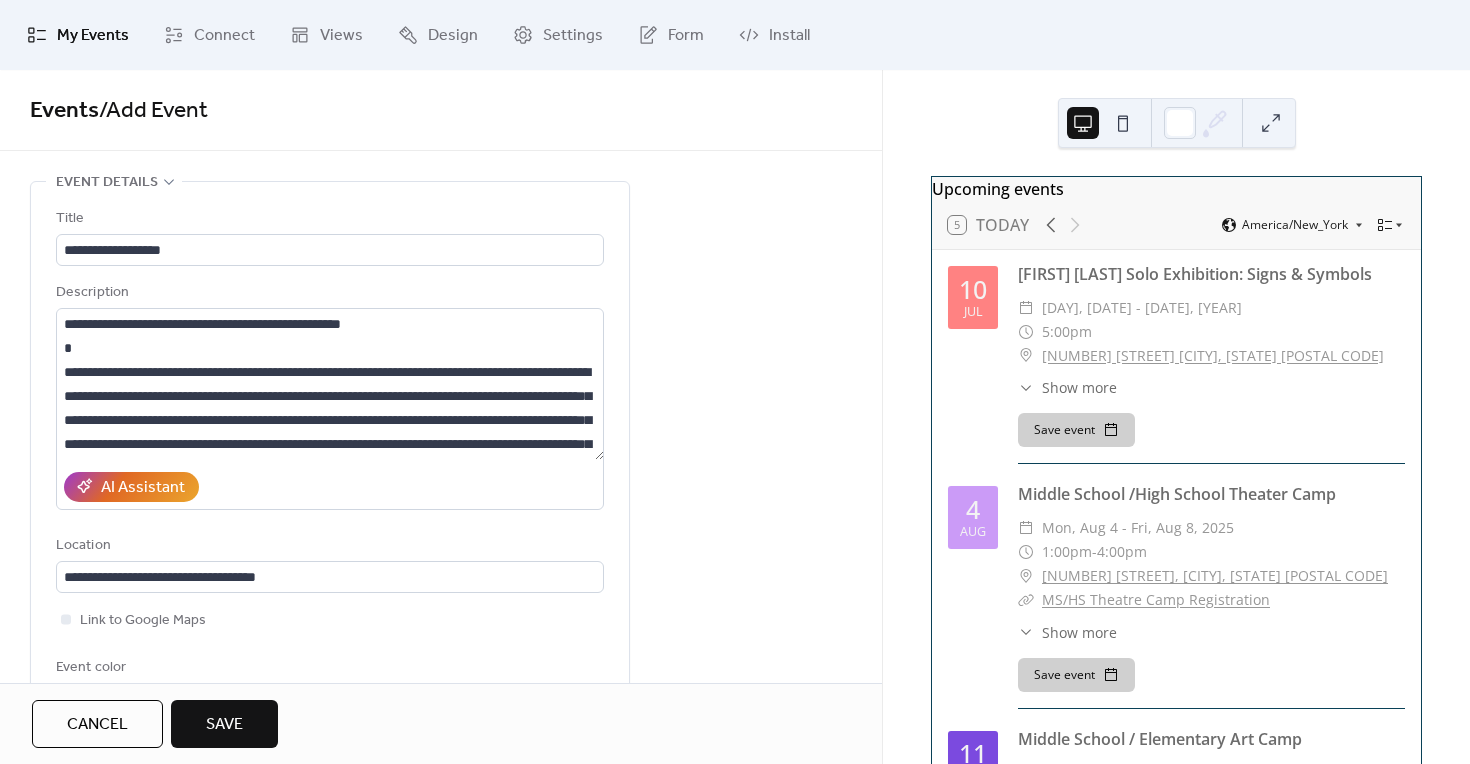 click on "**********" at bounding box center (441, 376) 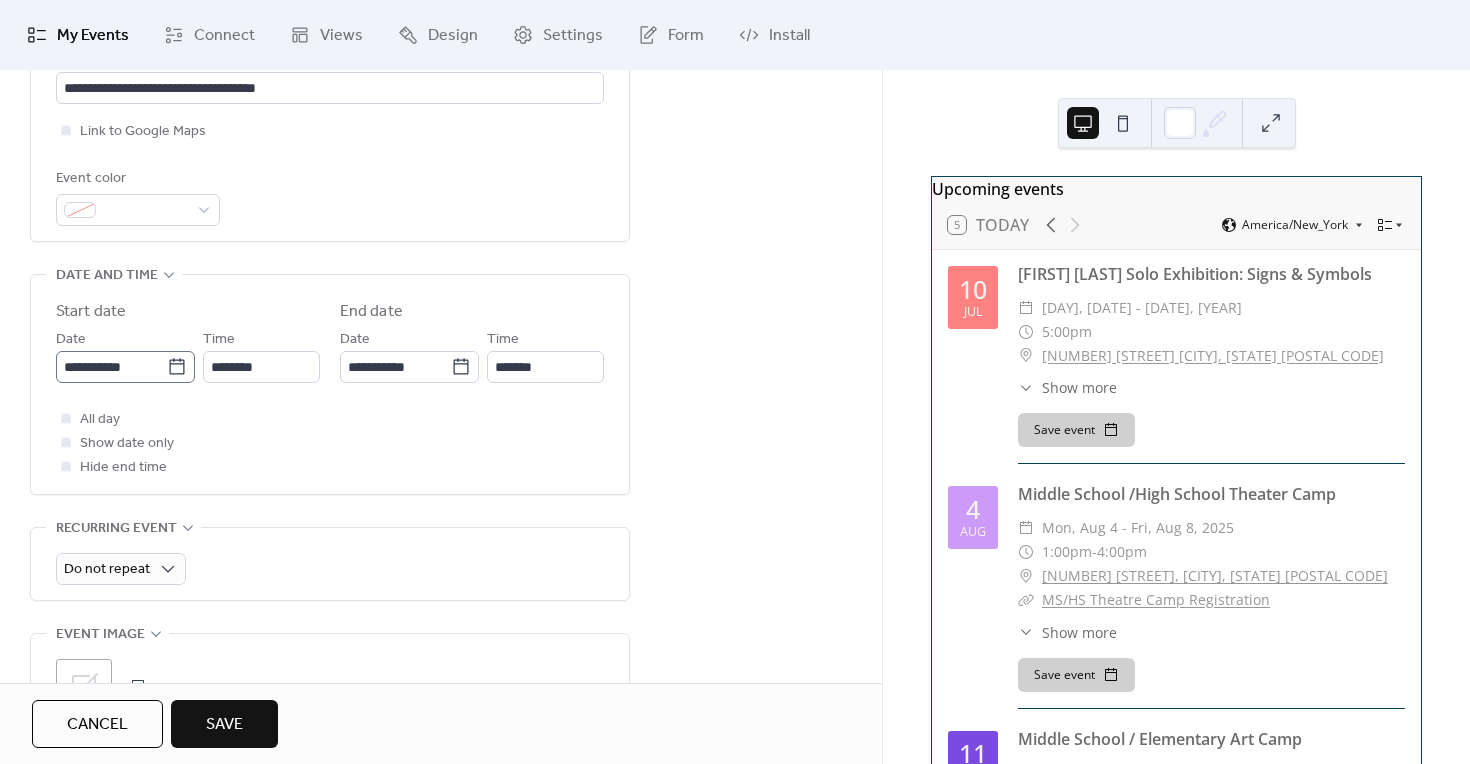 scroll, scrollTop: 508, scrollLeft: 0, axis: vertical 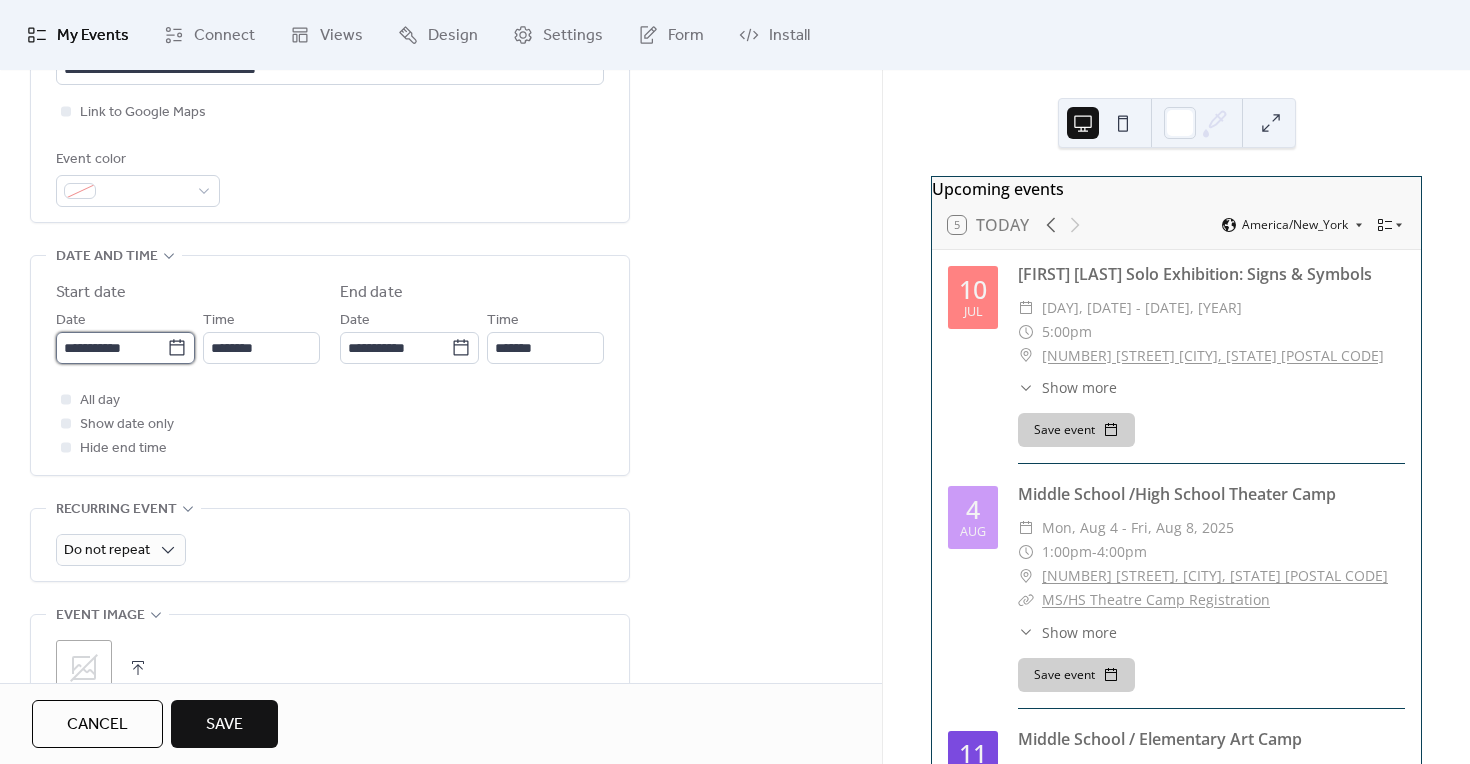 click on "**********" at bounding box center (111, 348) 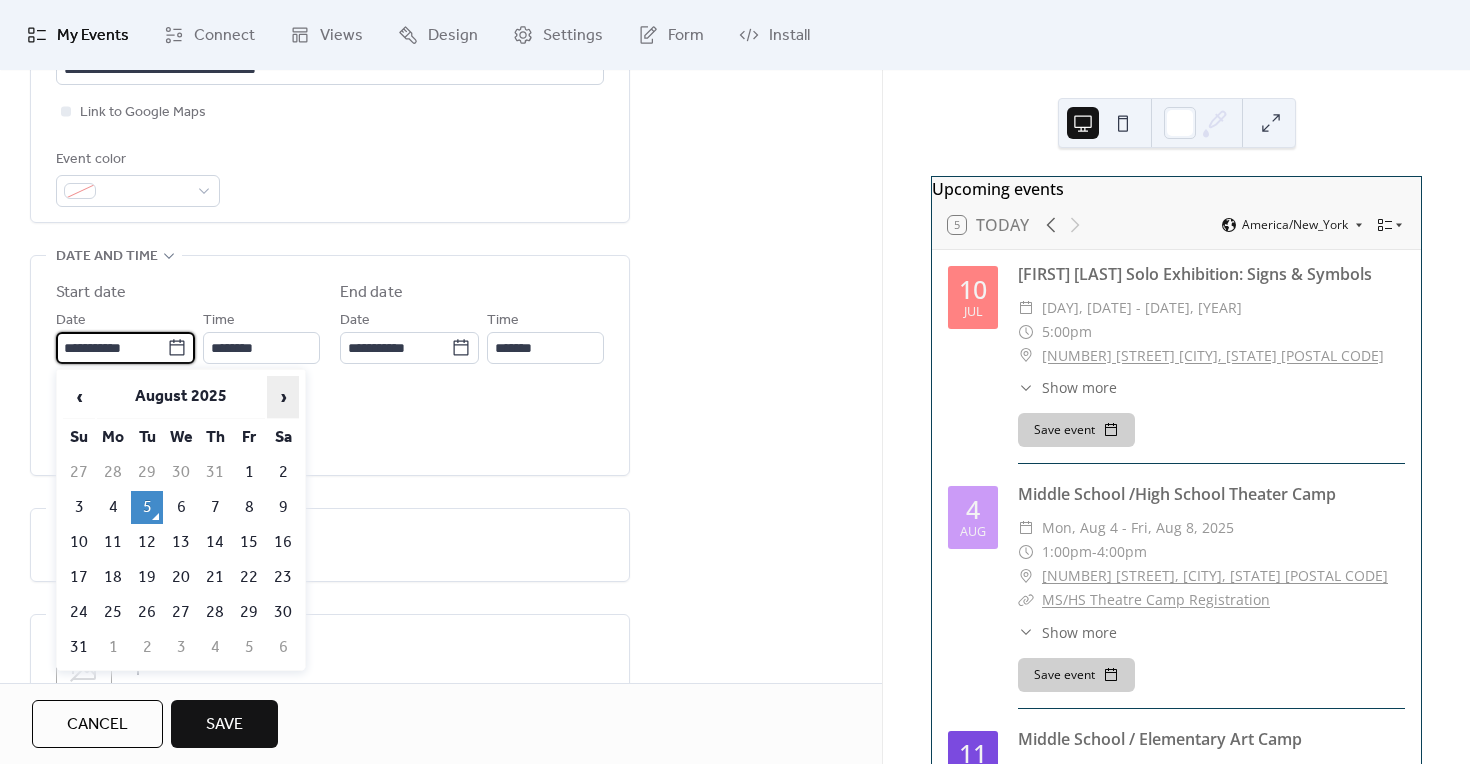 click on "›" at bounding box center [283, 397] 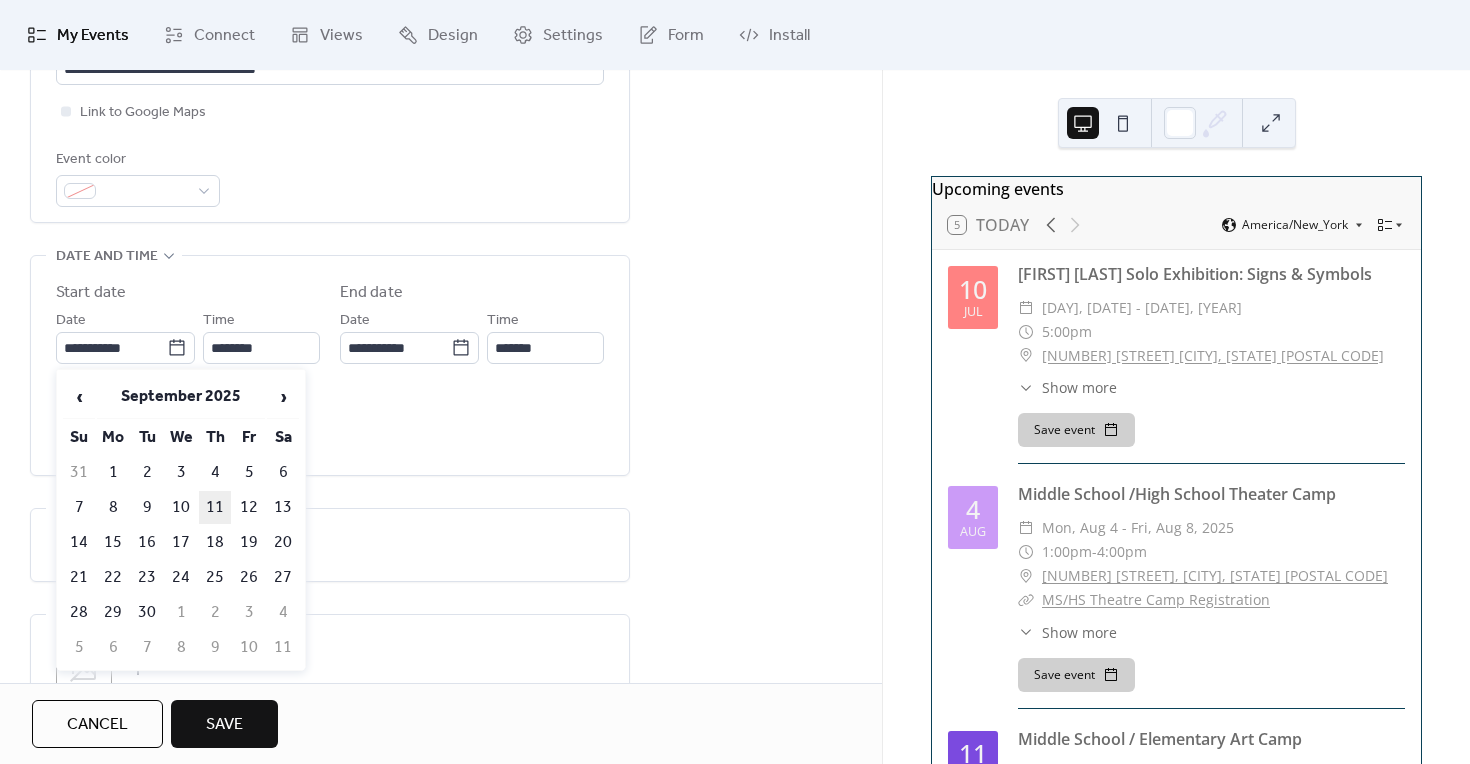 click on "11" at bounding box center [215, 507] 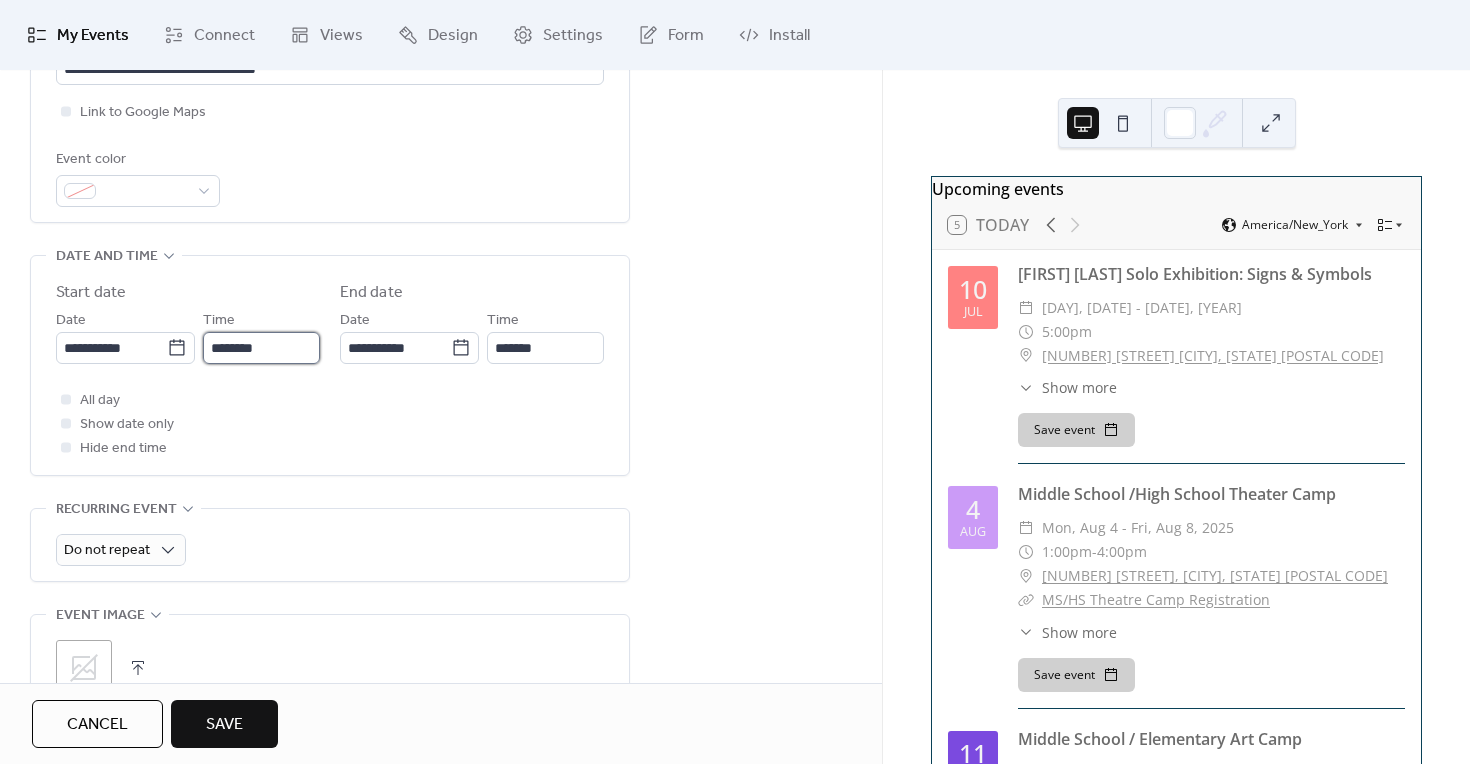click on "********" at bounding box center [261, 348] 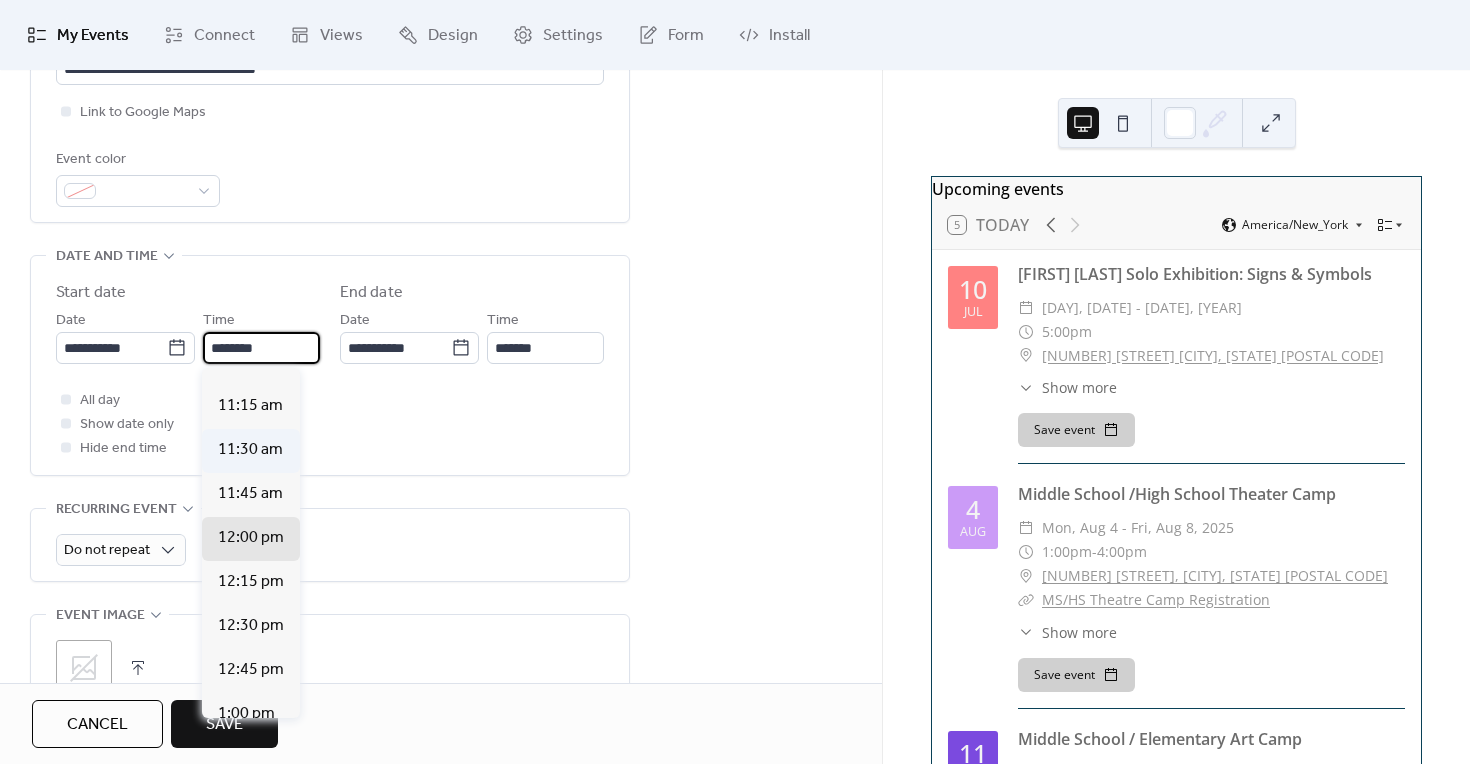 scroll, scrollTop: 1861, scrollLeft: 0, axis: vertical 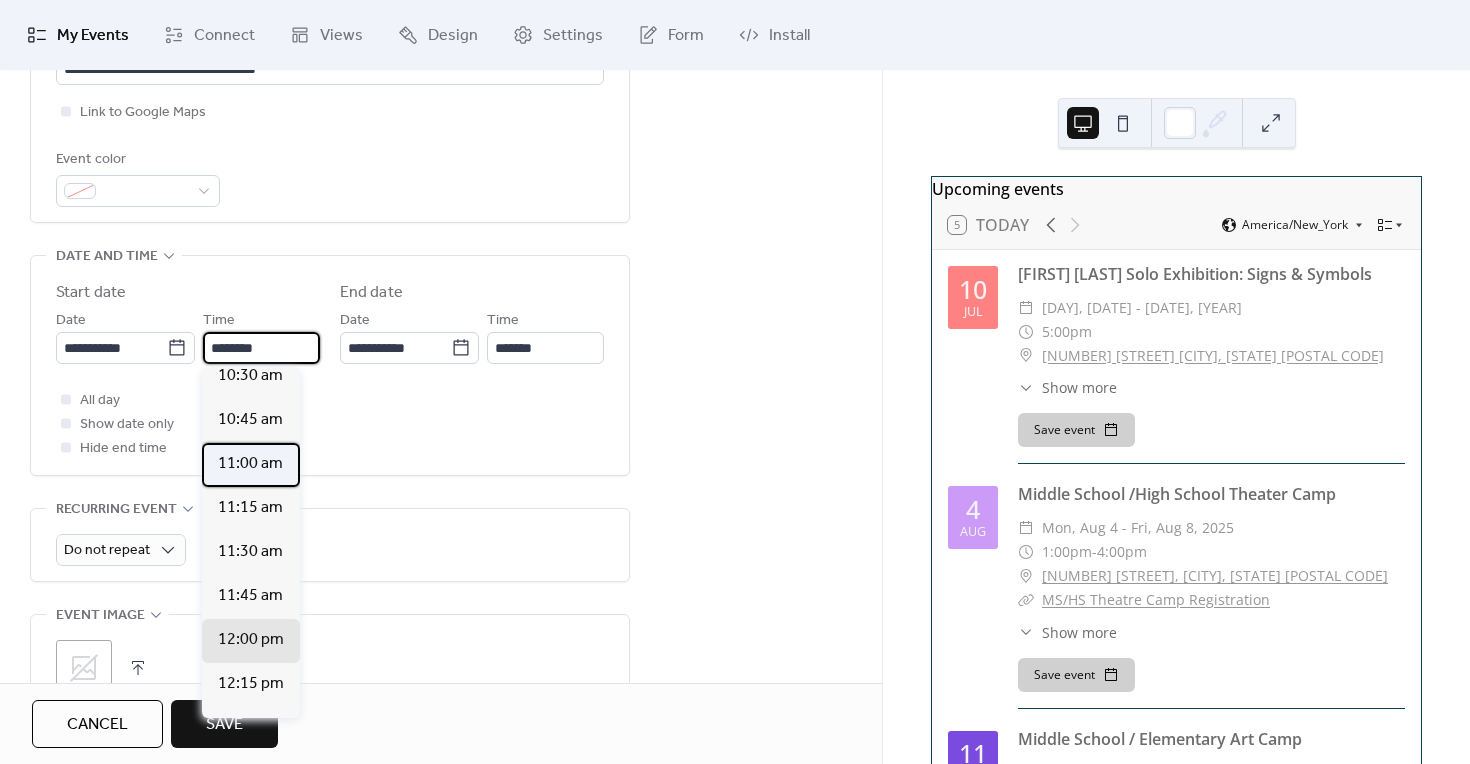 click on "11:00 am" at bounding box center (250, 464) 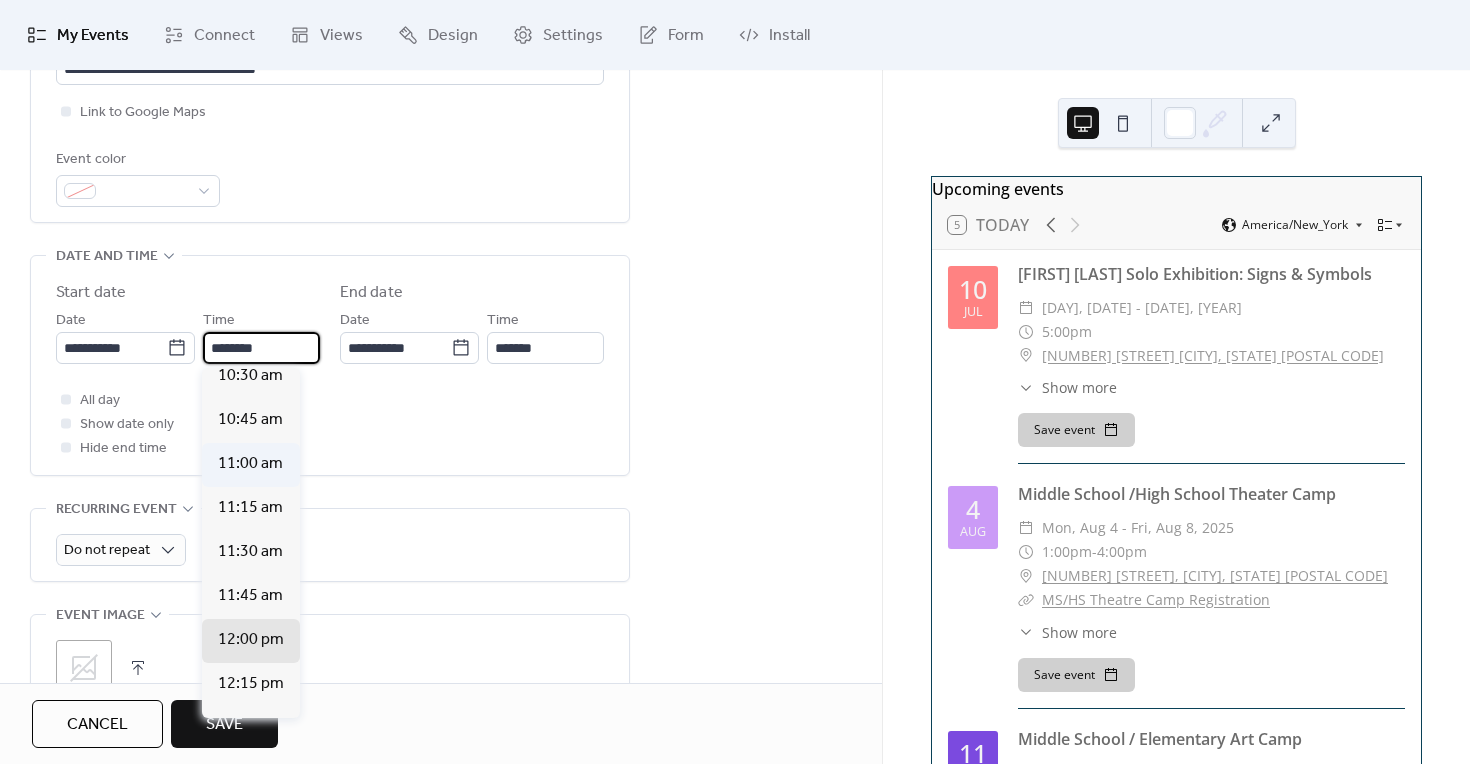 type on "********" 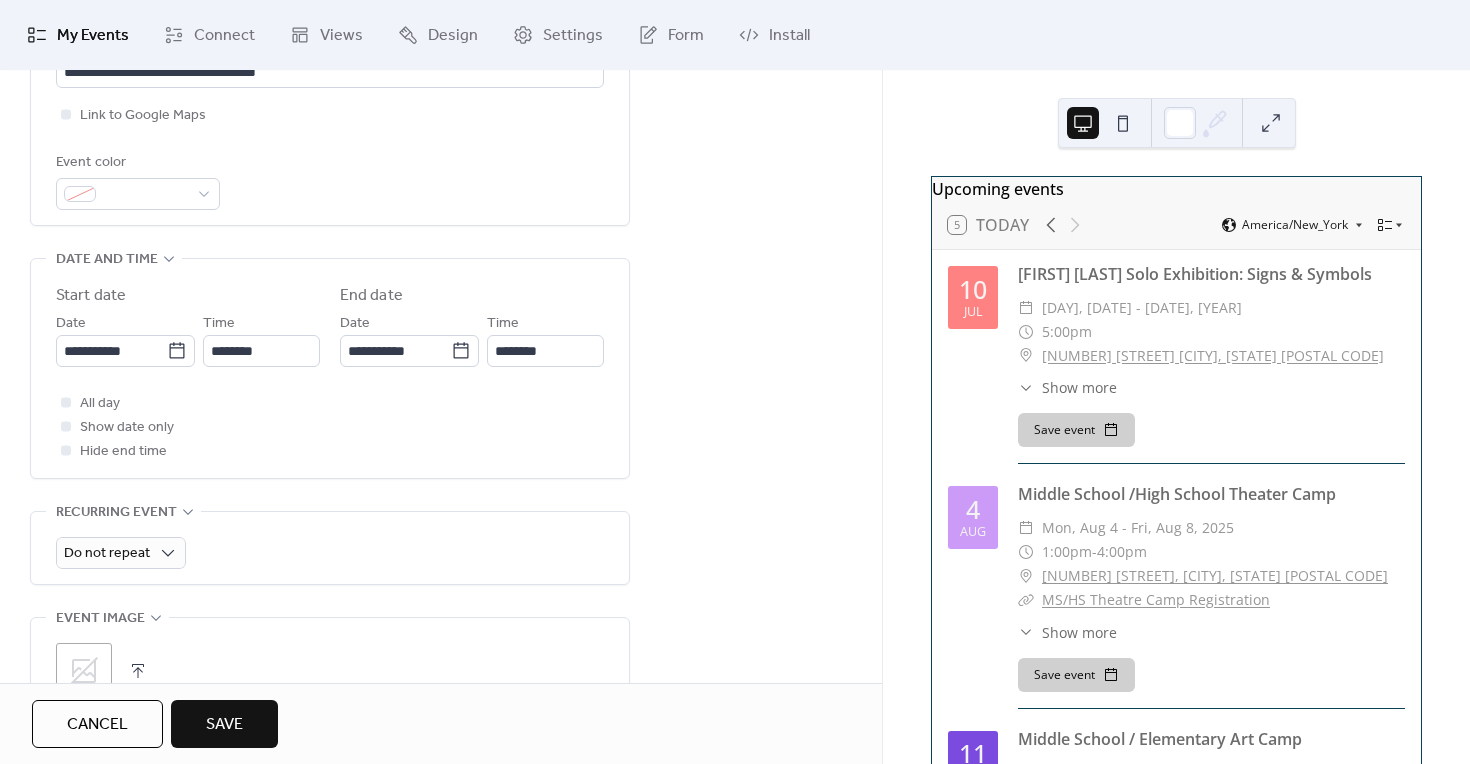 scroll, scrollTop: 504, scrollLeft: 0, axis: vertical 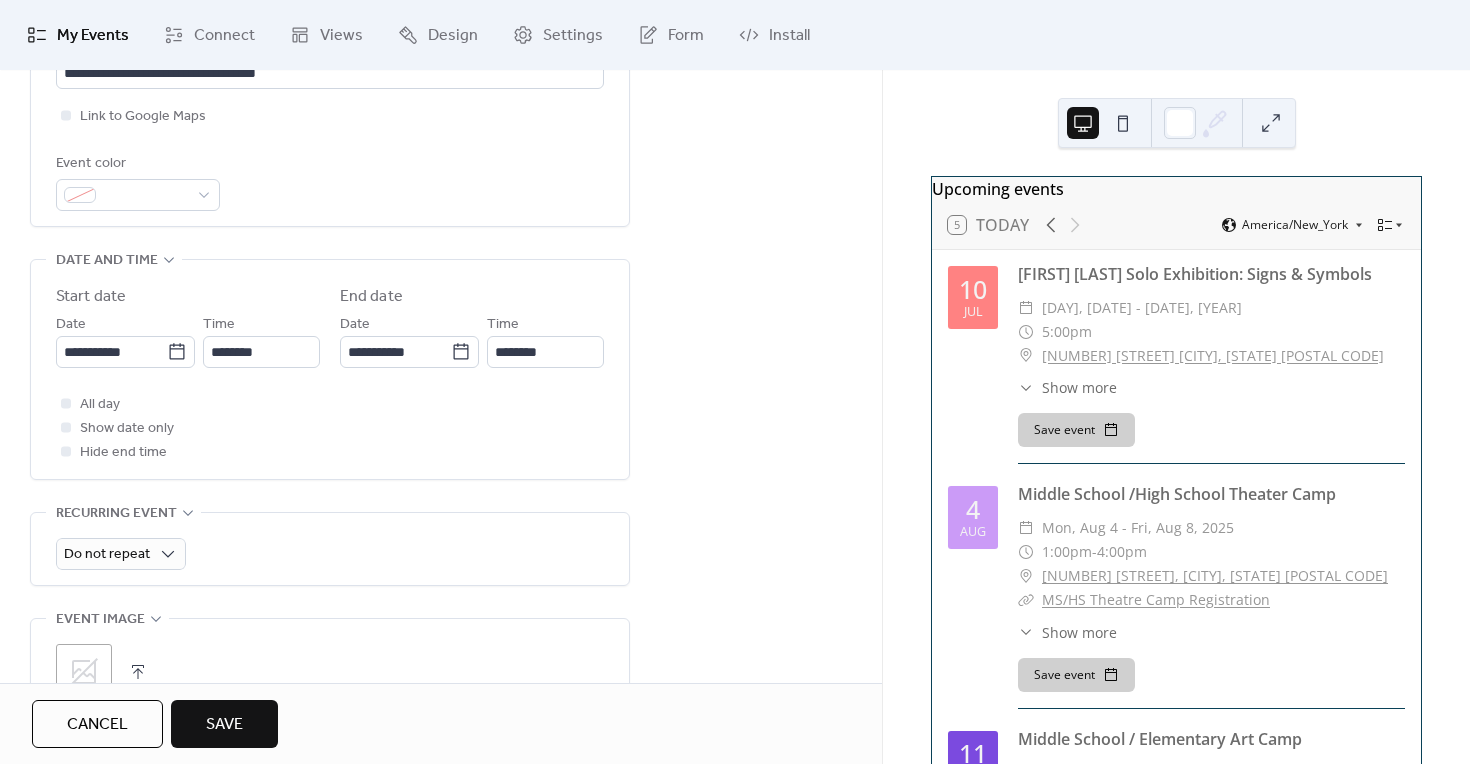 click on ";" at bounding box center [84, 672] 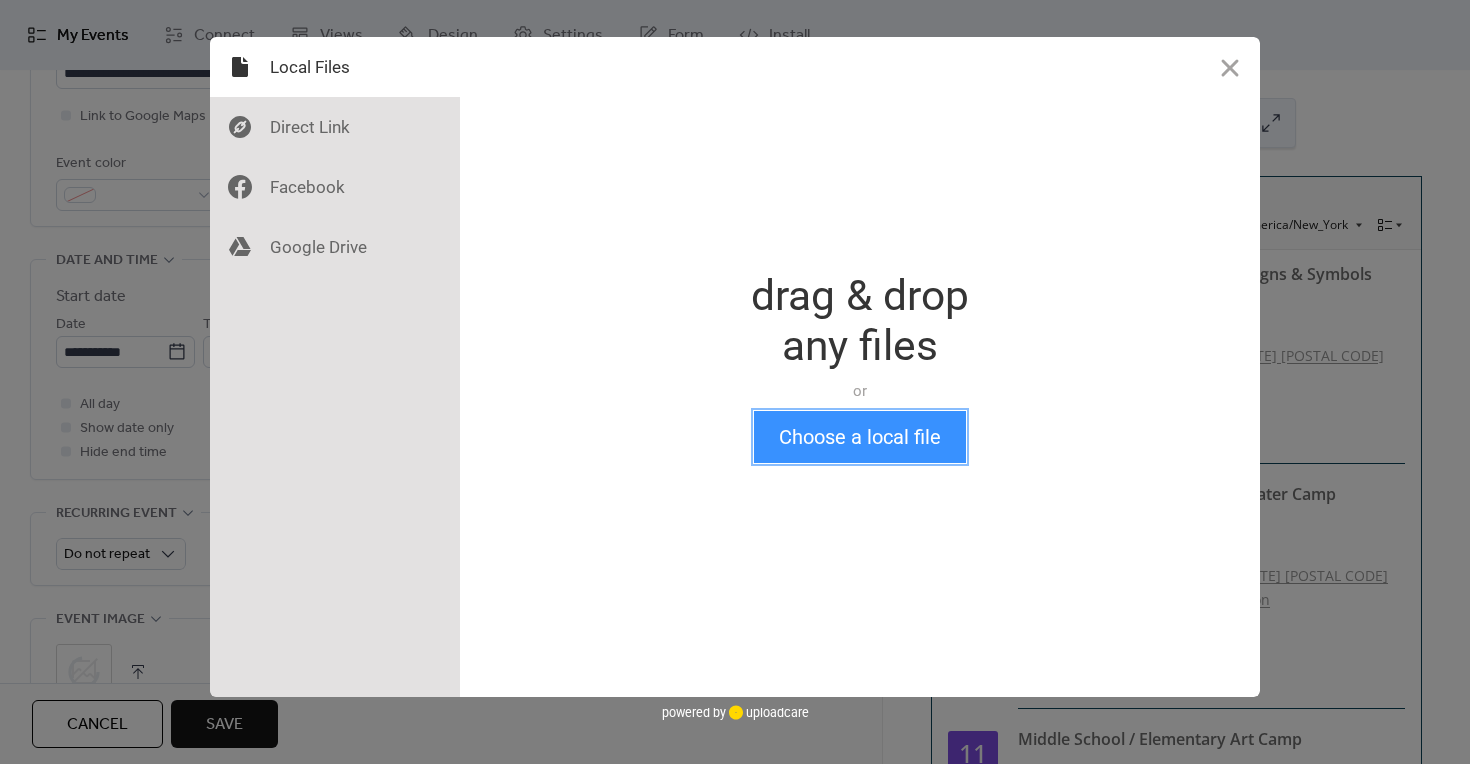 click on "Choose a local file" at bounding box center [860, 437] 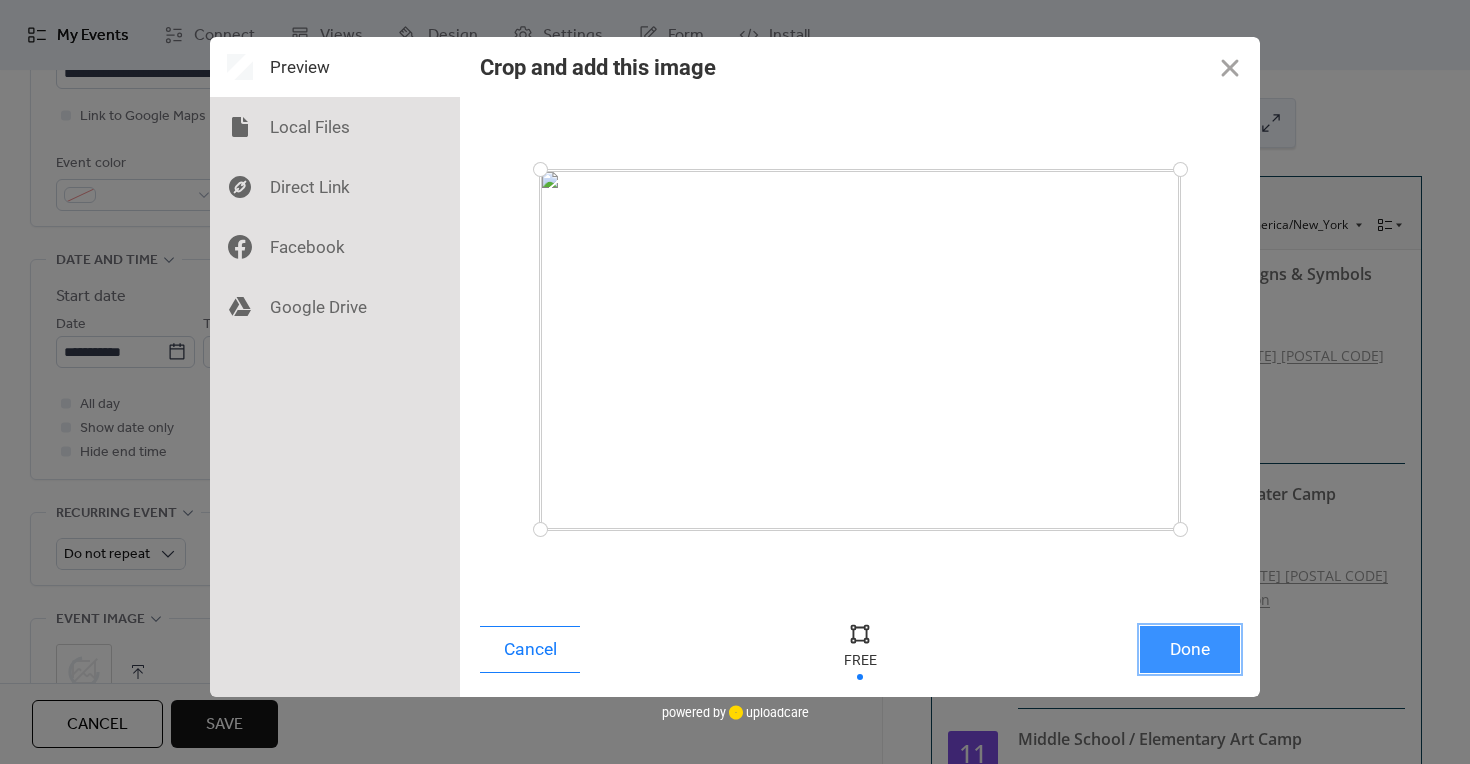 click on "Done" at bounding box center (1190, 649) 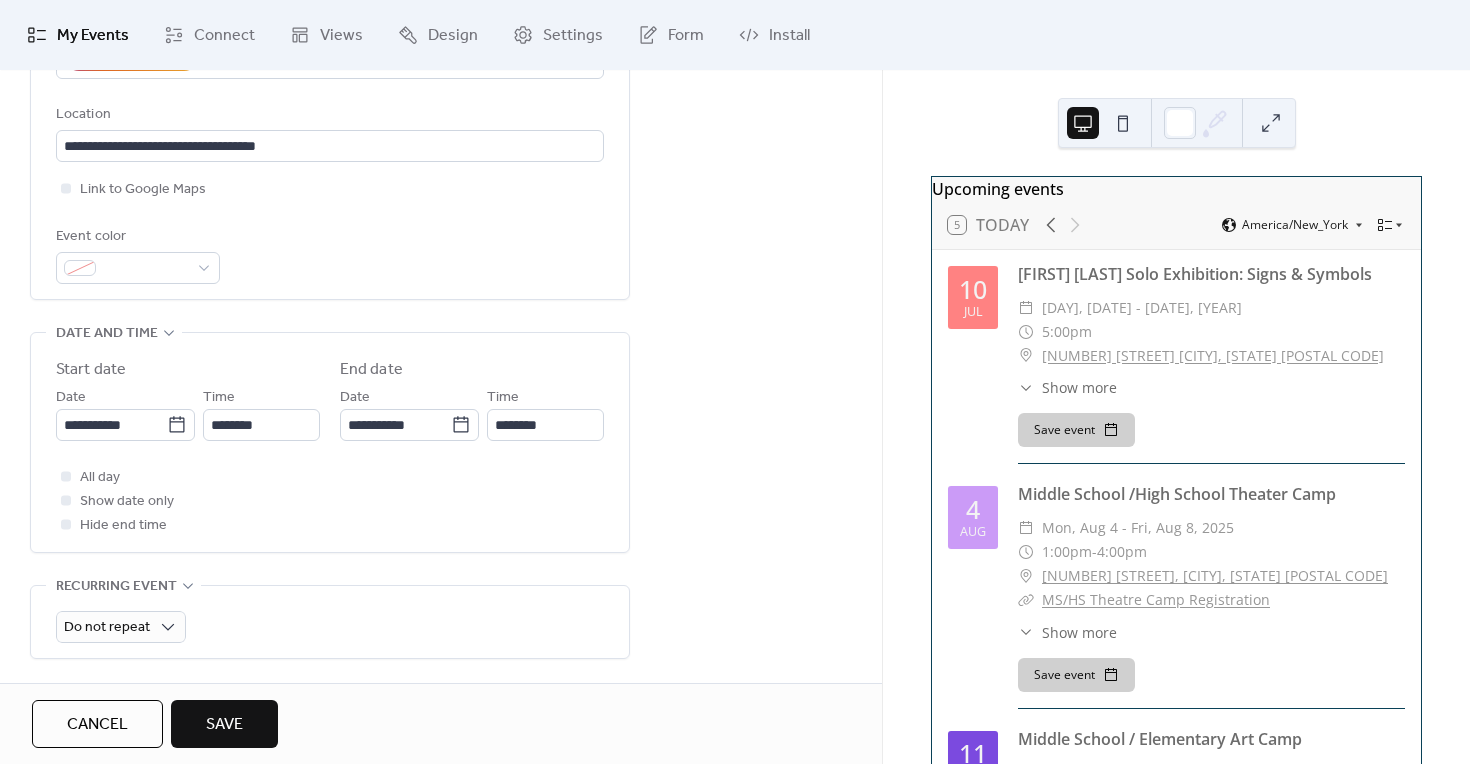 scroll, scrollTop: 133, scrollLeft: 0, axis: vertical 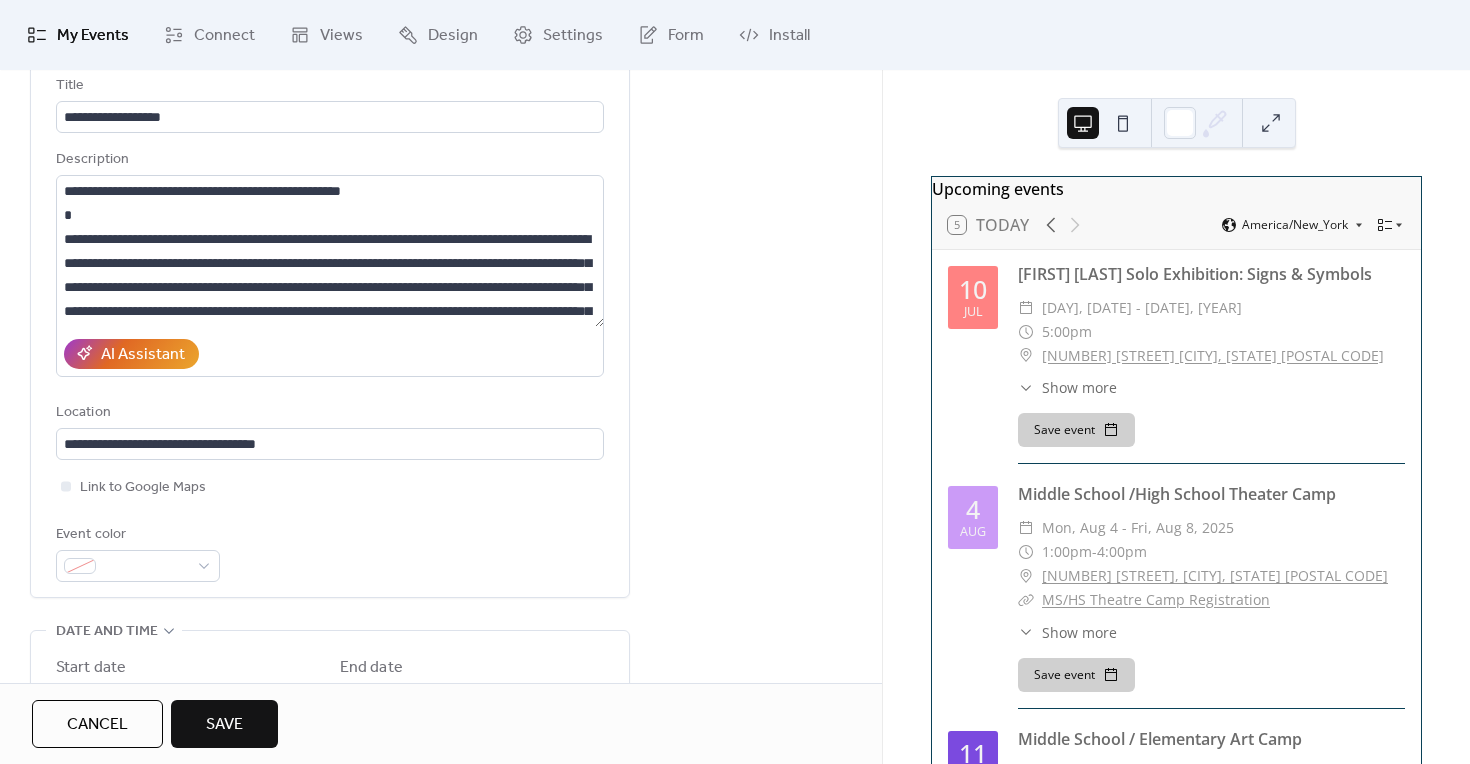 click on "Save" at bounding box center [224, 725] 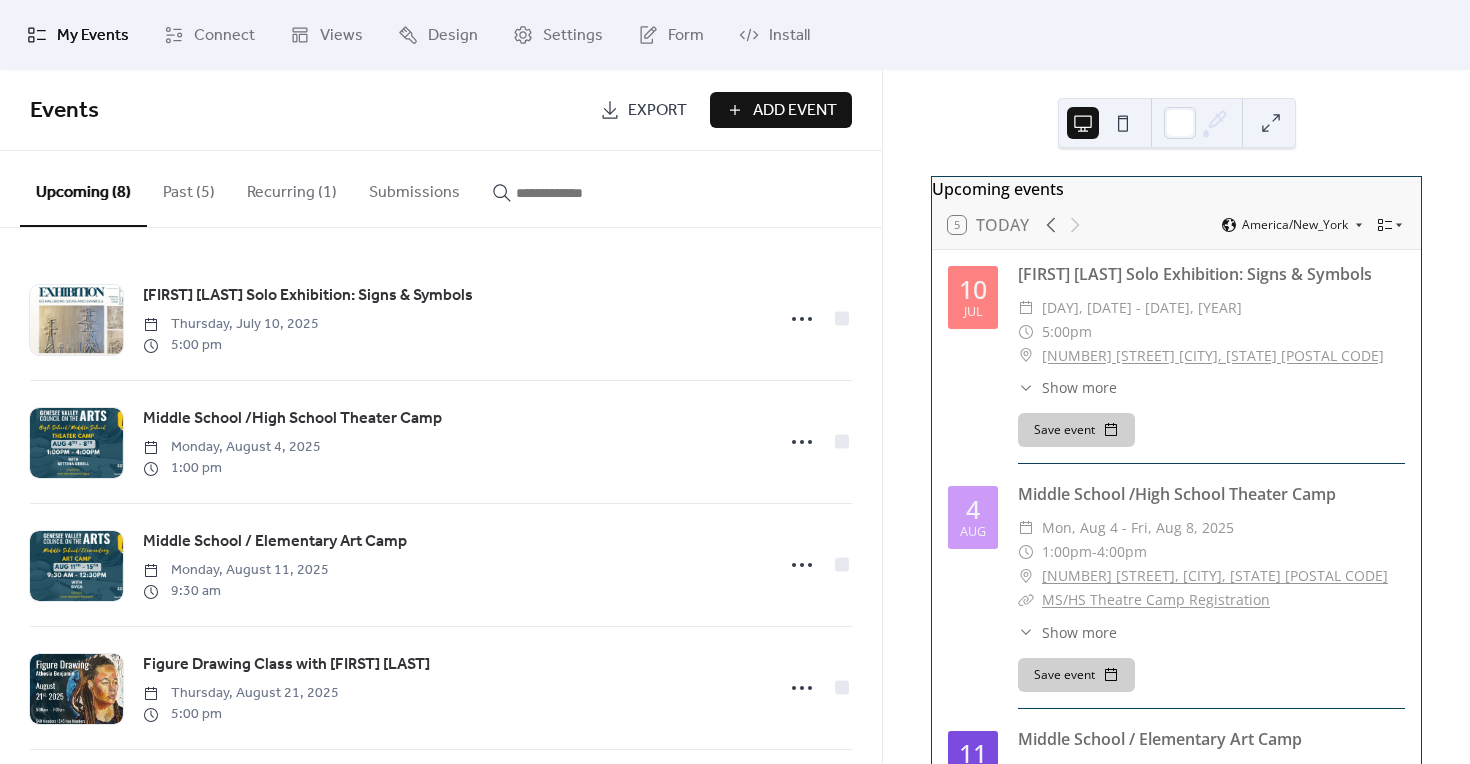 click on "Add Event" at bounding box center [795, 111] 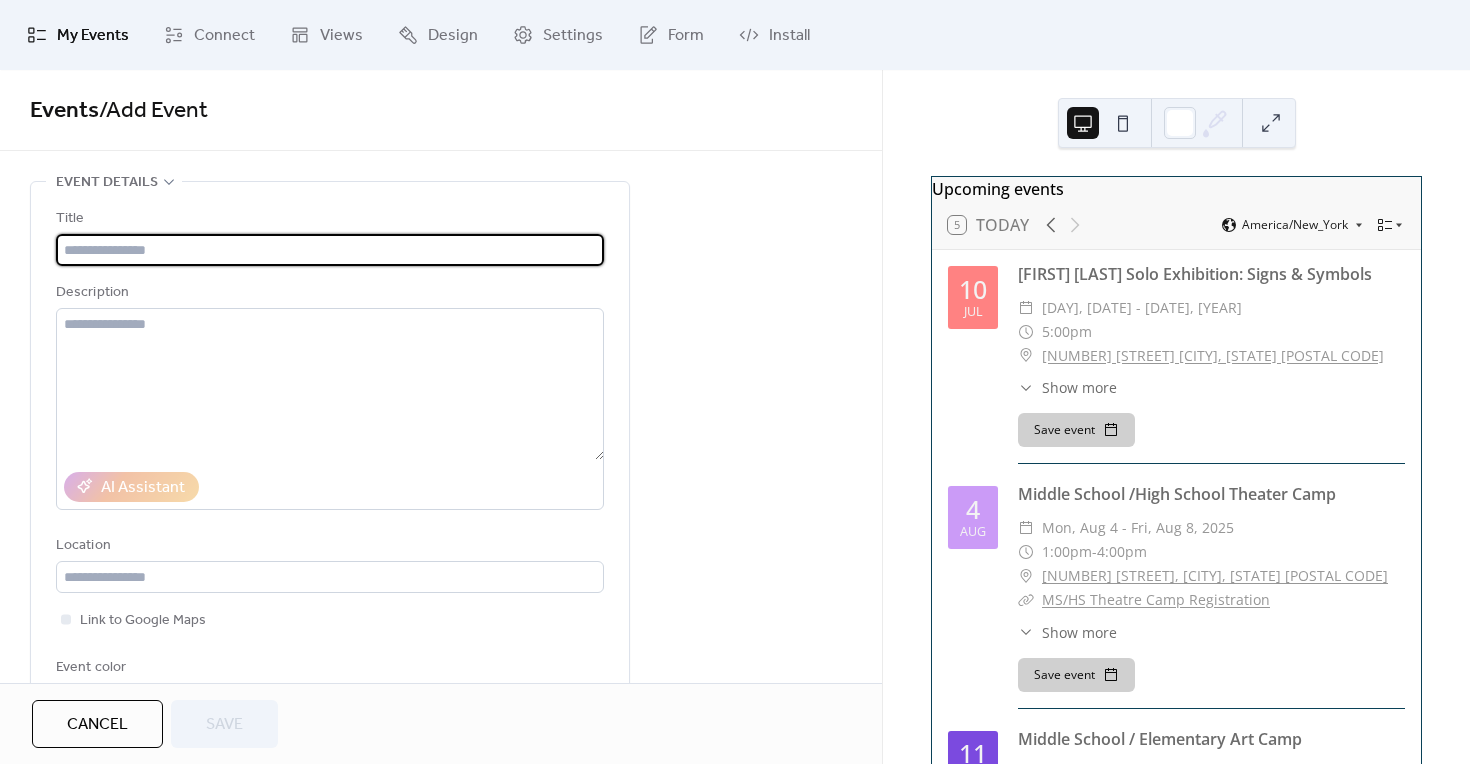 click at bounding box center (330, 250) 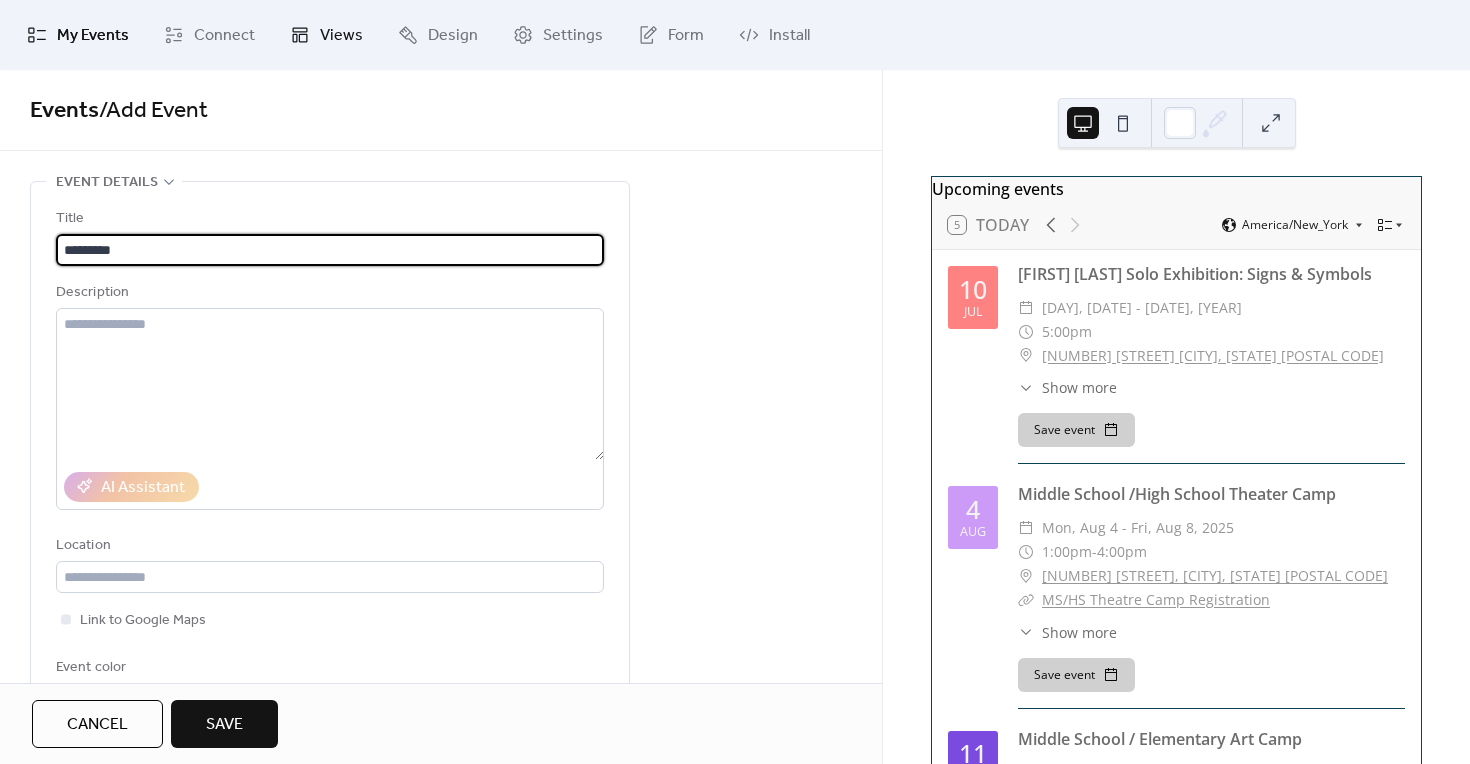 type on "*********" 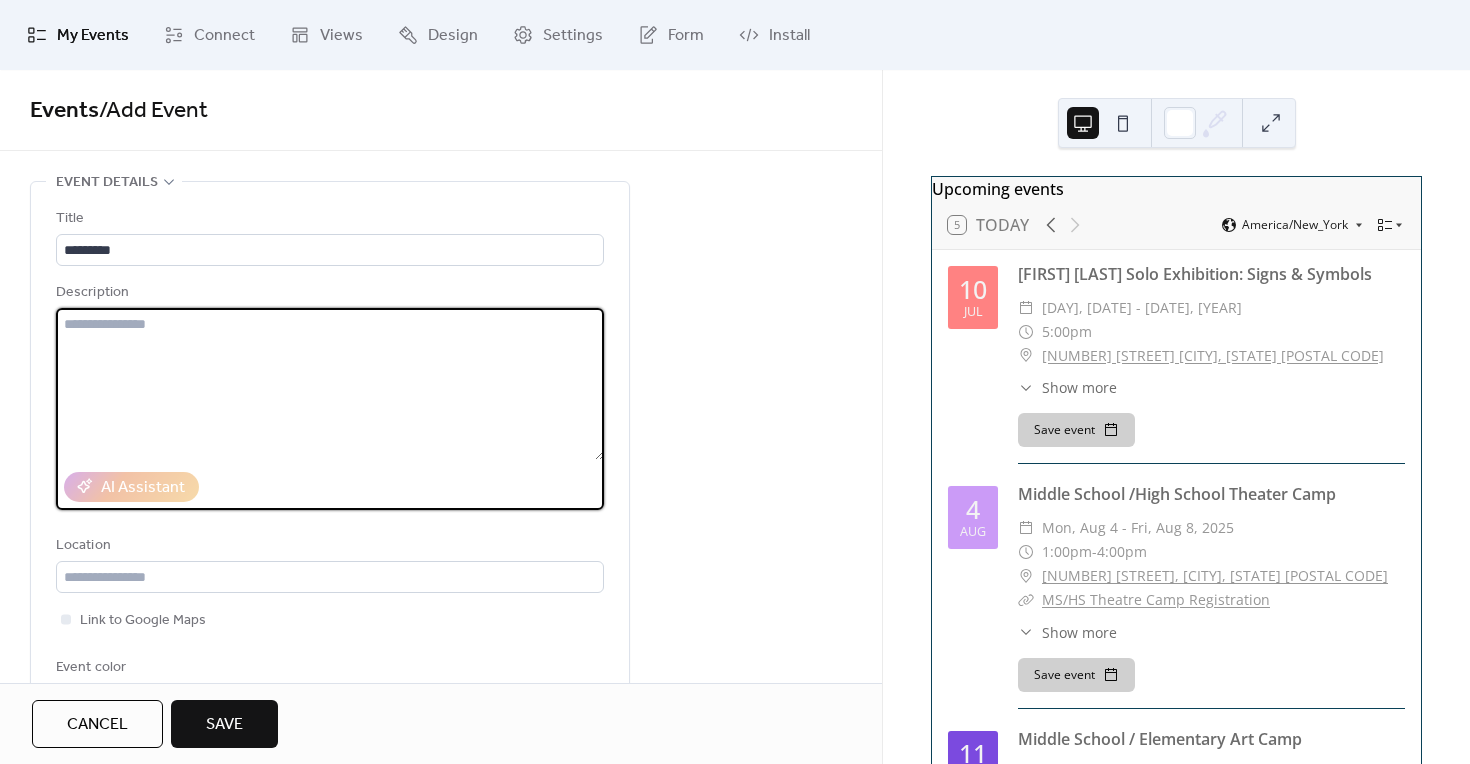 paste on "**********" 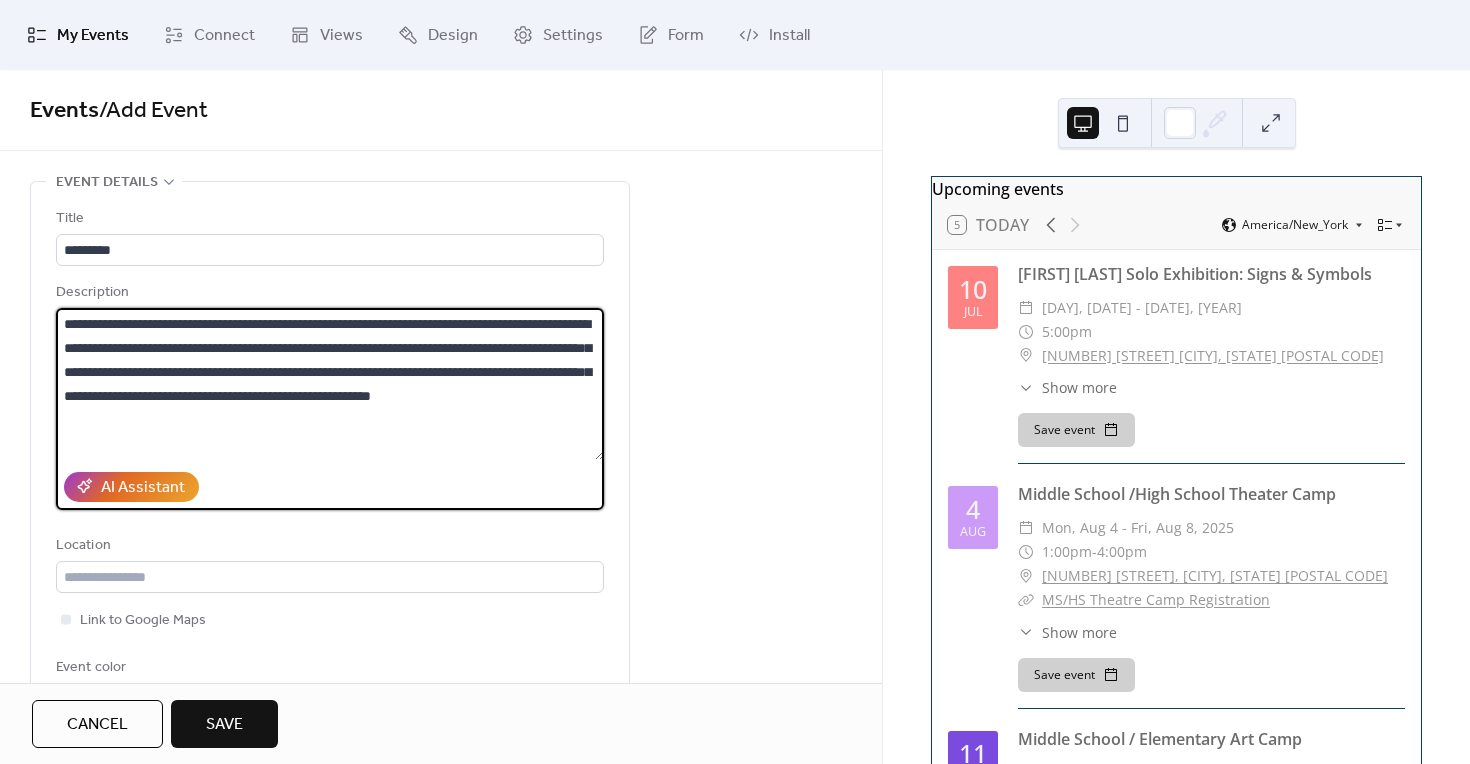 type on "**********" 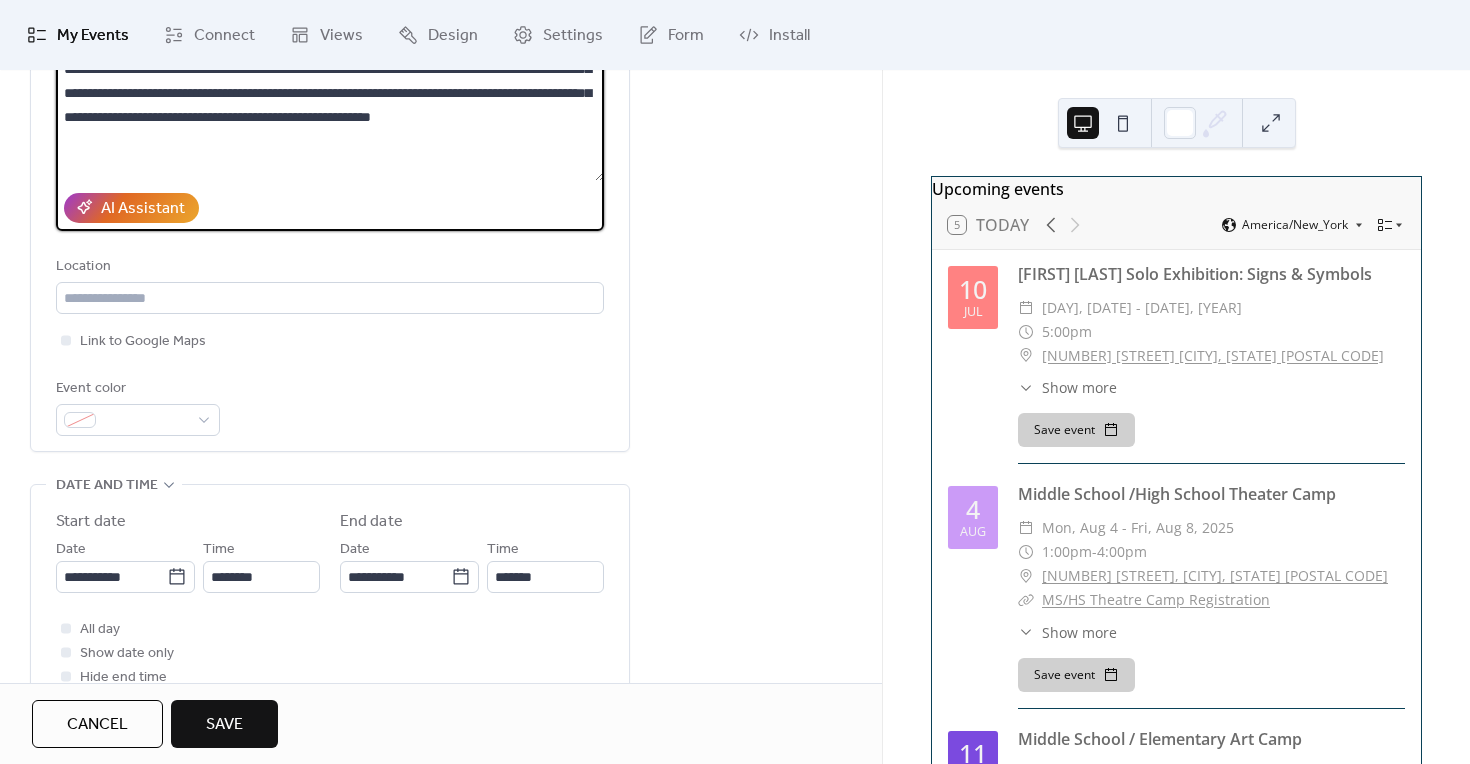 scroll, scrollTop: 294, scrollLeft: 0, axis: vertical 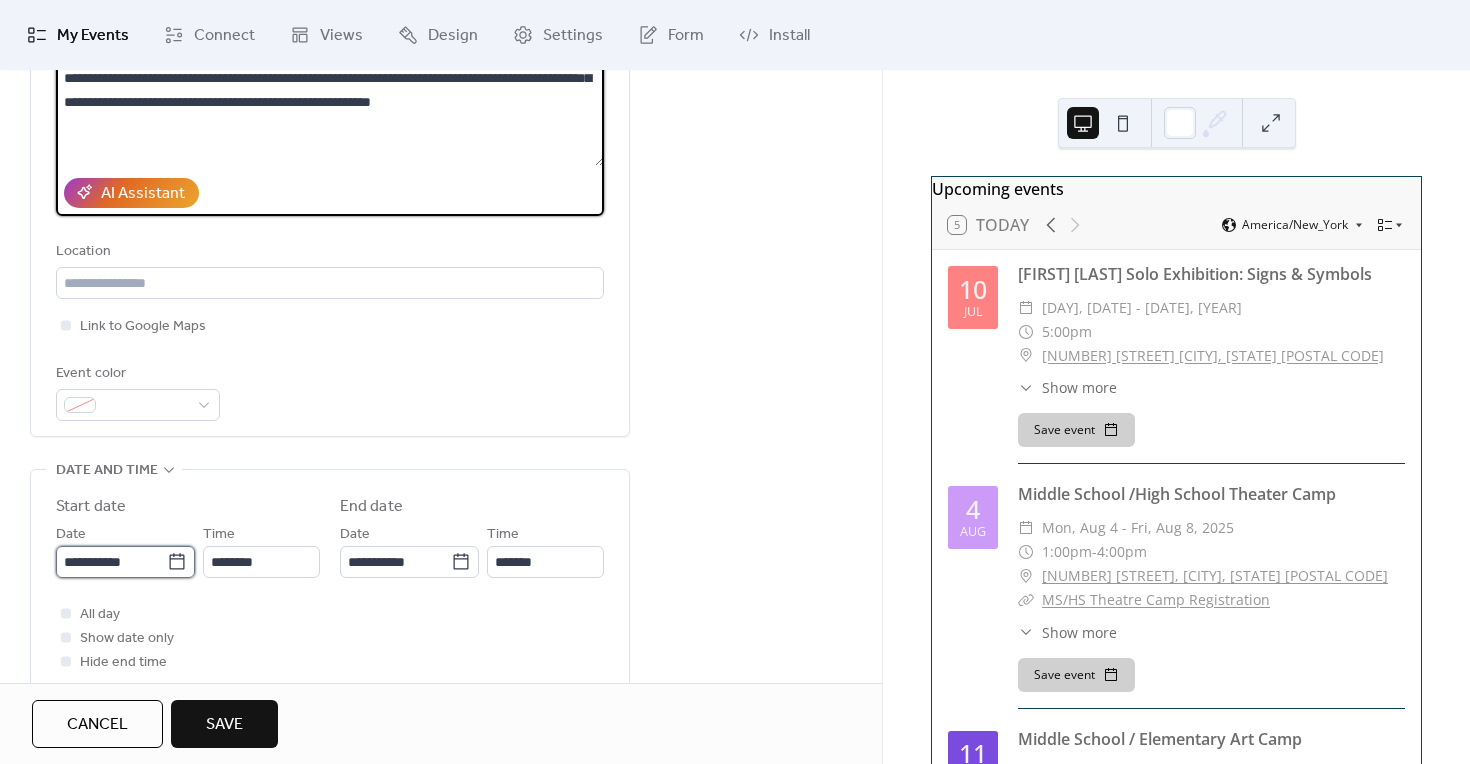 click on "**********" at bounding box center [111, 562] 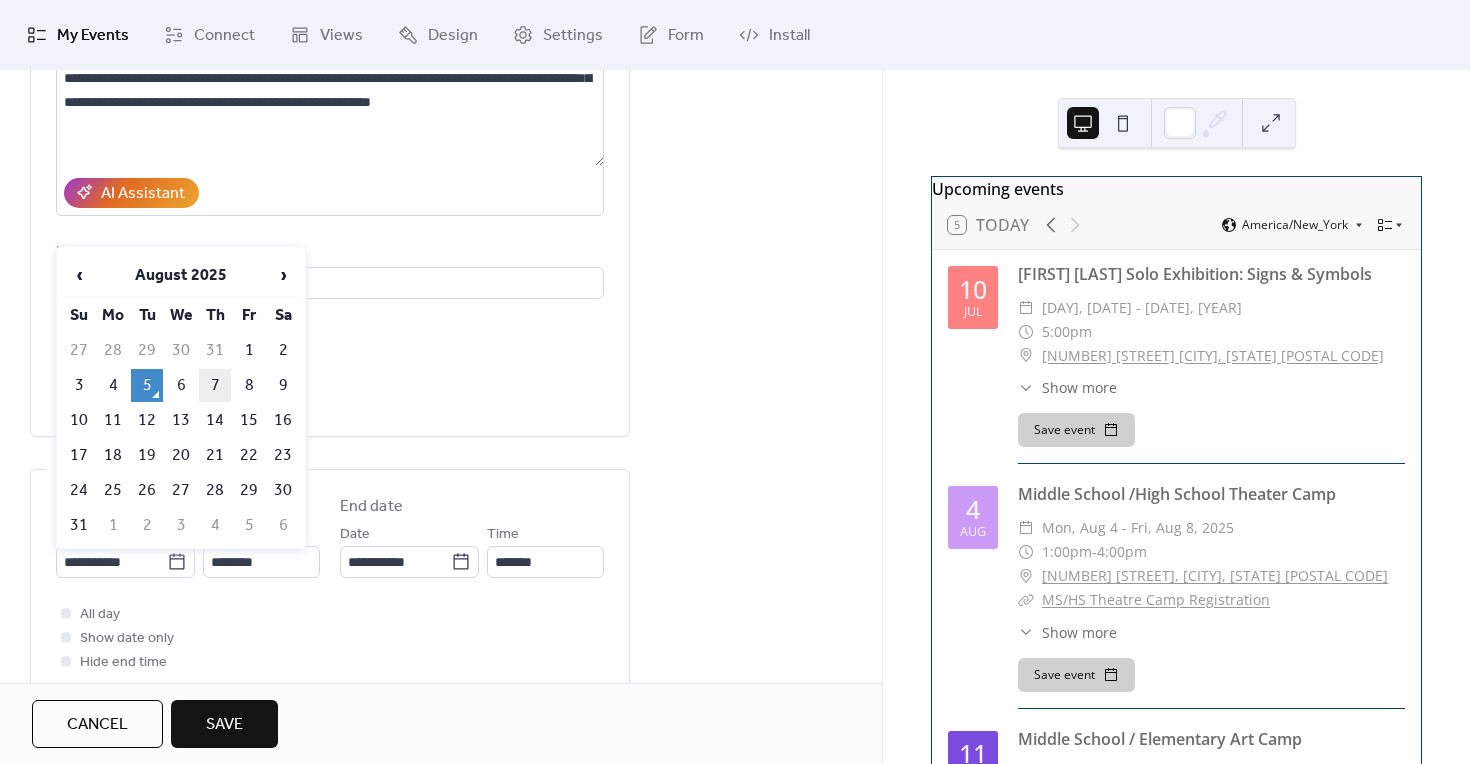 click on "7" at bounding box center (215, 385) 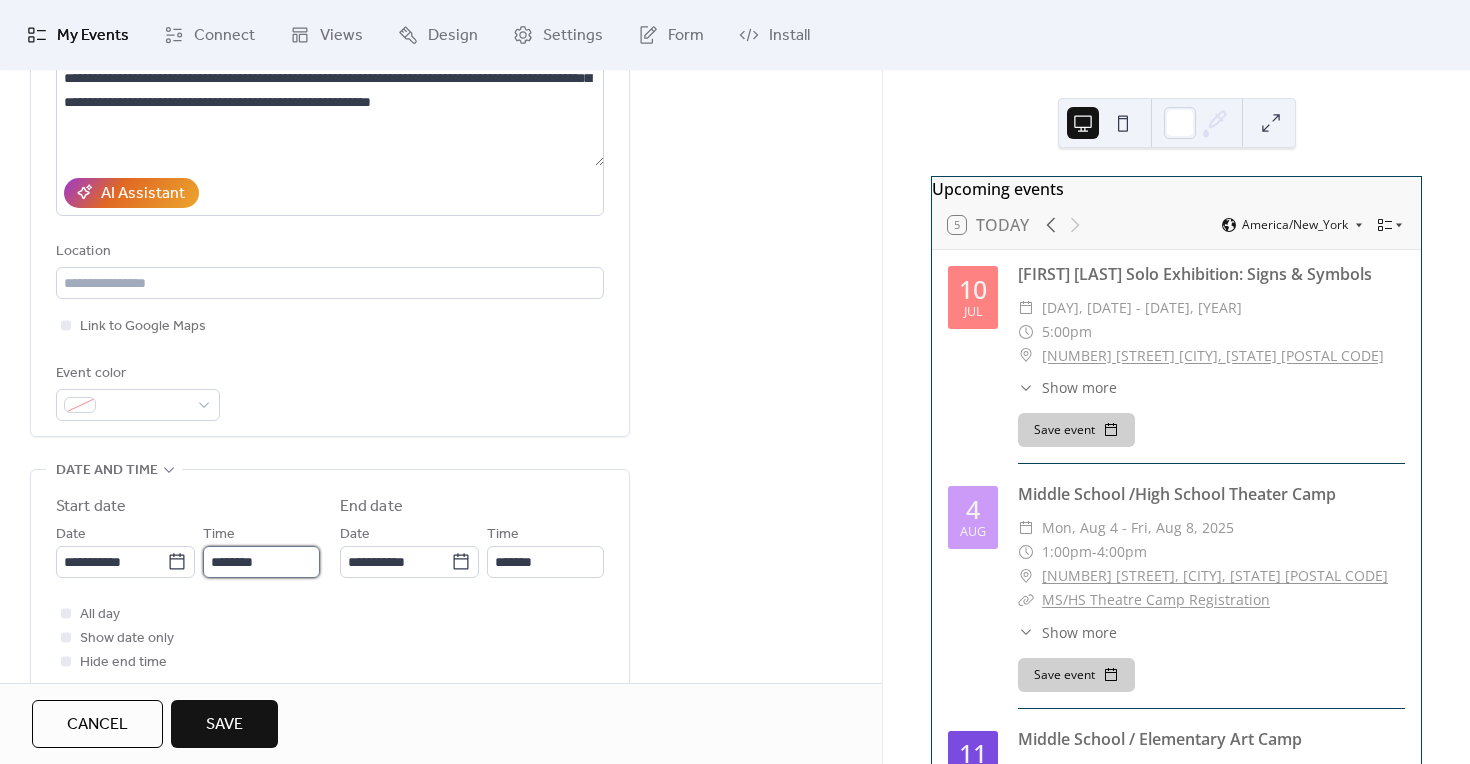 click on "********" at bounding box center [261, 562] 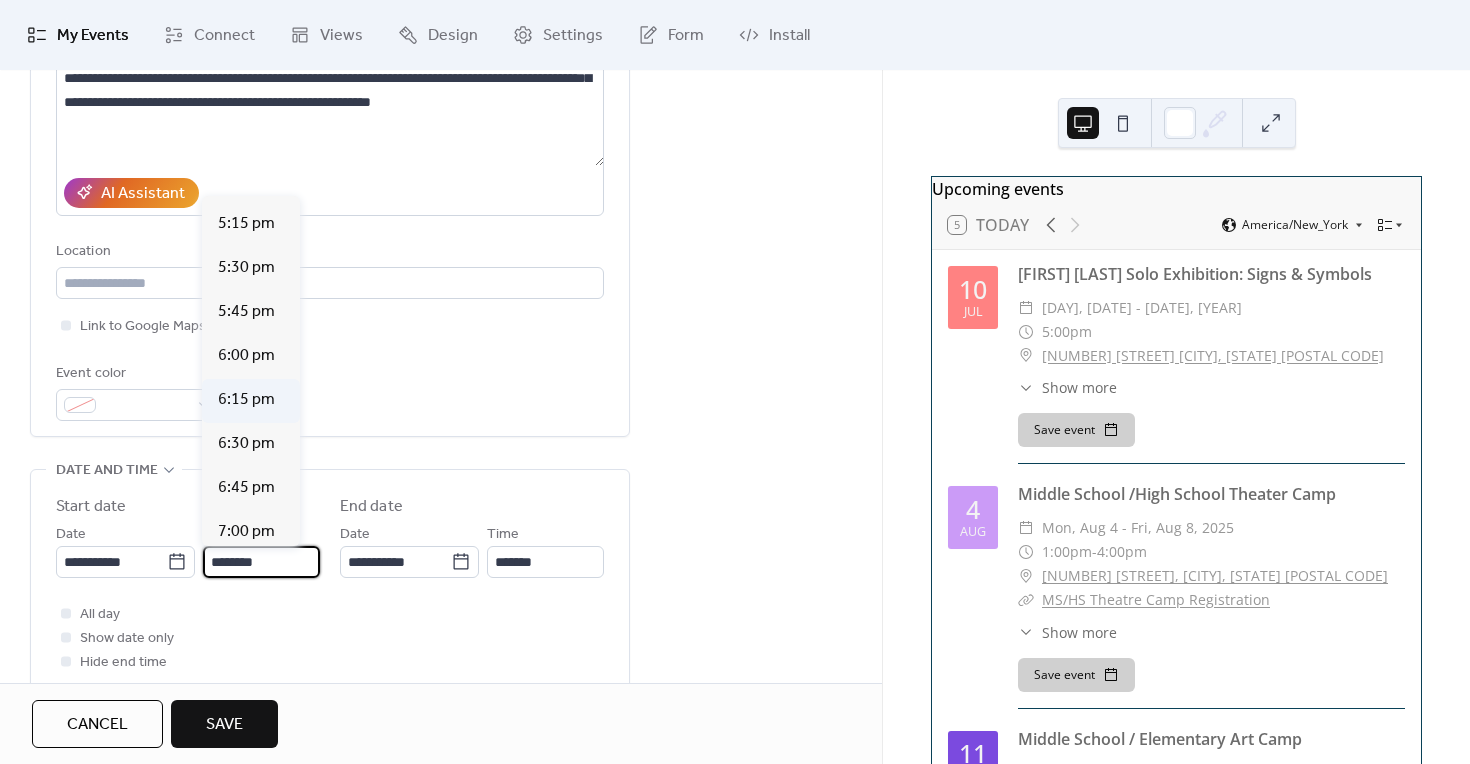 scroll, scrollTop: 3061, scrollLeft: 0, axis: vertical 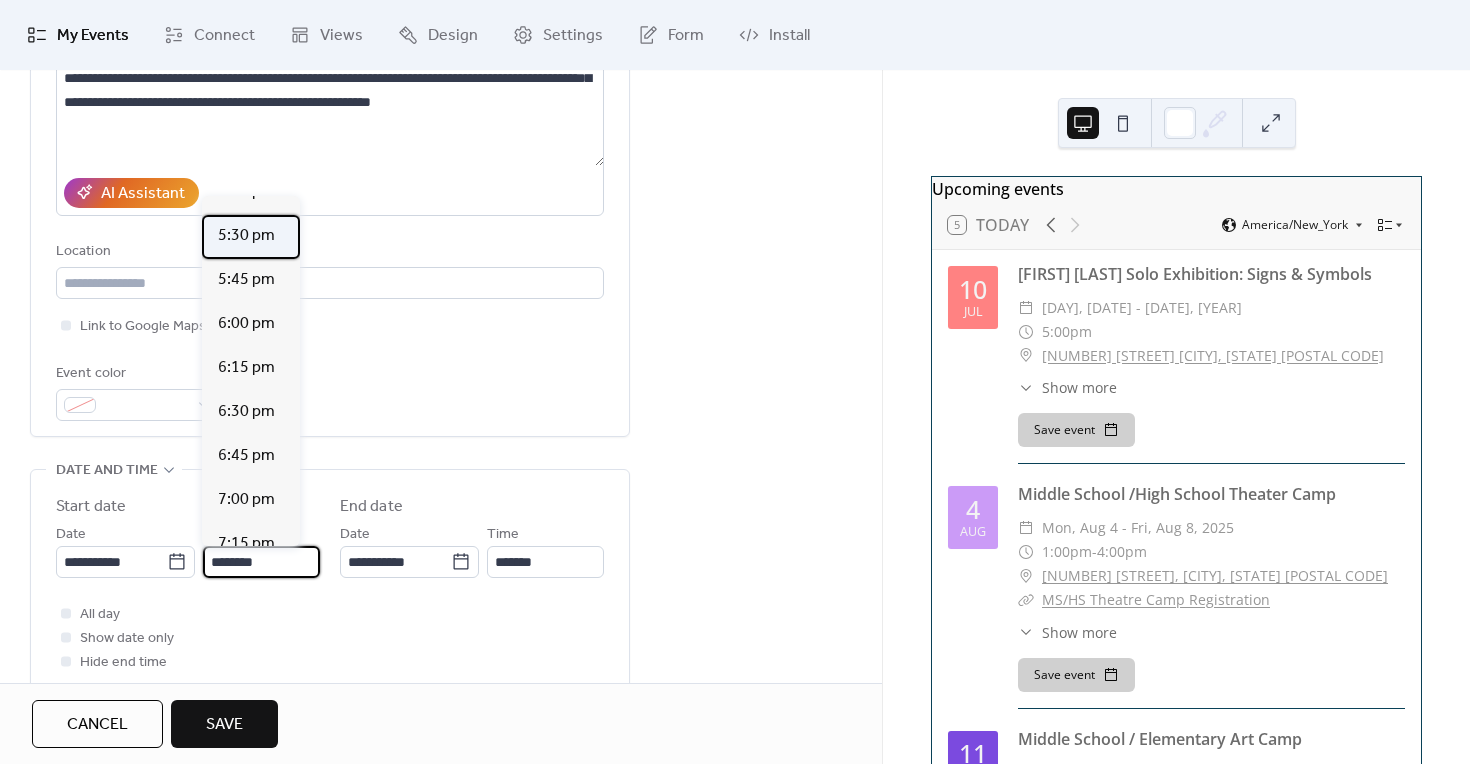 click on "5:30 pm" at bounding box center [246, 236] 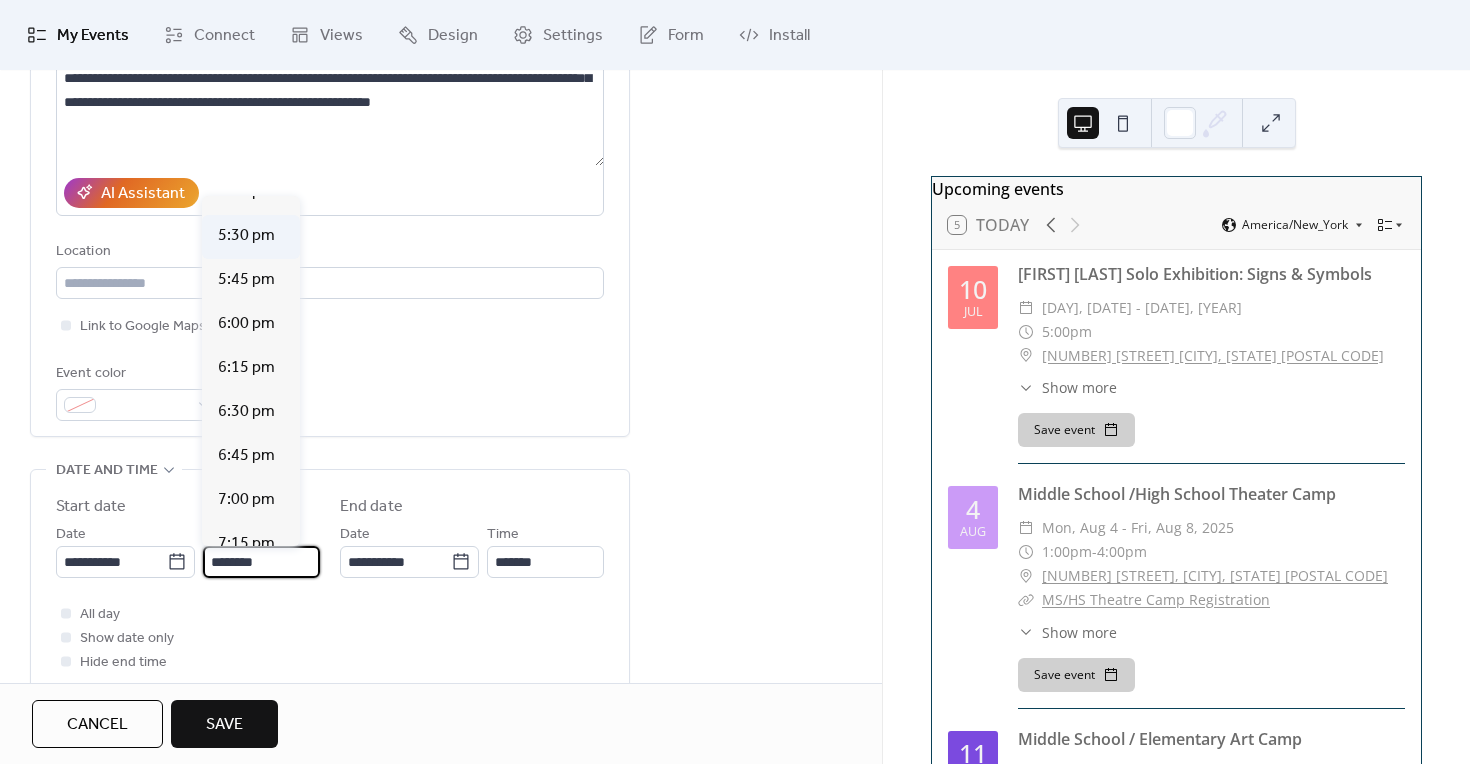 type on "*******" 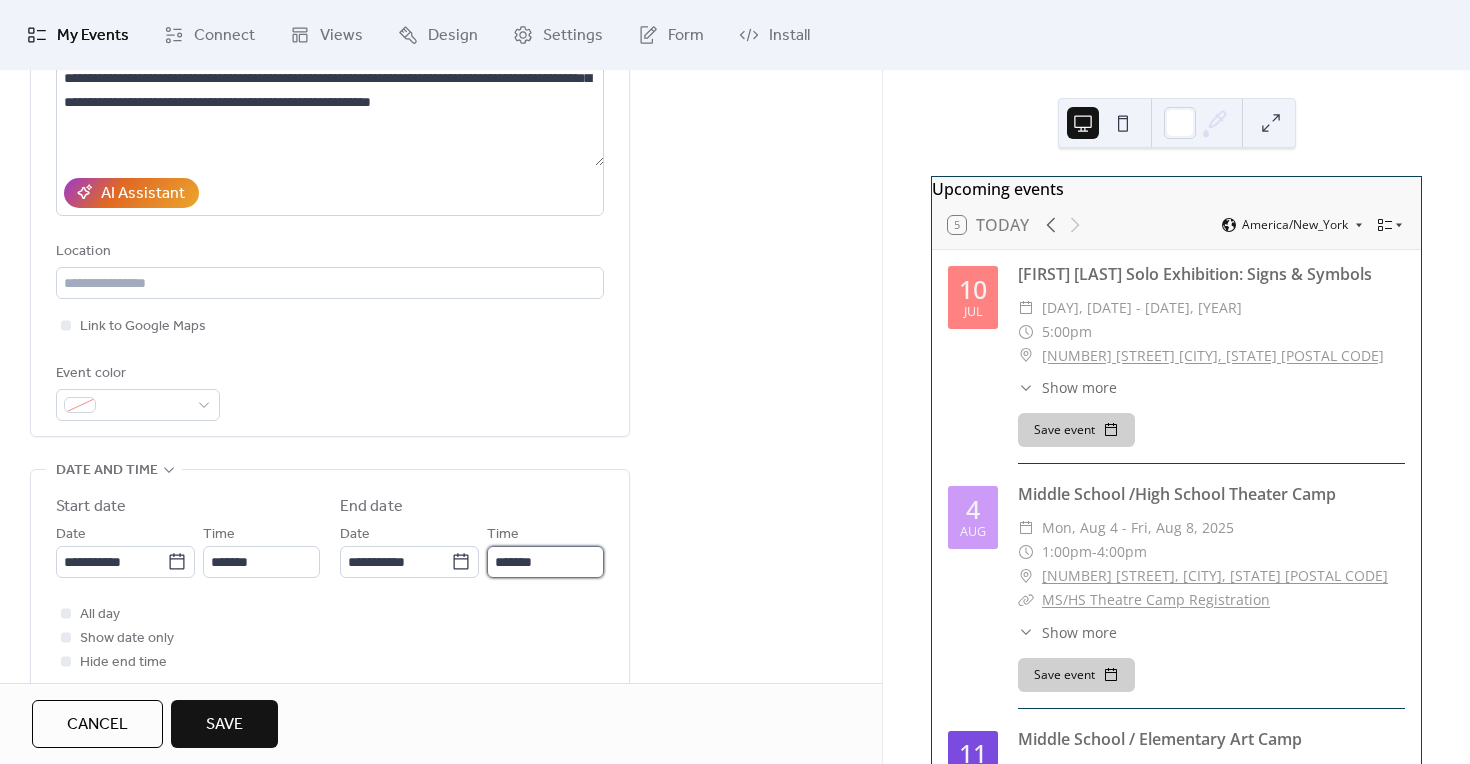 drag, startPoint x: 537, startPoint y: 563, endPoint x: 526, endPoint y: 568, distance: 12.083046 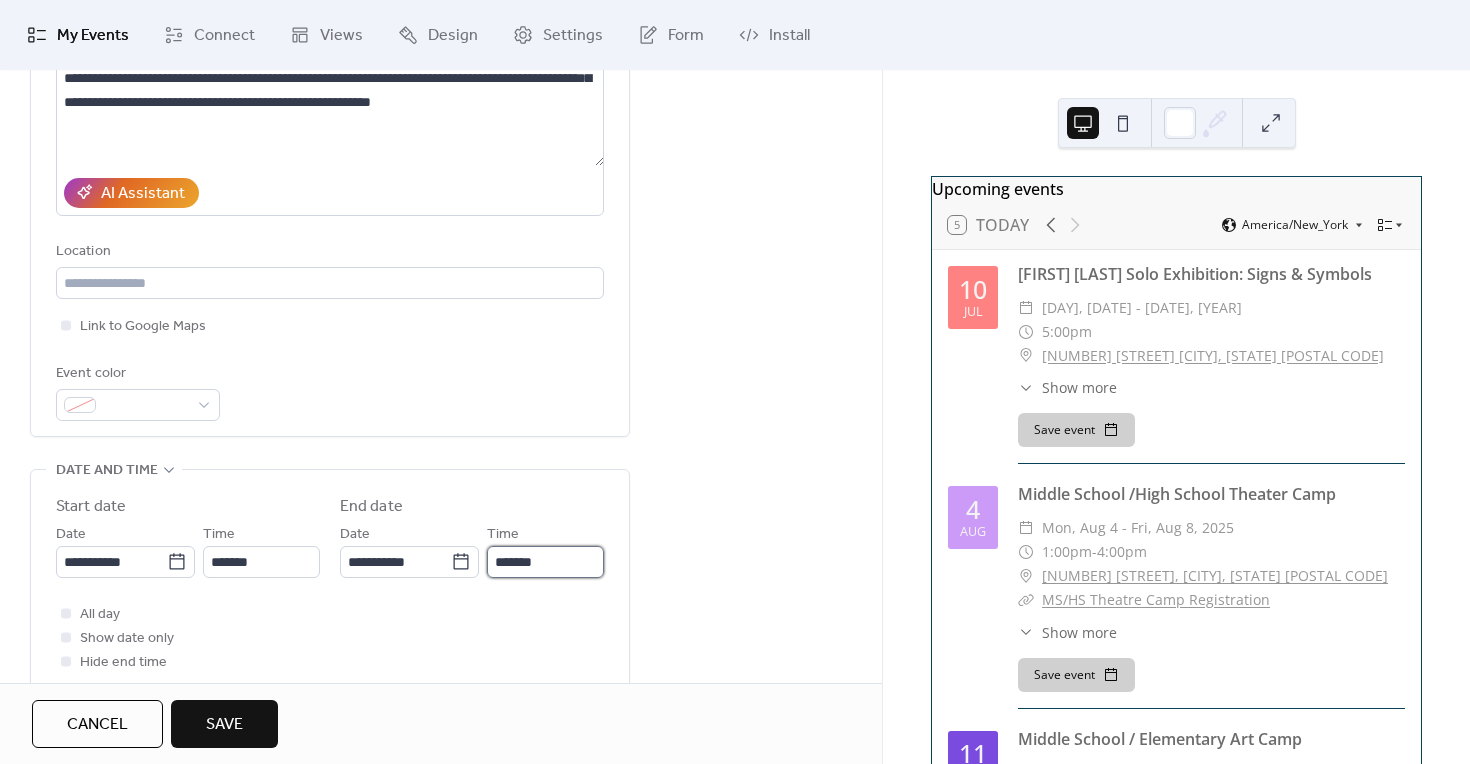 click on "*******" at bounding box center [545, 562] 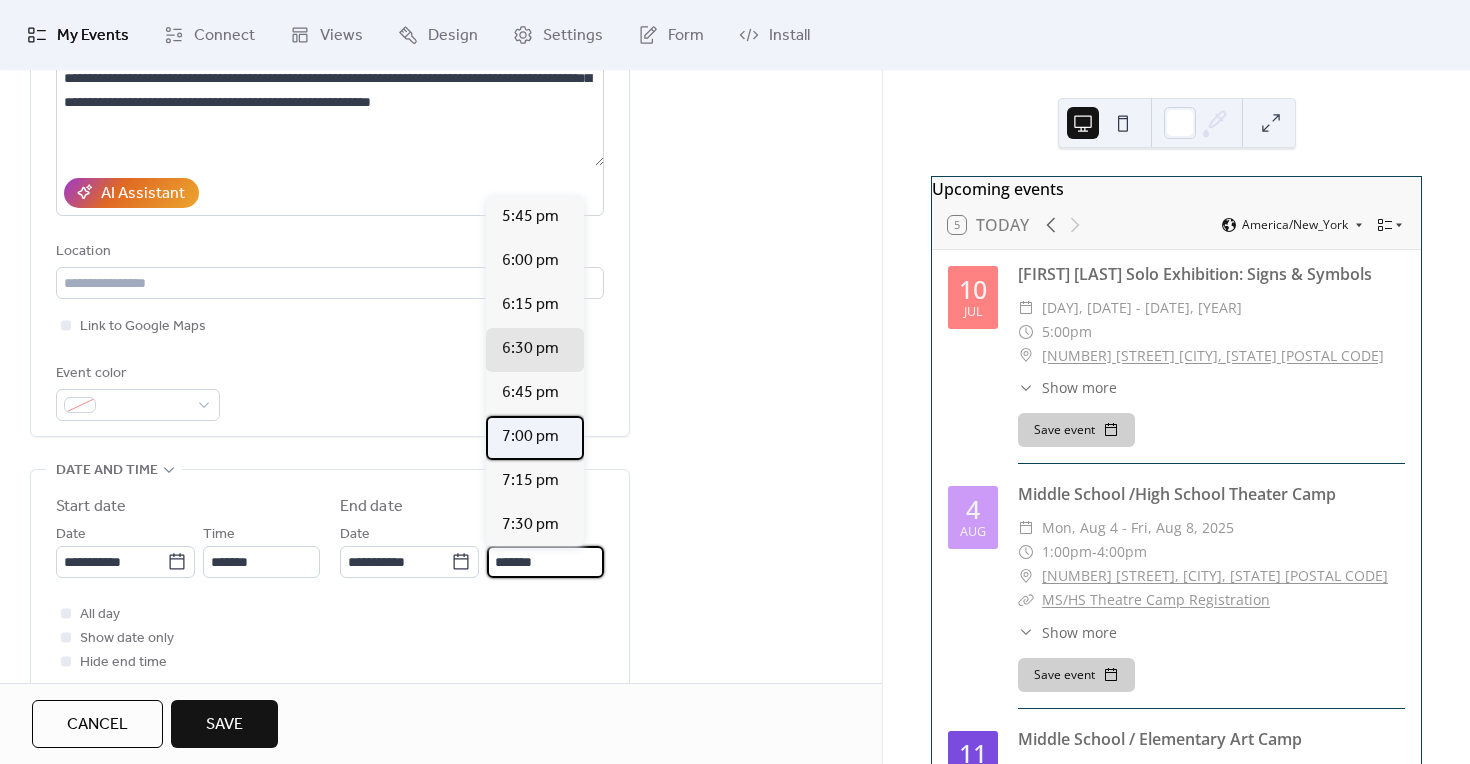 click on "7:00 pm" at bounding box center (530, 437) 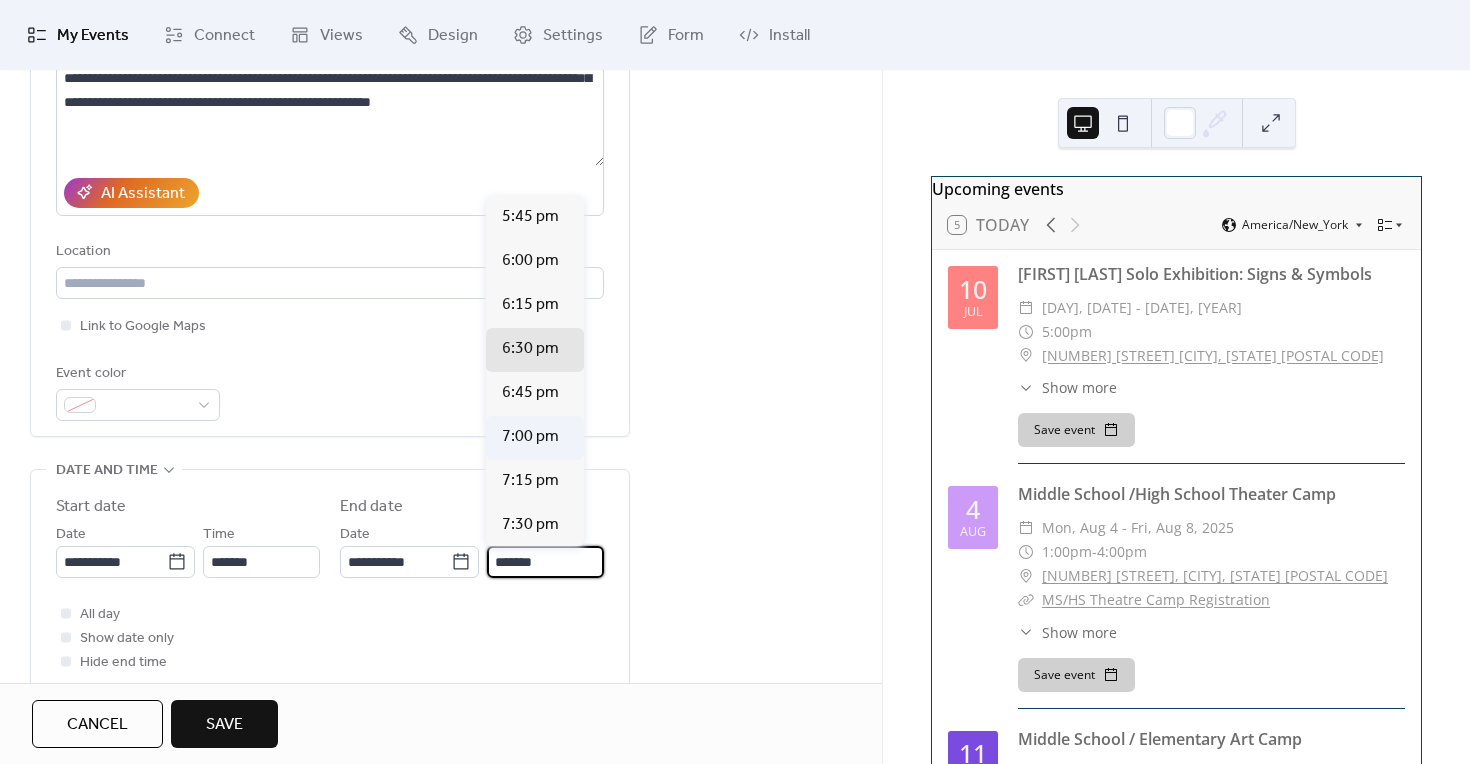 type on "*******" 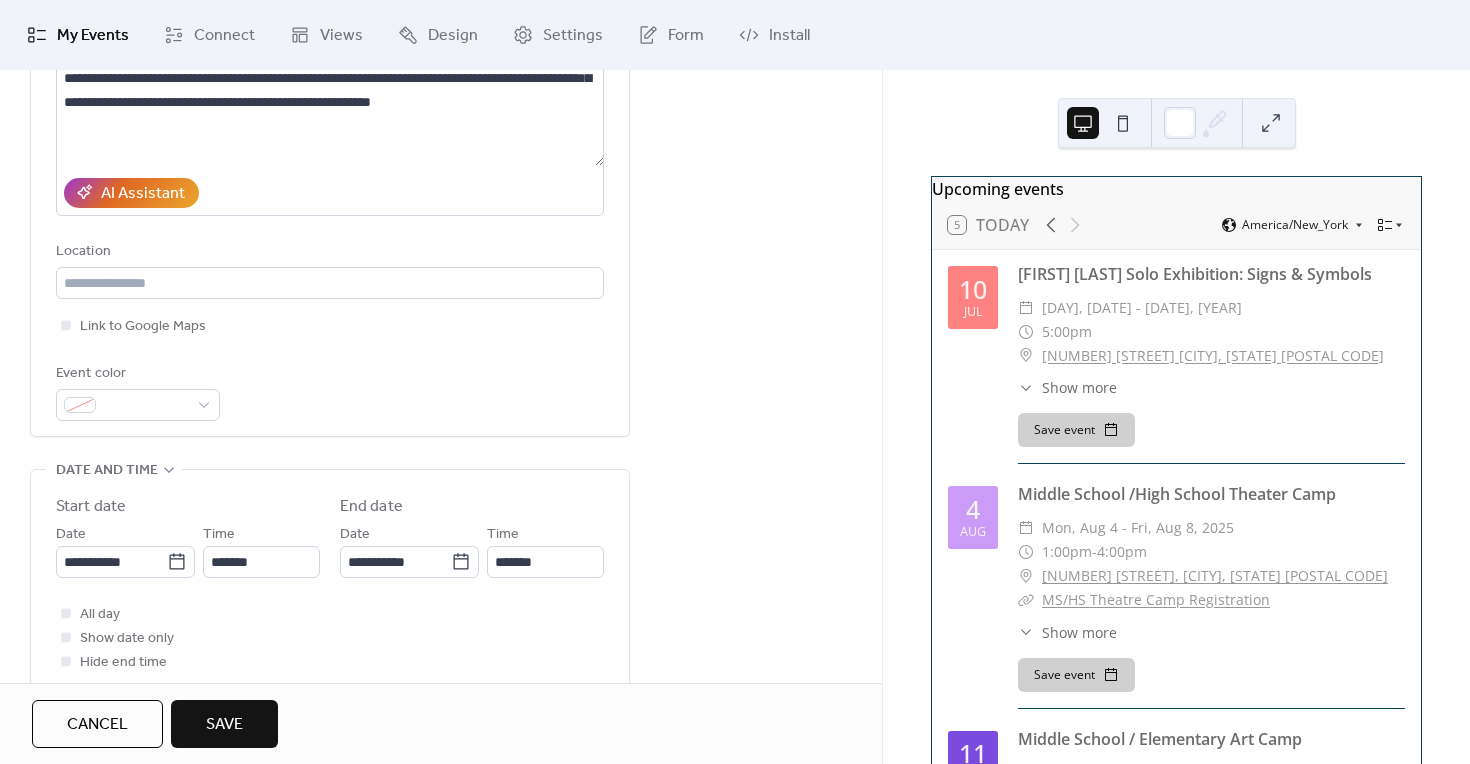 scroll, scrollTop: 315, scrollLeft: 0, axis: vertical 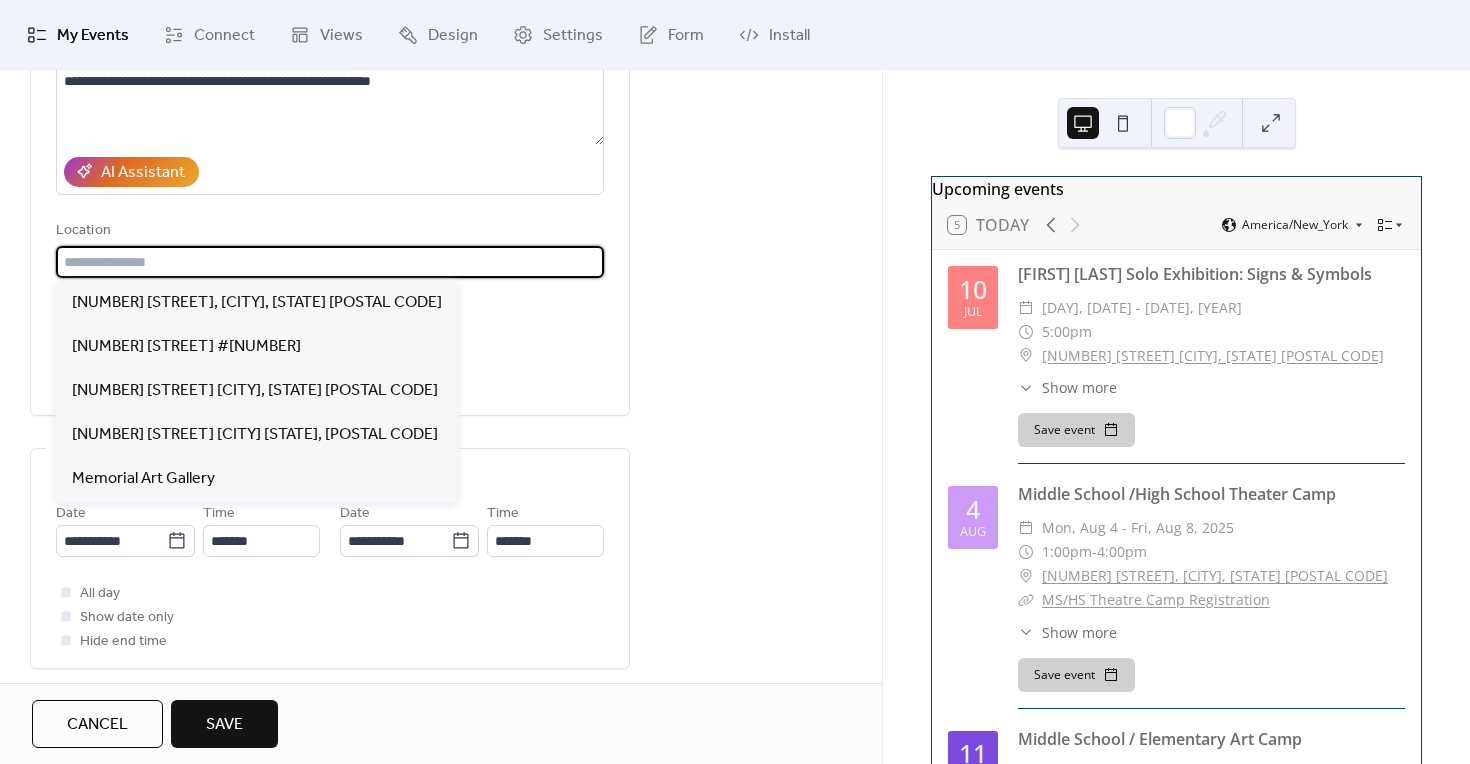 click at bounding box center [330, 262] 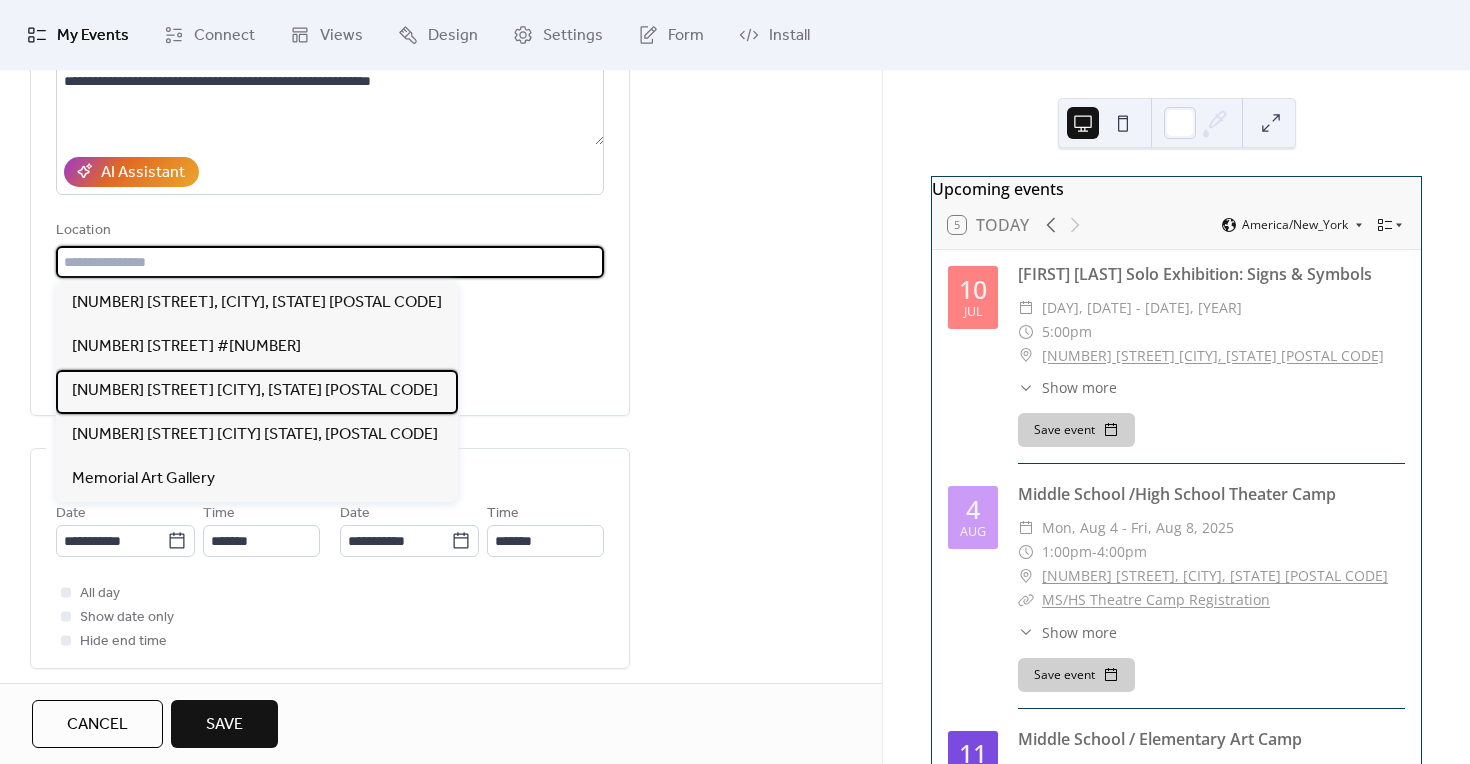 click on "[NUMBER] [STREET] [CITY], [STATE] [POSTAL CODE]" at bounding box center [255, 391] 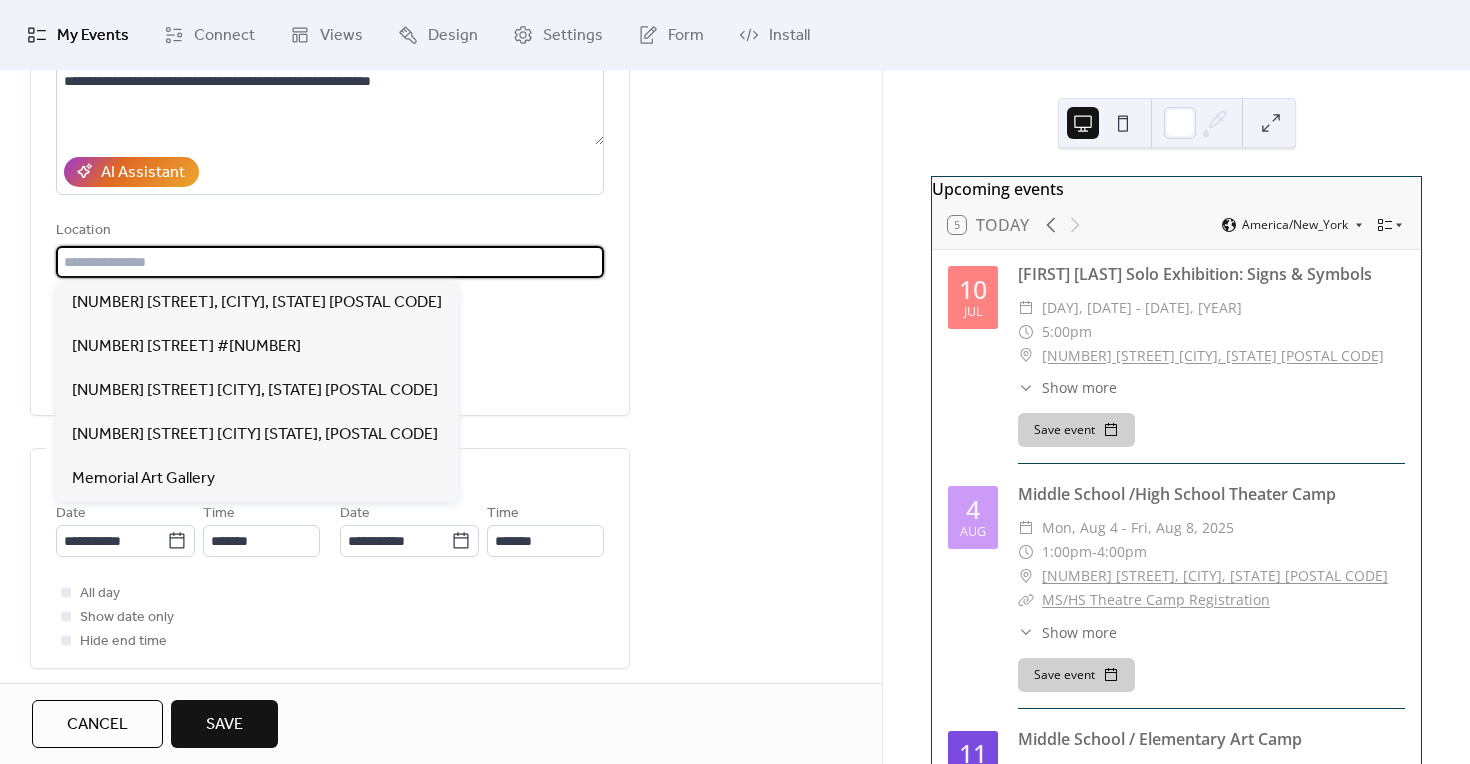 type on "**********" 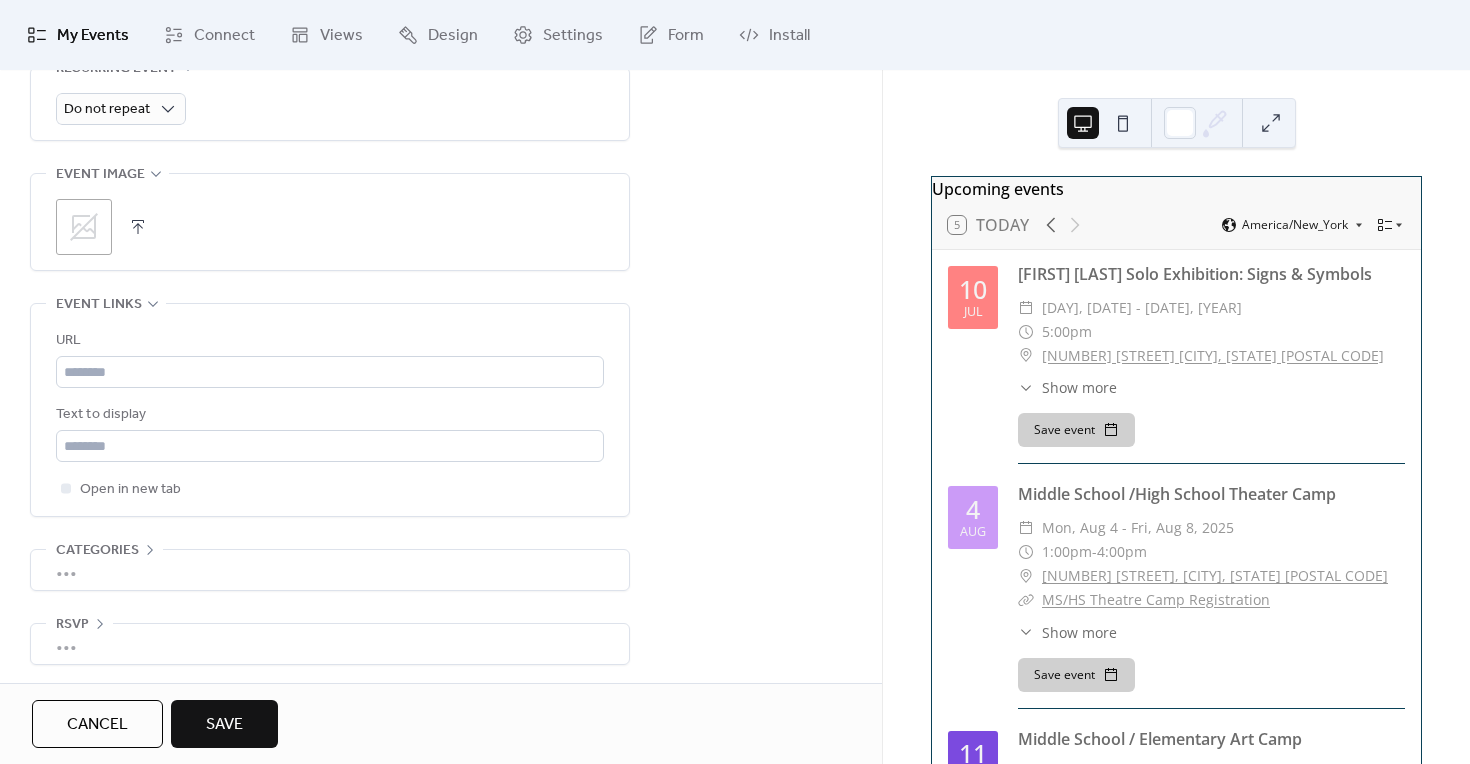 scroll, scrollTop: 955, scrollLeft: 0, axis: vertical 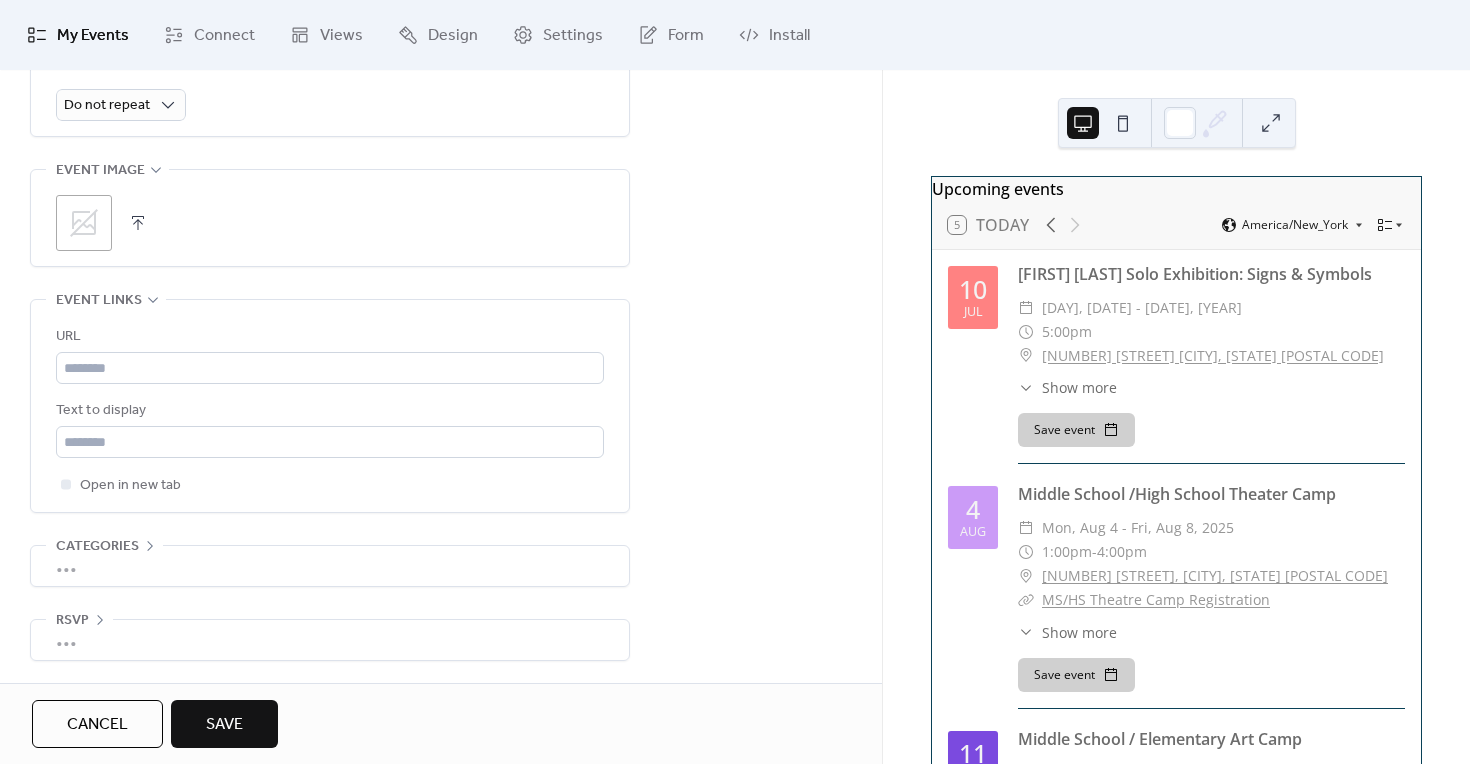 click 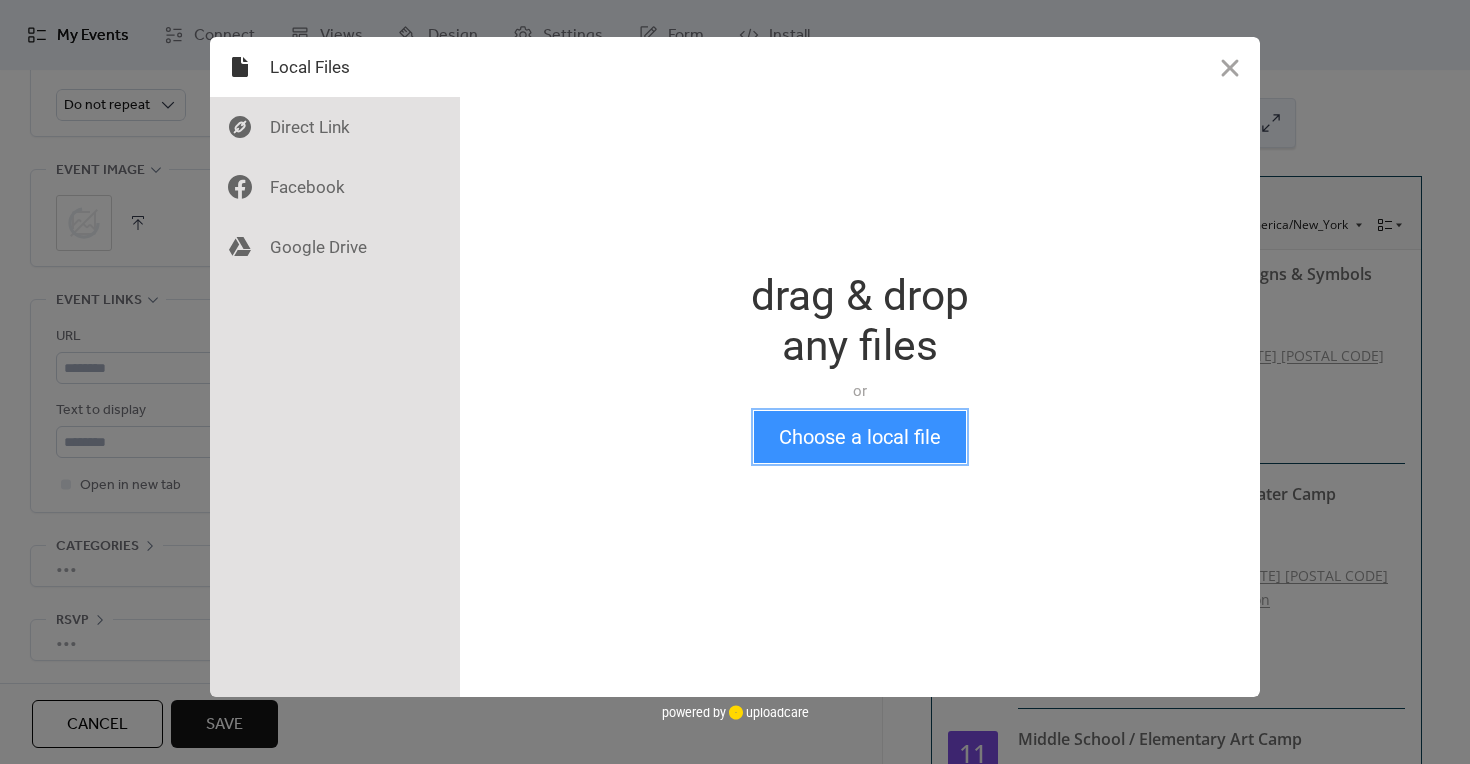 click on "Choose a local file" at bounding box center [860, 437] 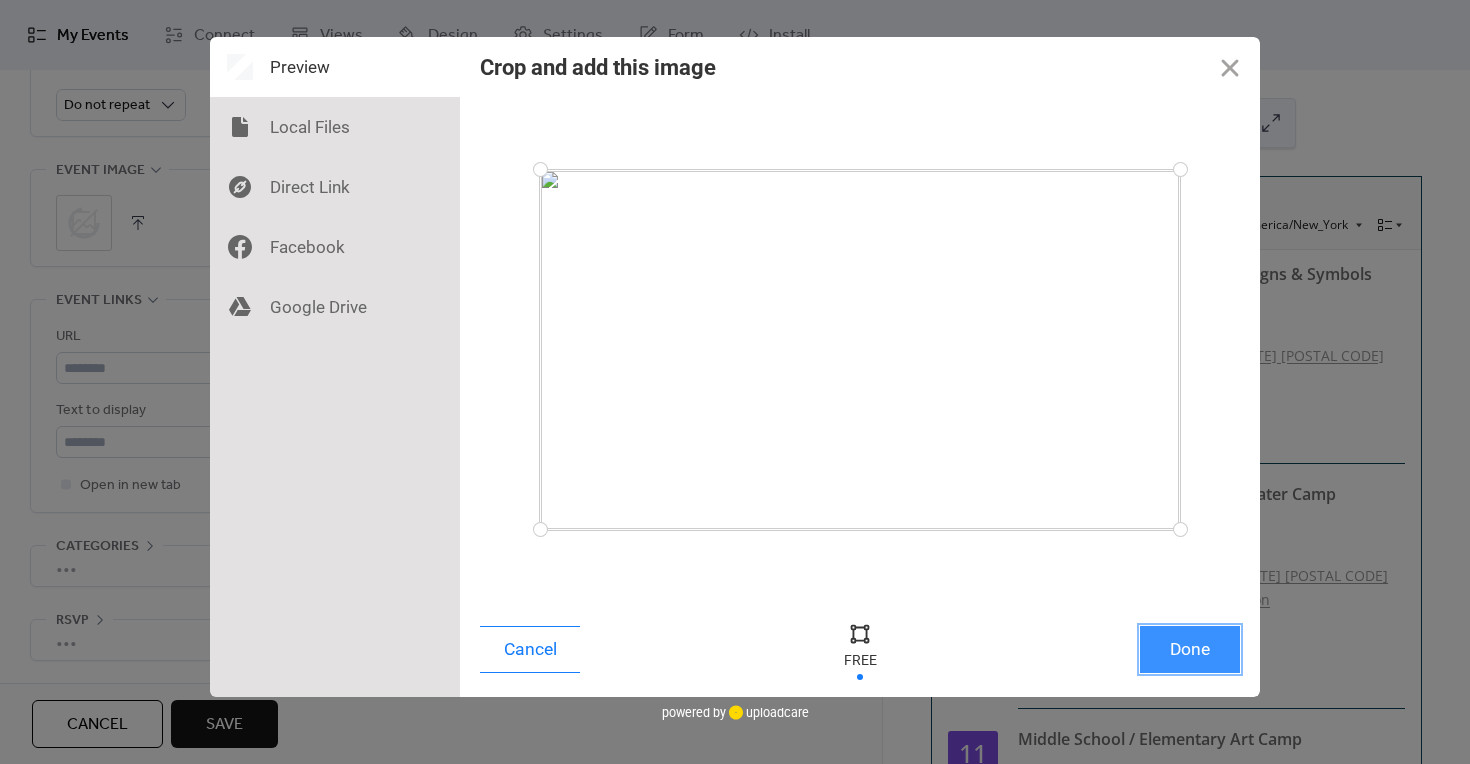 click on "Done" at bounding box center (1190, 649) 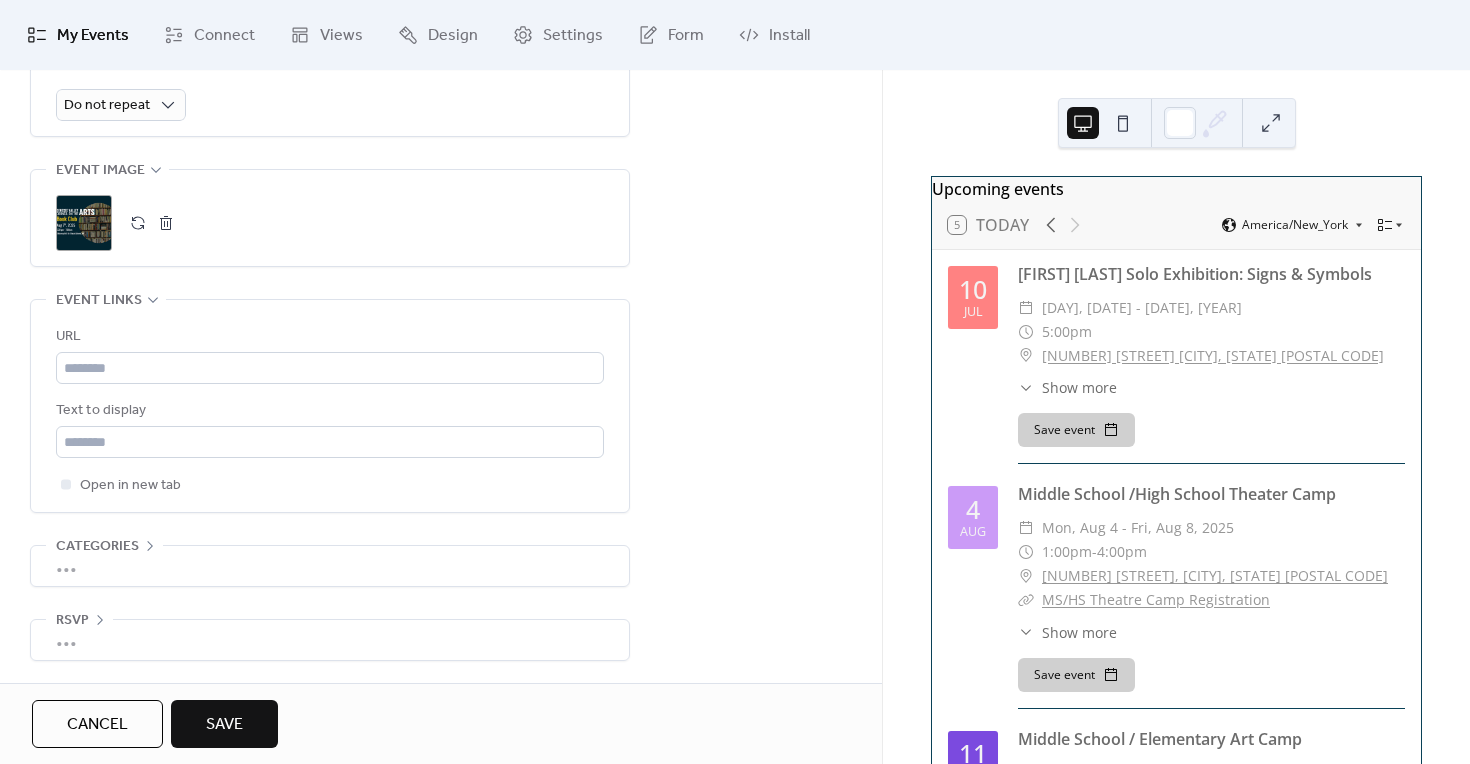 click on "Save" at bounding box center (224, 725) 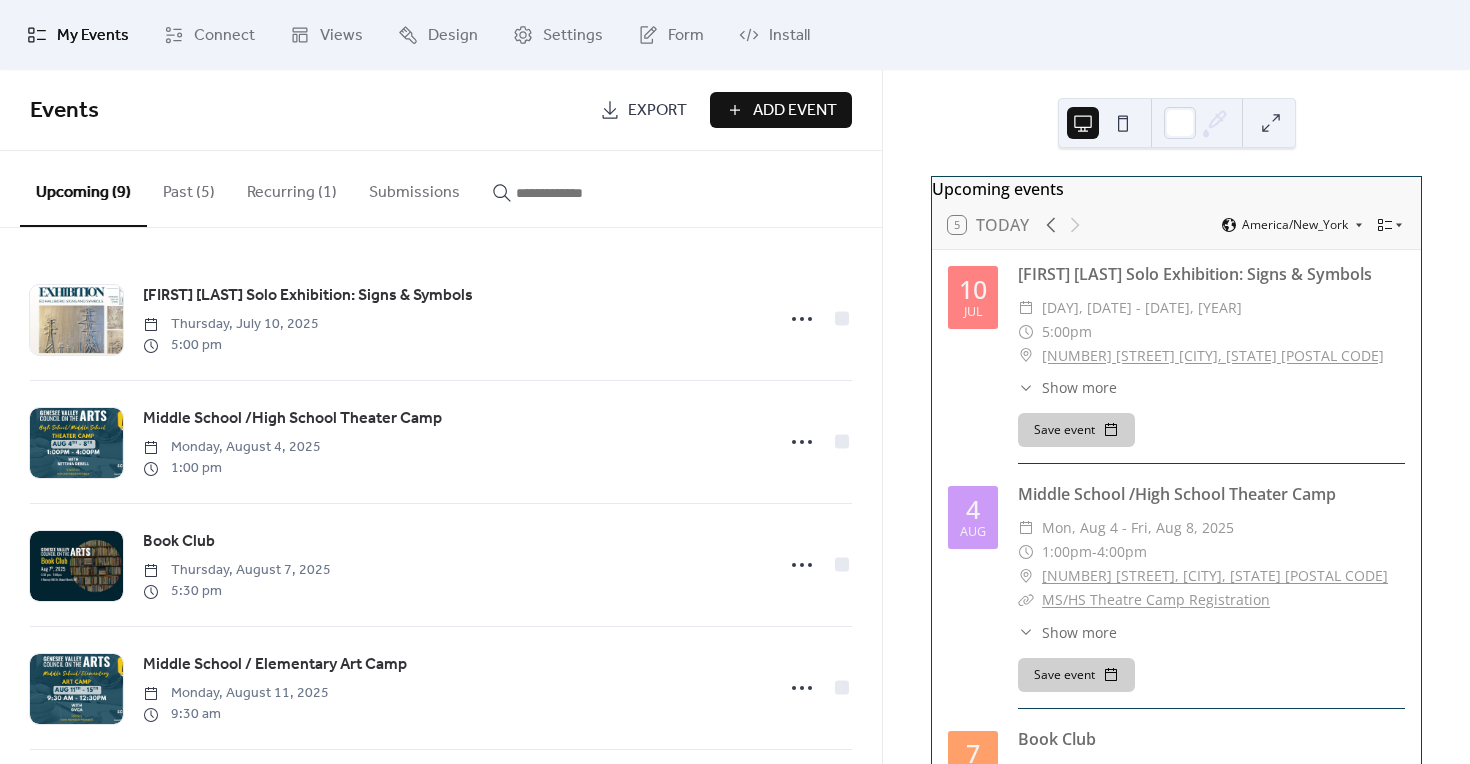 scroll, scrollTop: 48, scrollLeft: 0, axis: vertical 